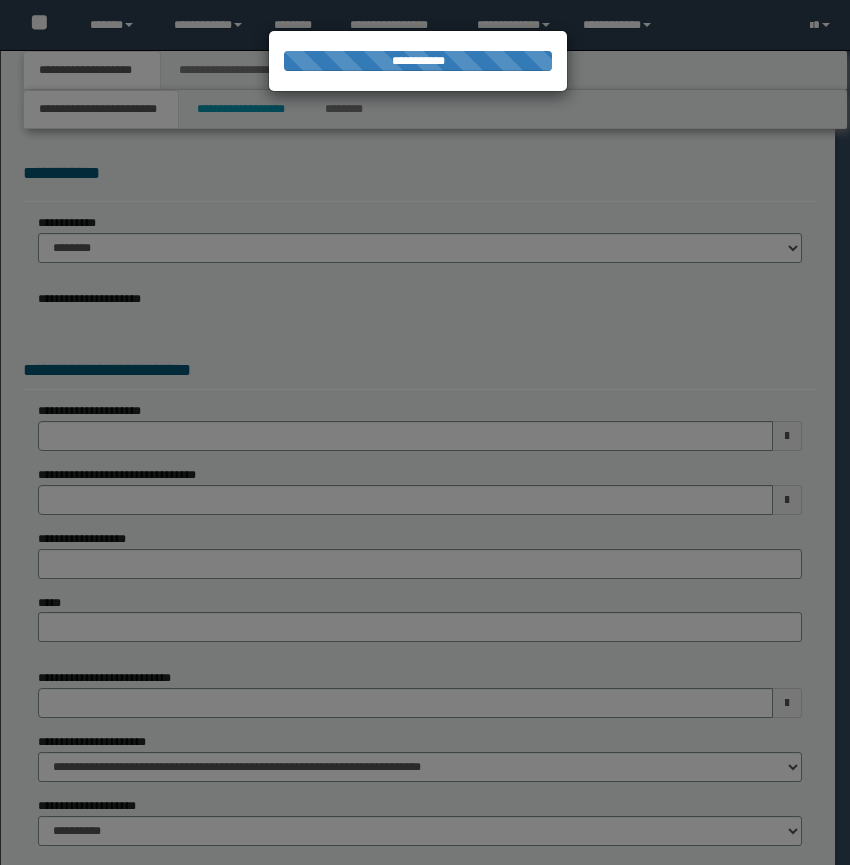 scroll, scrollTop: 0, scrollLeft: 0, axis: both 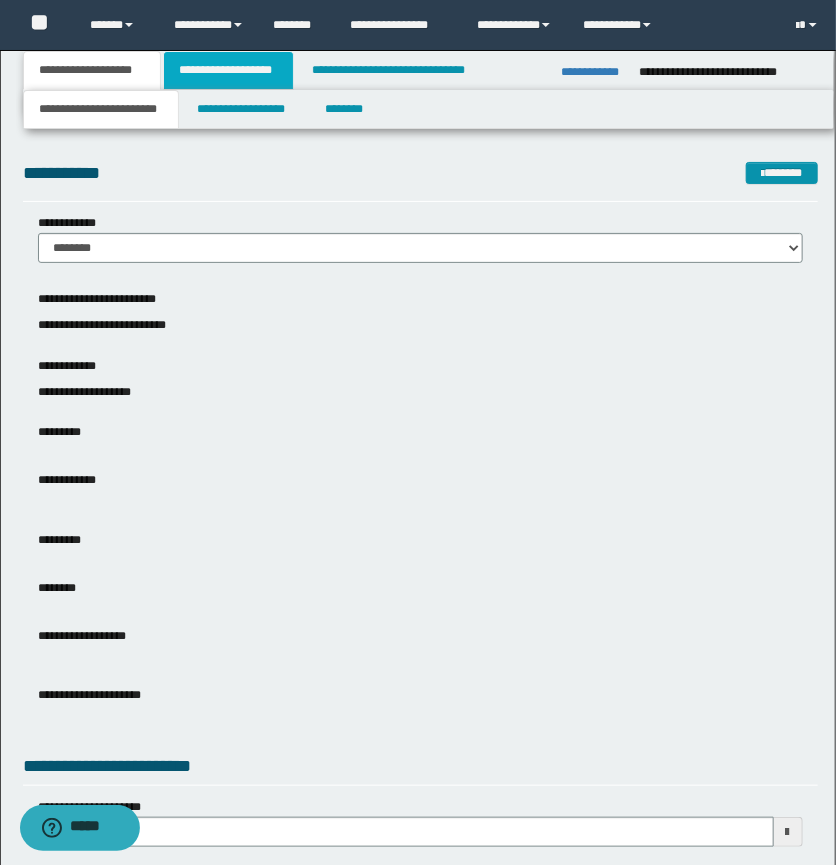 click on "**********" at bounding box center [228, 70] 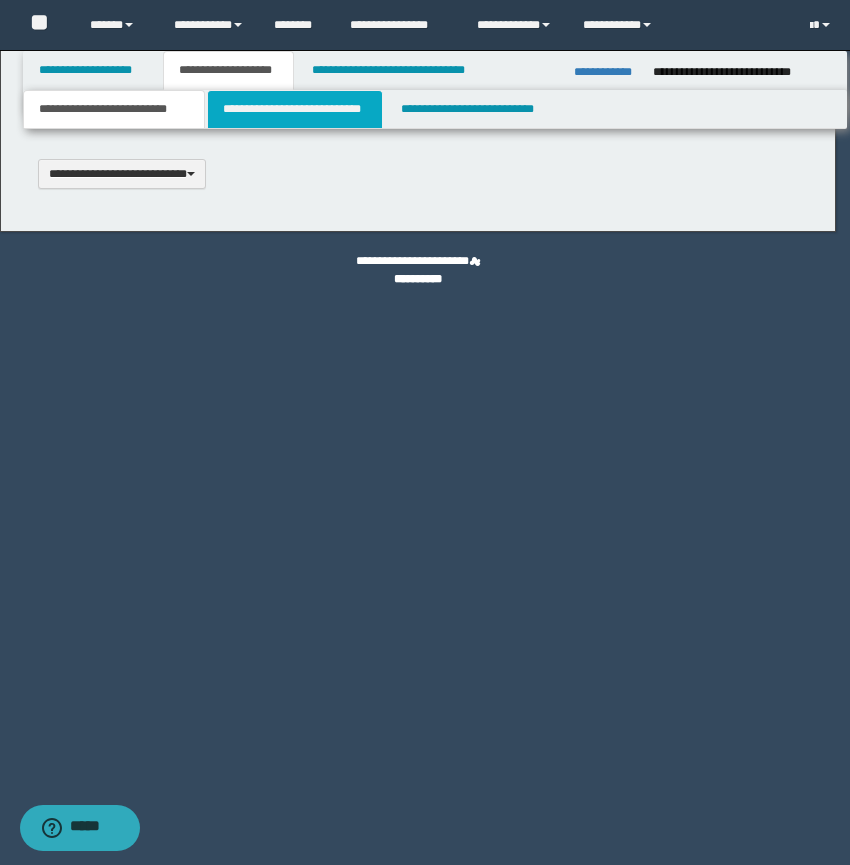 type 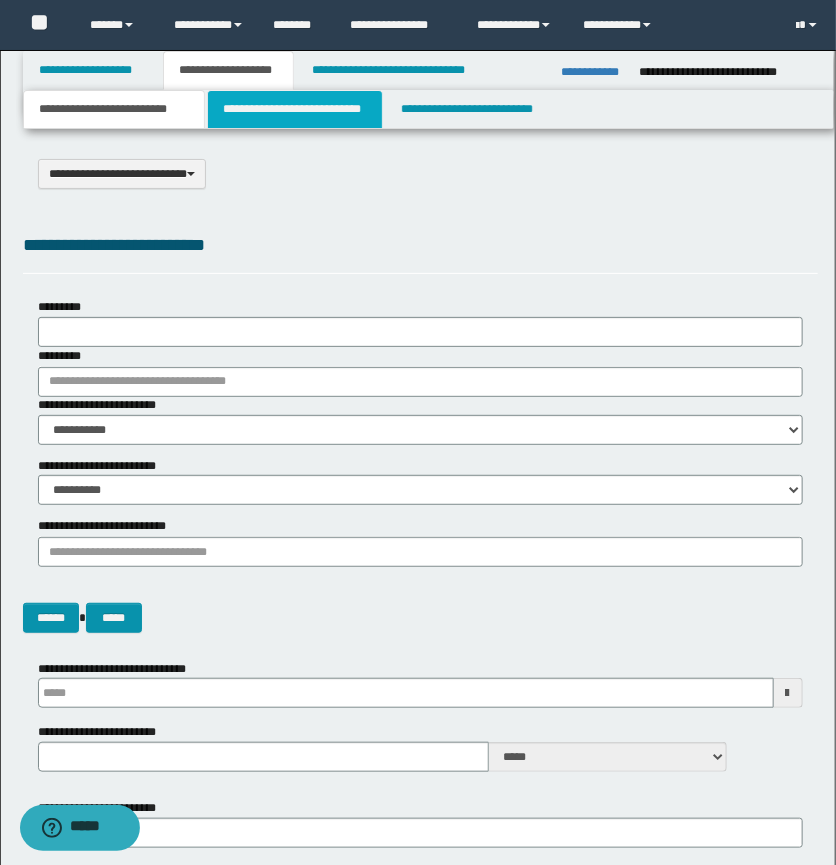 click on "**********" at bounding box center [294, 109] 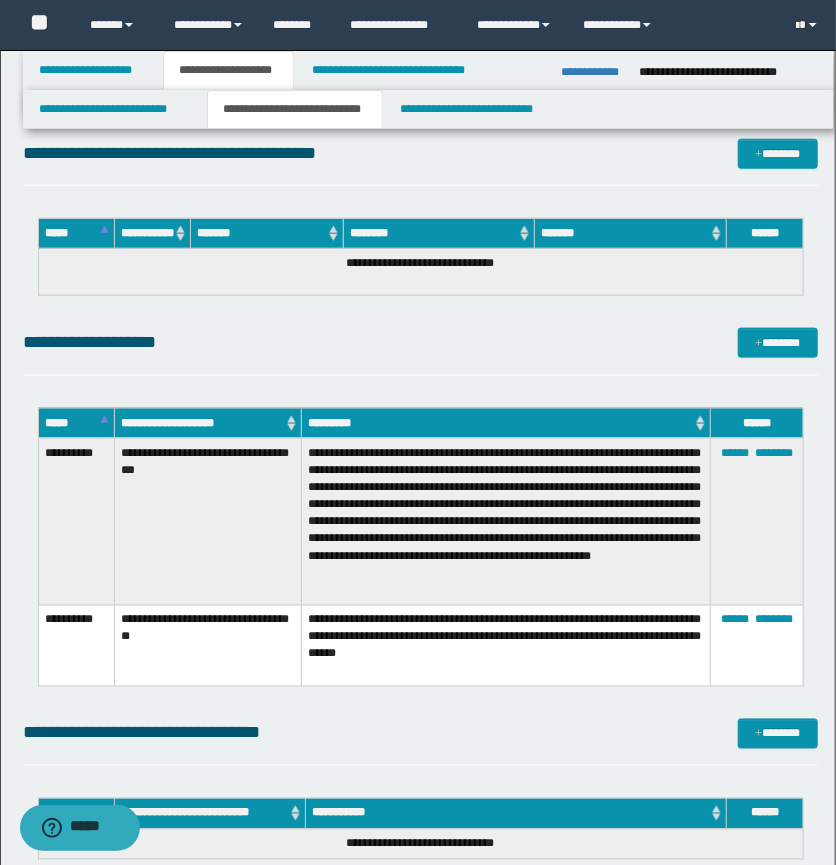 scroll, scrollTop: 12583, scrollLeft: 0, axis: vertical 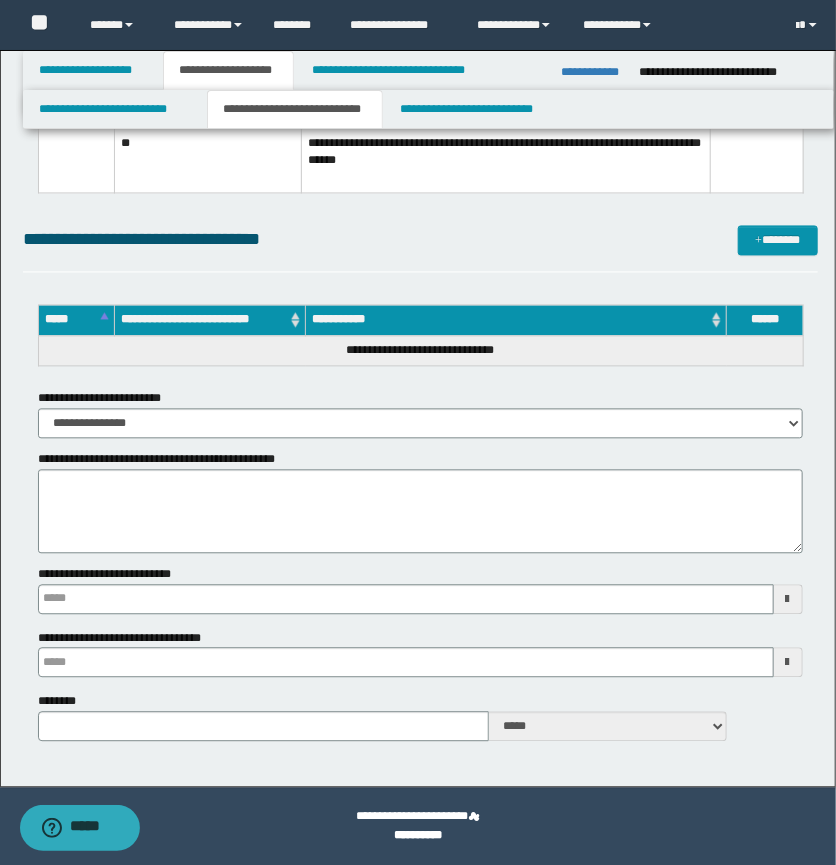 type 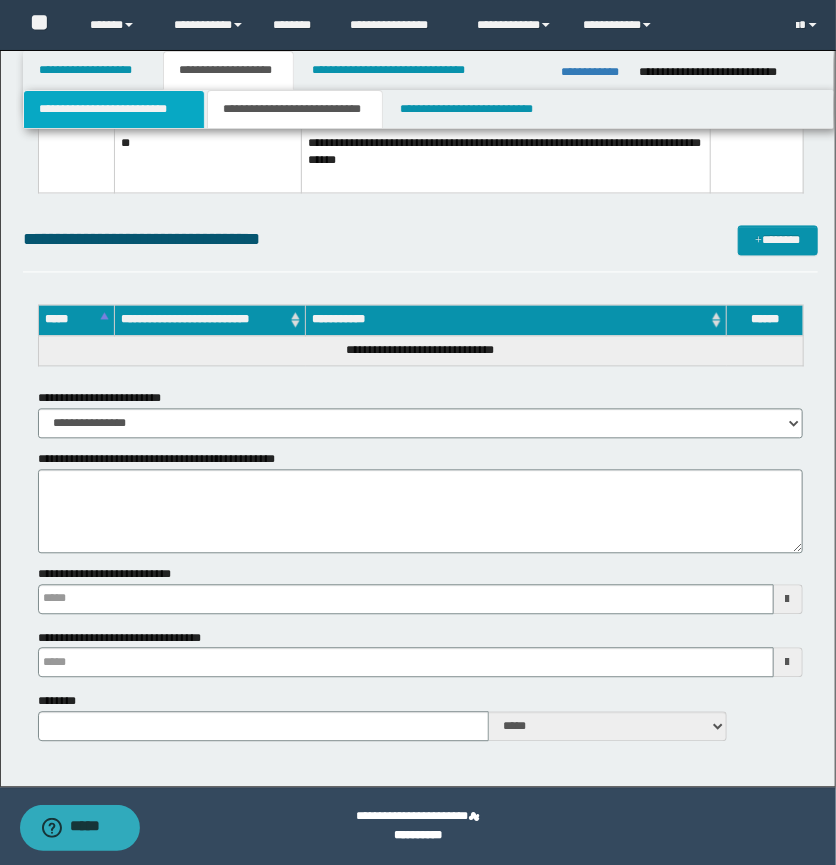 click on "**********" at bounding box center (114, 109) 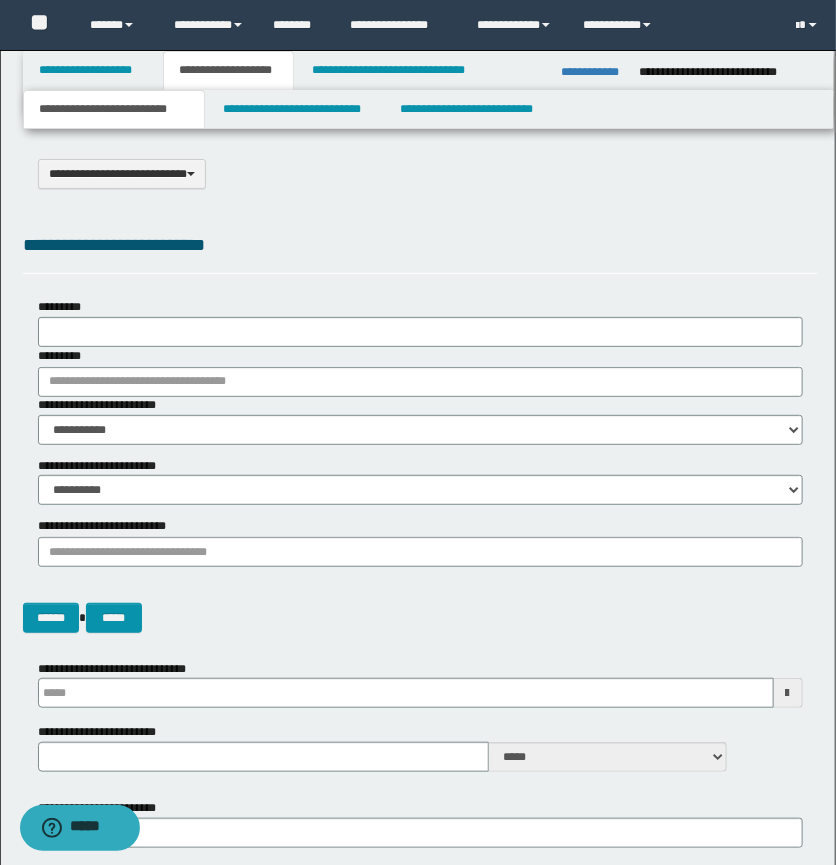 scroll, scrollTop: 272, scrollLeft: 0, axis: vertical 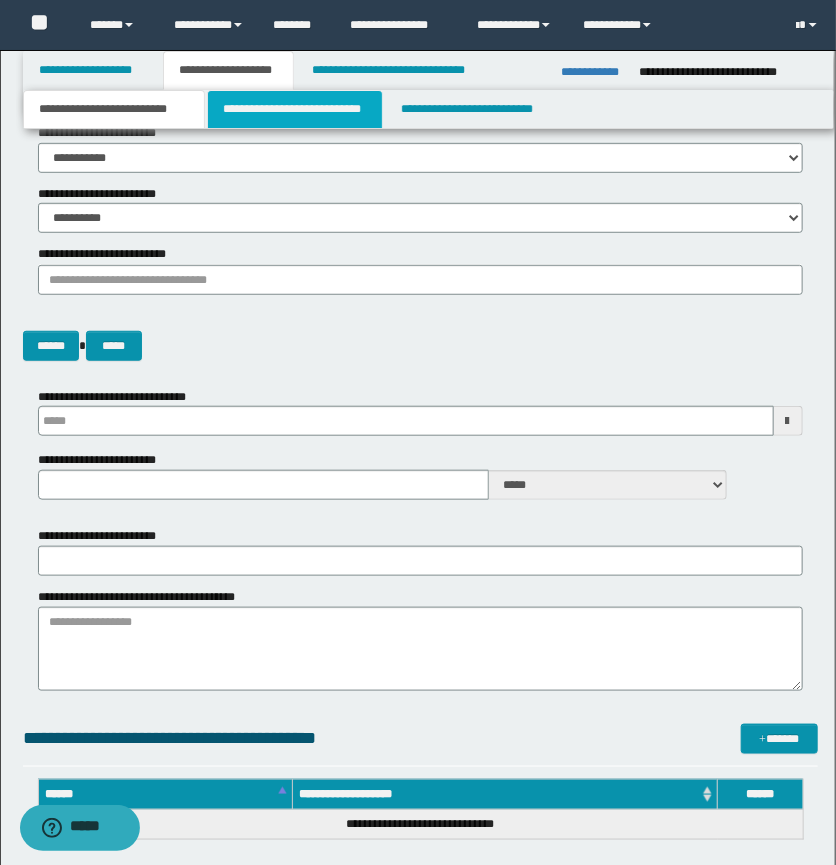 click on "**********" at bounding box center [294, 109] 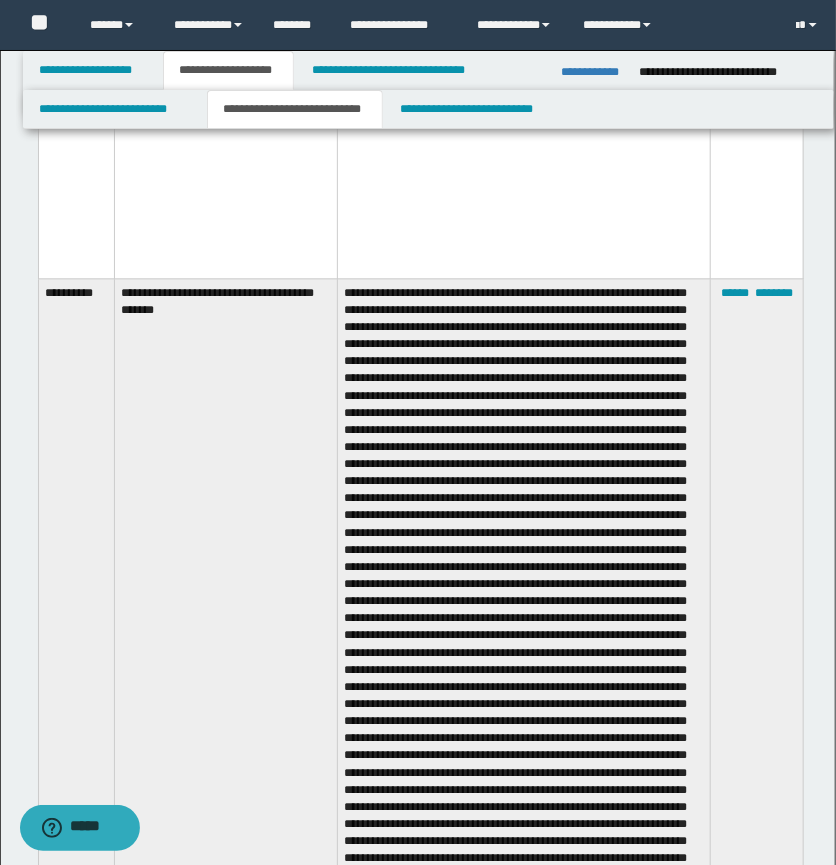 scroll, scrollTop: 8272, scrollLeft: 0, axis: vertical 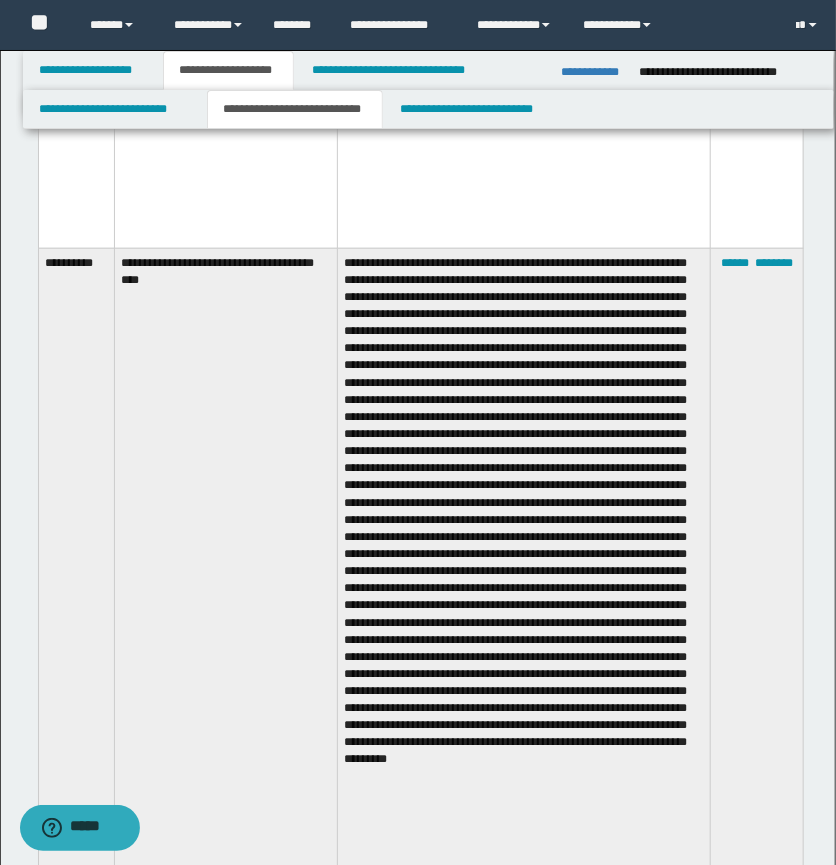 click on "******    ********" at bounding box center (757, 565) 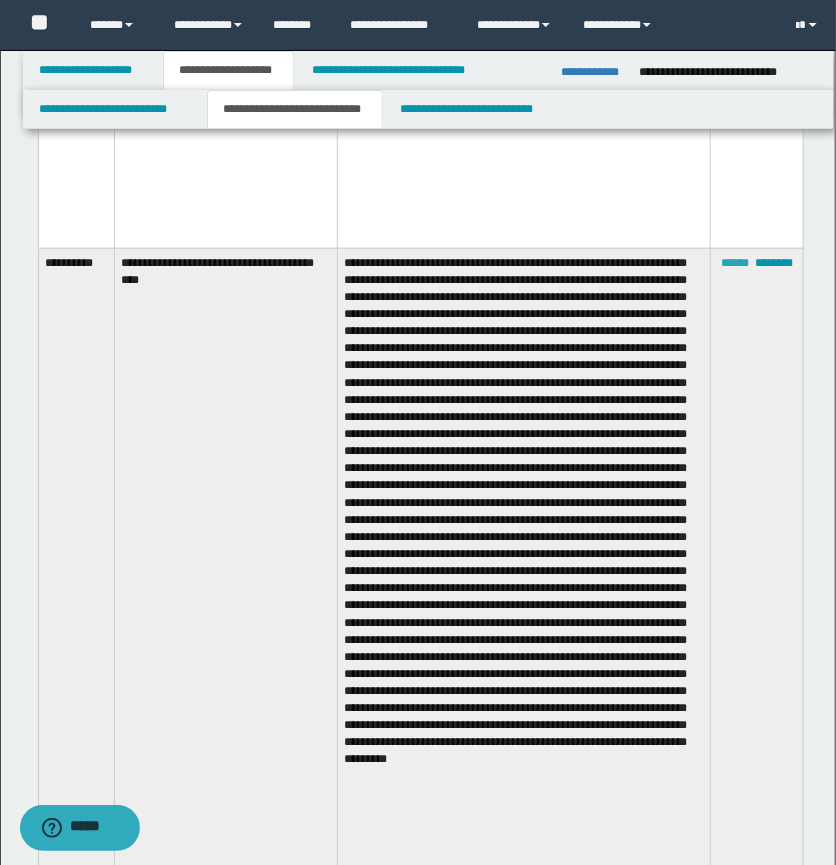 click on "******" at bounding box center (735, 263) 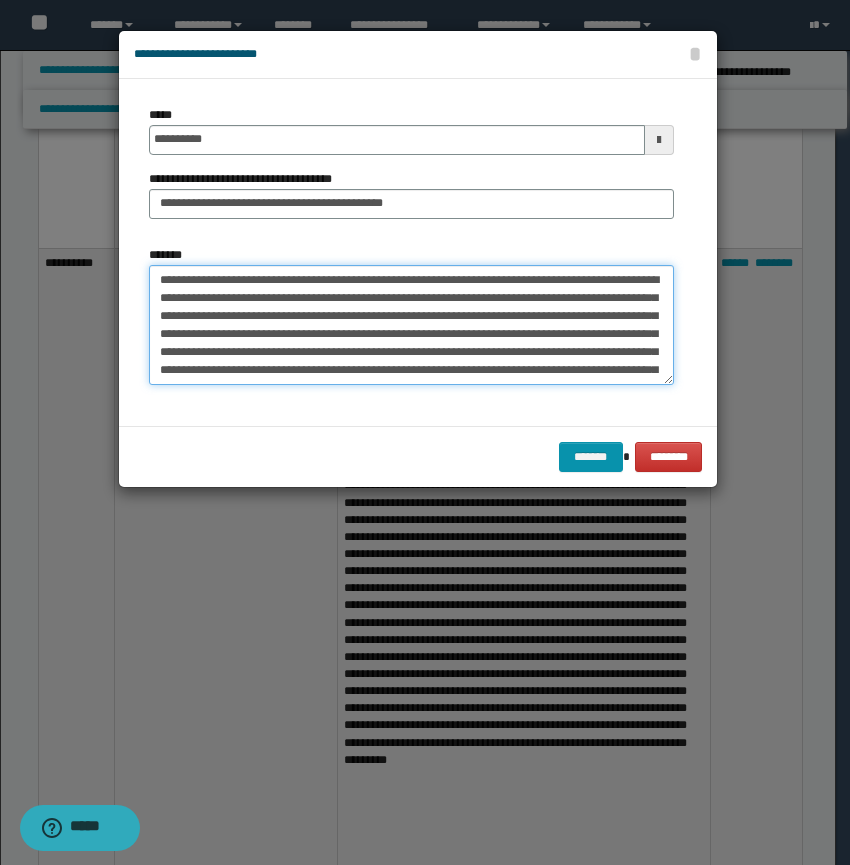 click on "*******" at bounding box center [411, 325] 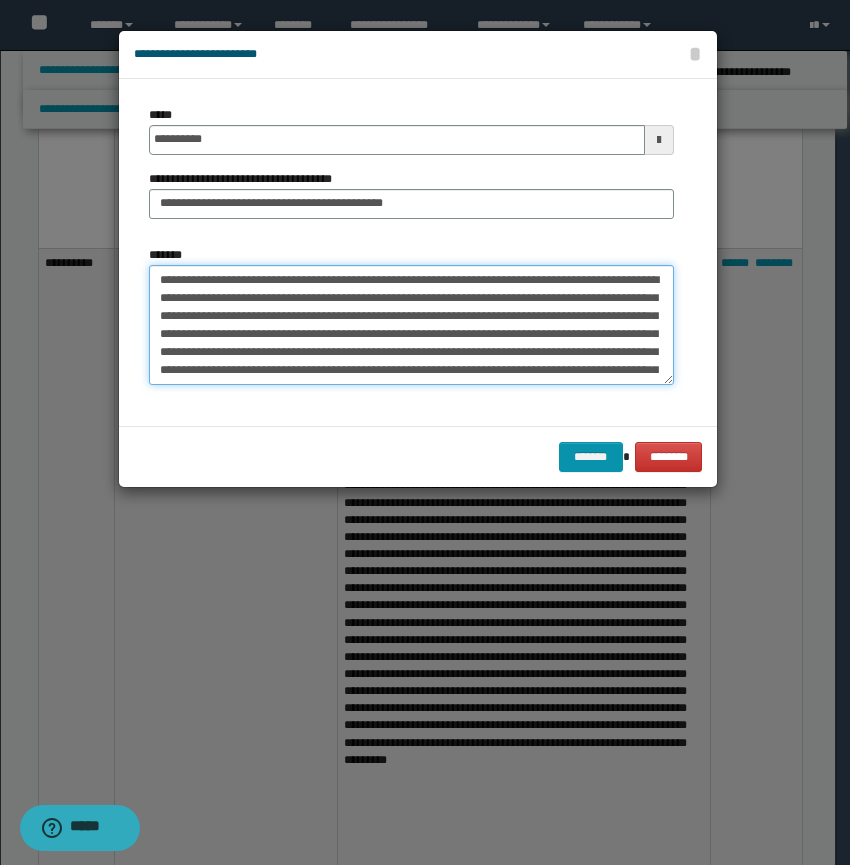 click on "*******" at bounding box center [411, 325] 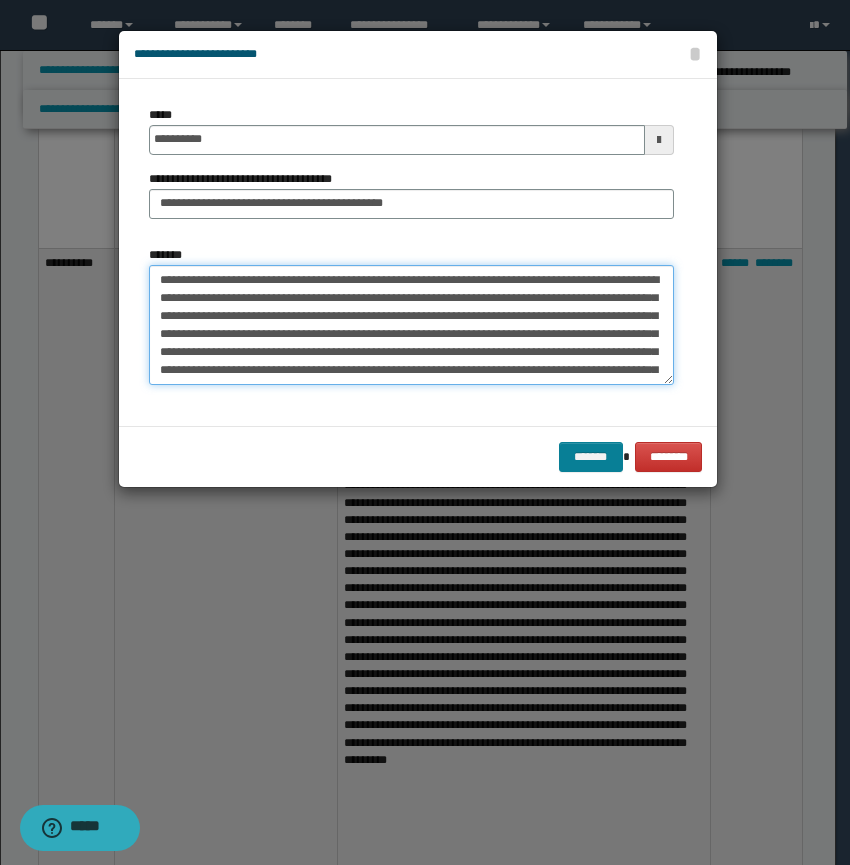 type on "**********" 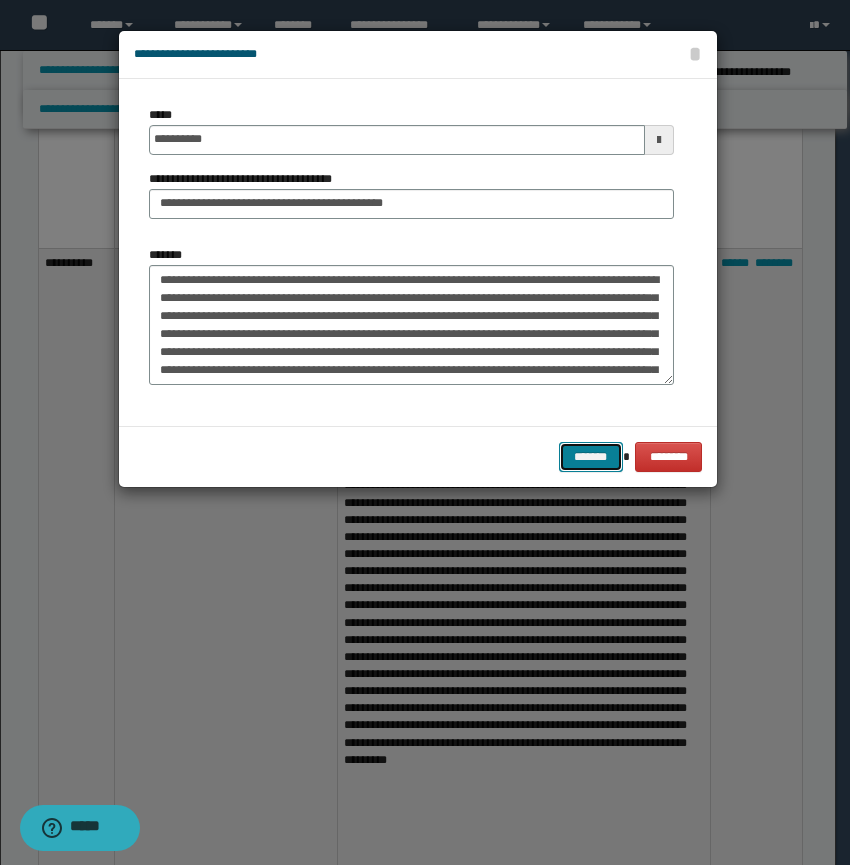 click on "*******" at bounding box center [591, 457] 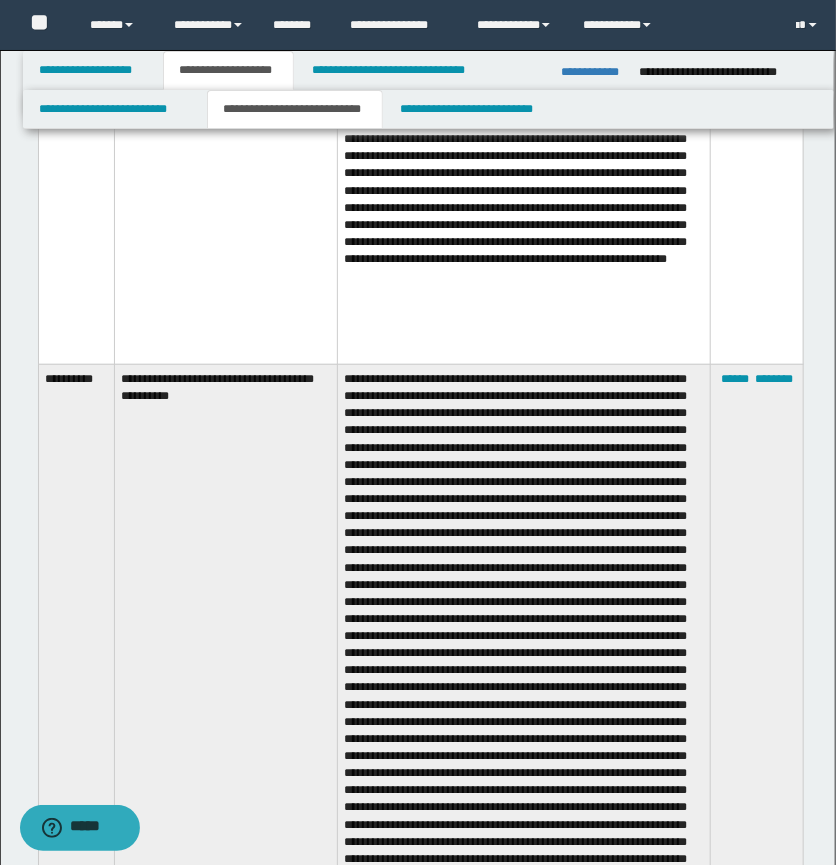scroll, scrollTop: 4609, scrollLeft: 0, axis: vertical 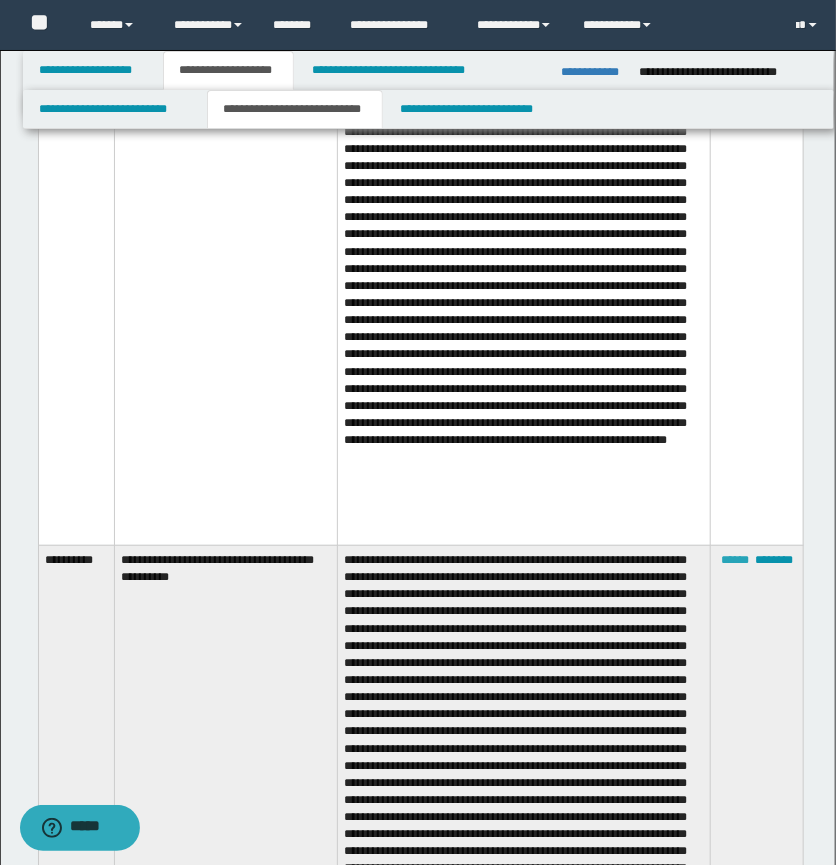 click on "******" at bounding box center [735, 560] 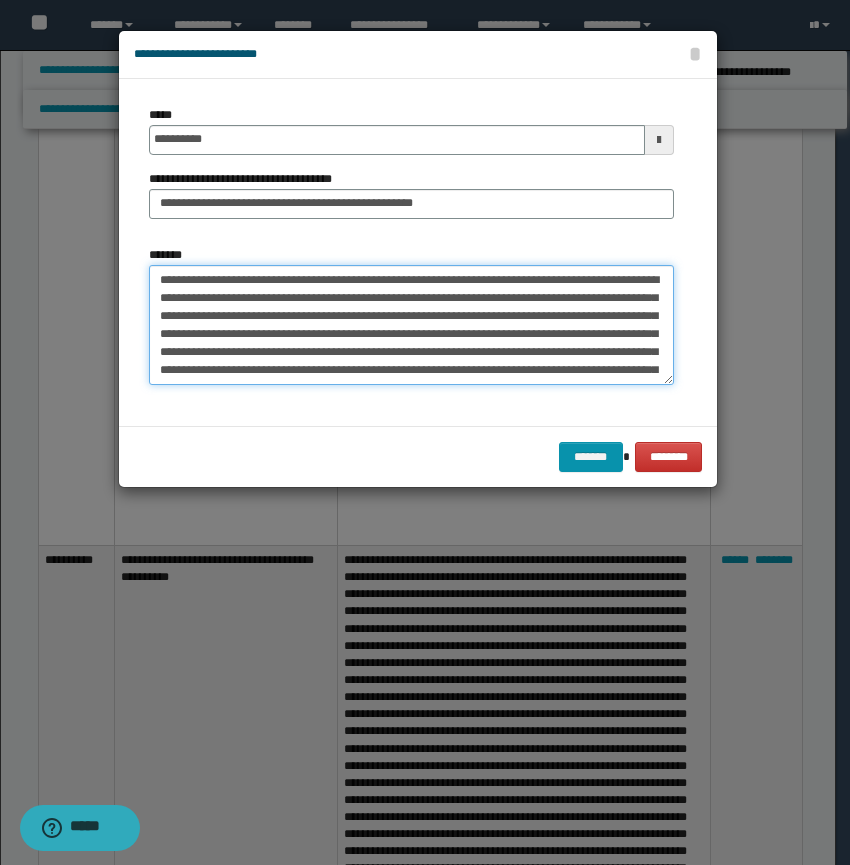 click on "*******" at bounding box center (411, 325) 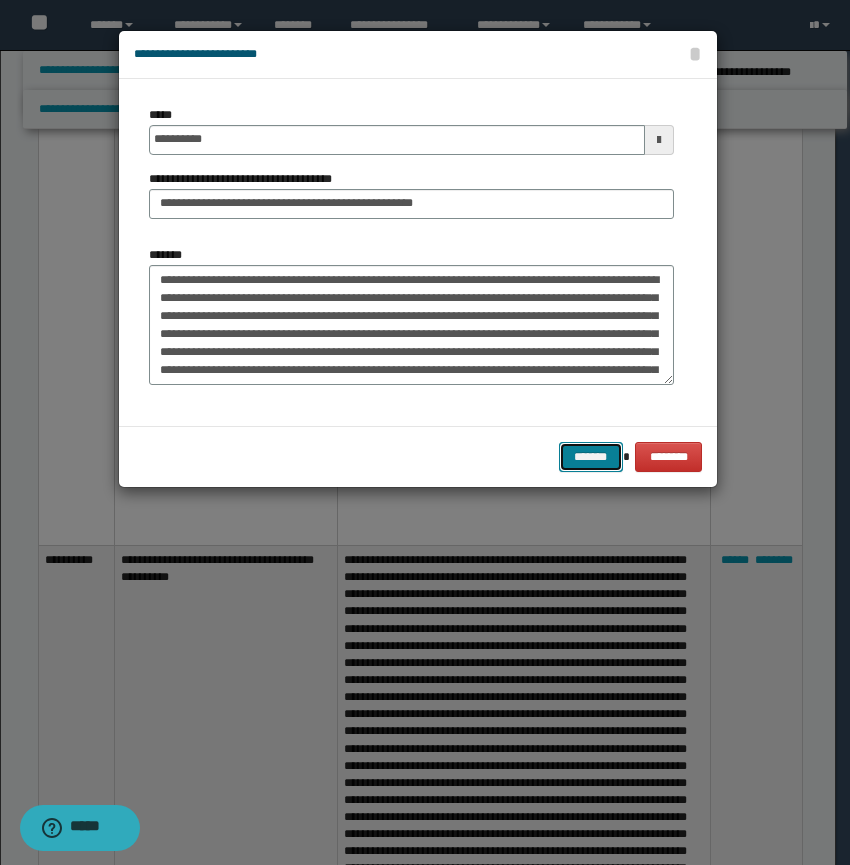 click on "*******" at bounding box center (591, 457) 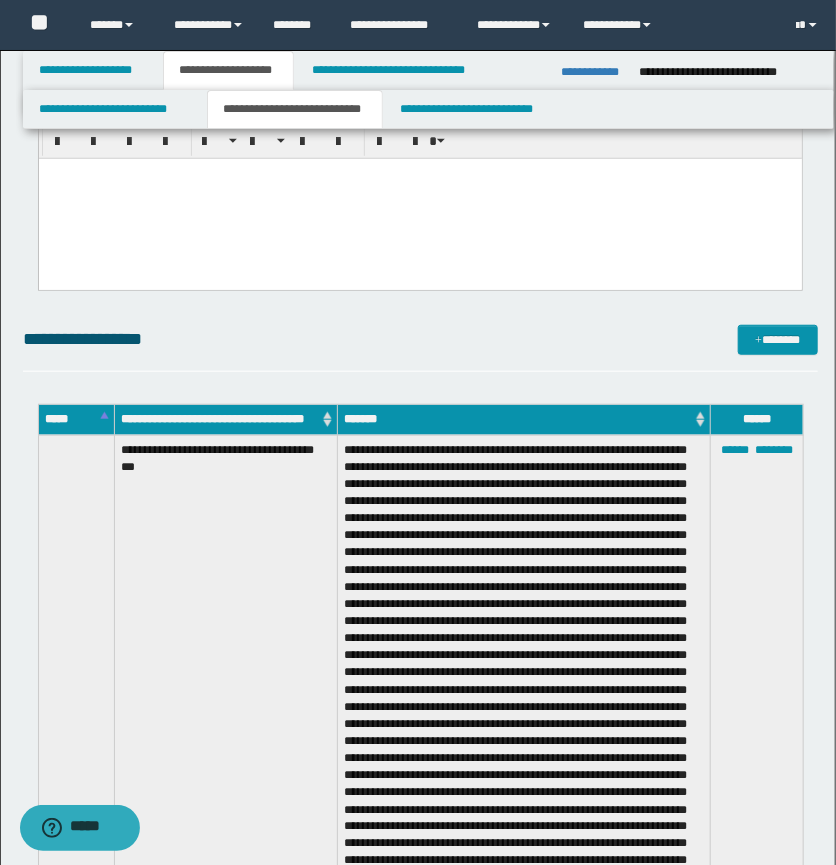 scroll, scrollTop: 0, scrollLeft: 0, axis: both 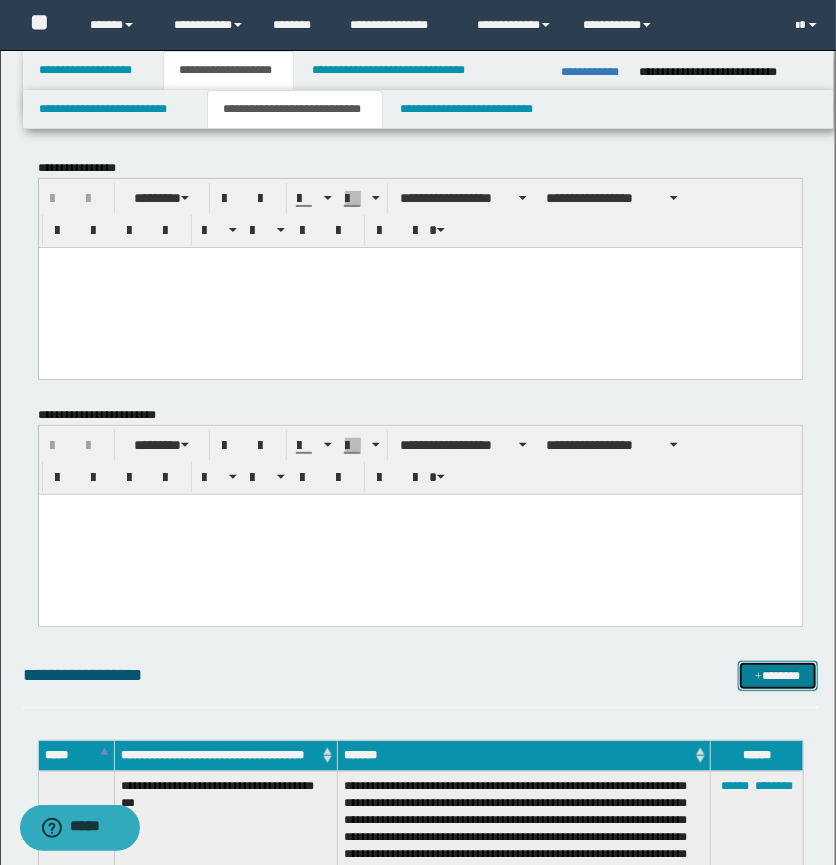 click on "*******" at bounding box center (778, 676) 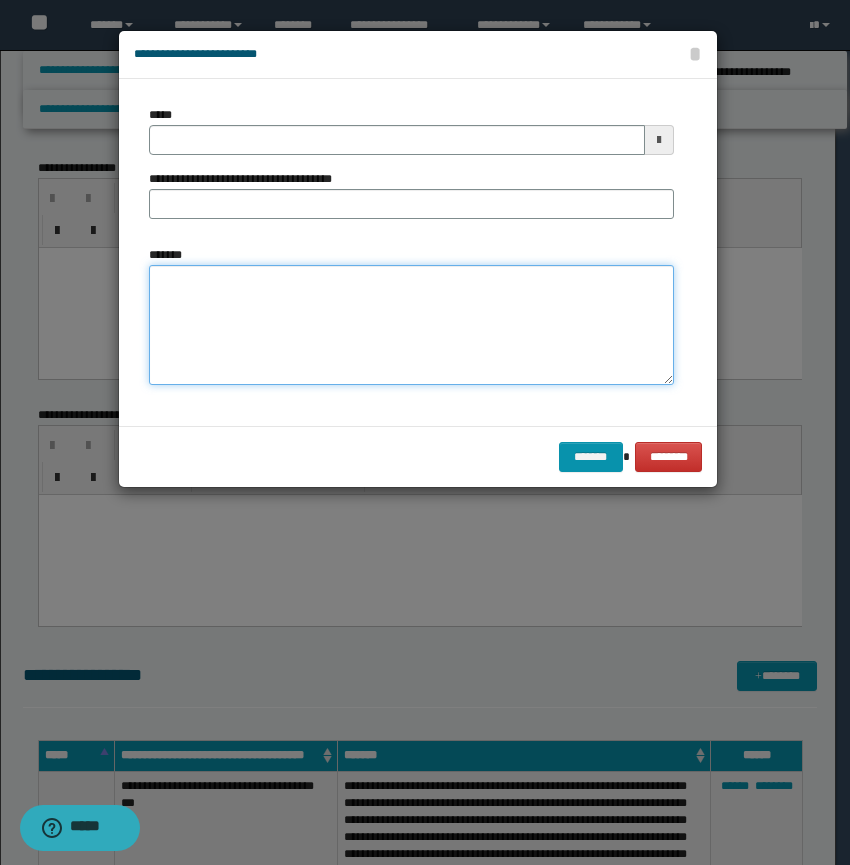click on "*******" at bounding box center [411, 325] 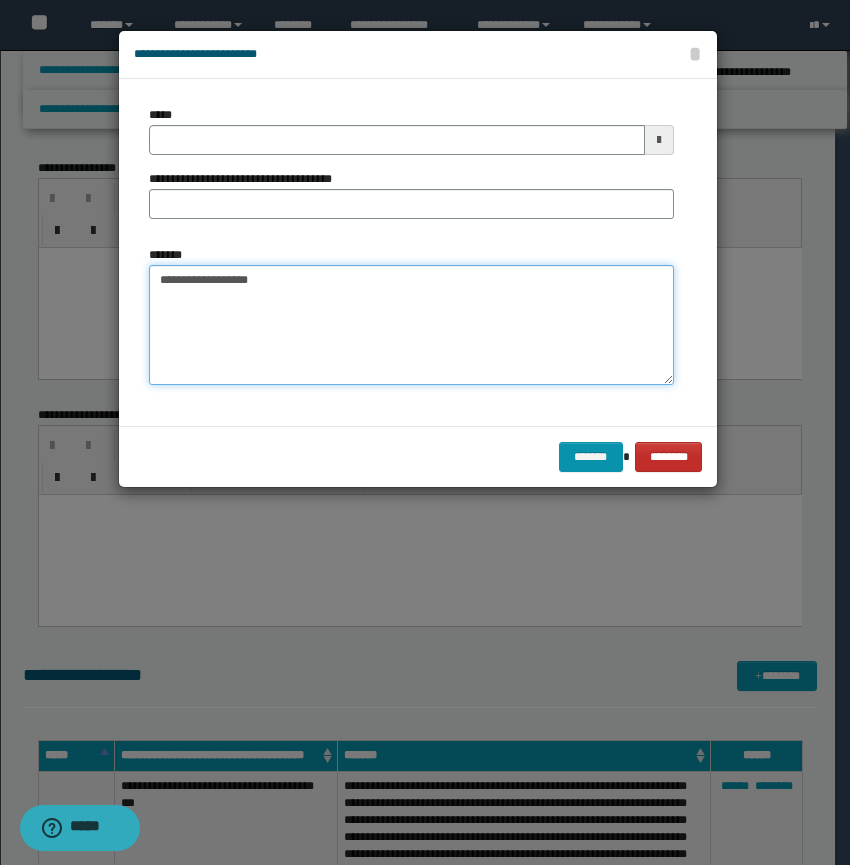 type on "**********" 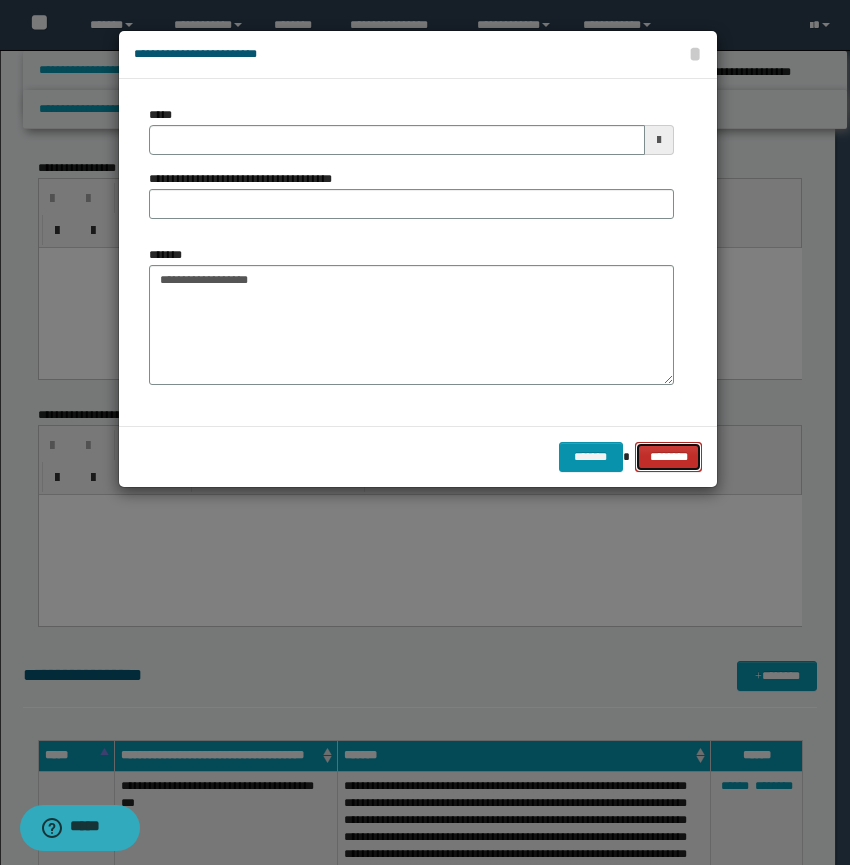 click on "********" at bounding box center (668, 457) 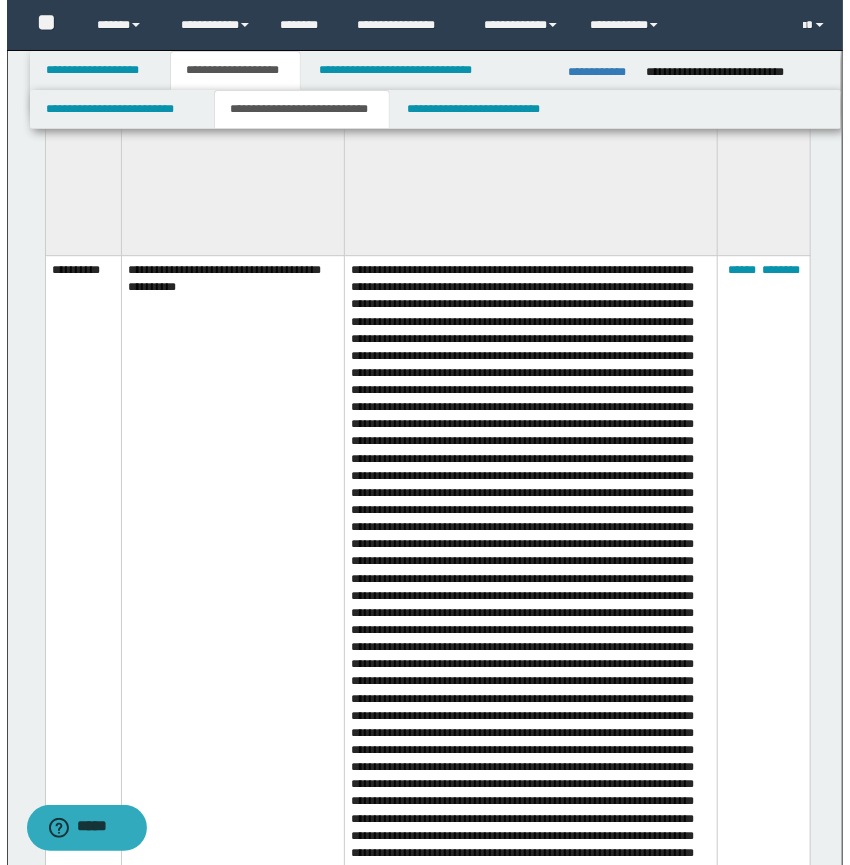scroll, scrollTop: 6299, scrollLeft: 0, axis: vertical 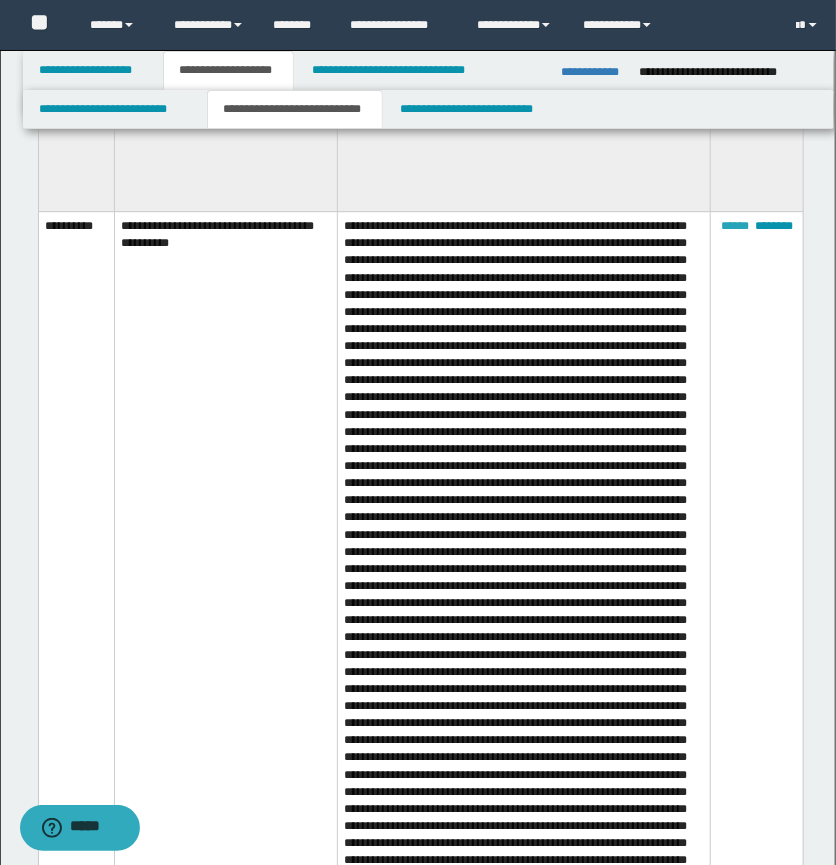 click on "******" at bounding box center [735, 226] 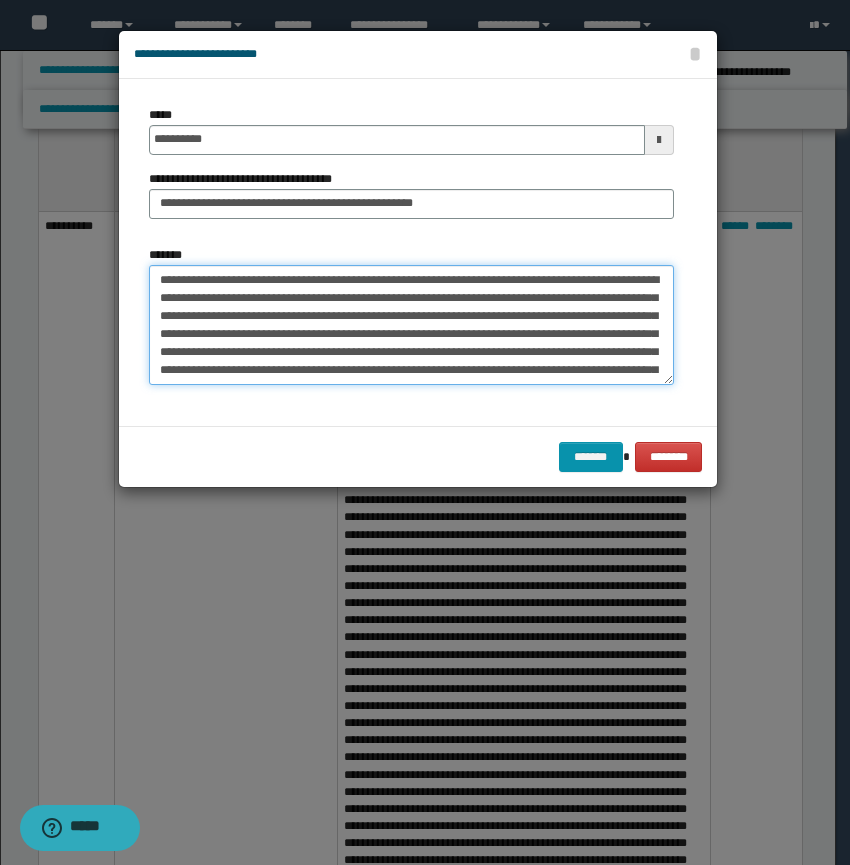 click on "*******" at bounding box center (411, 325) 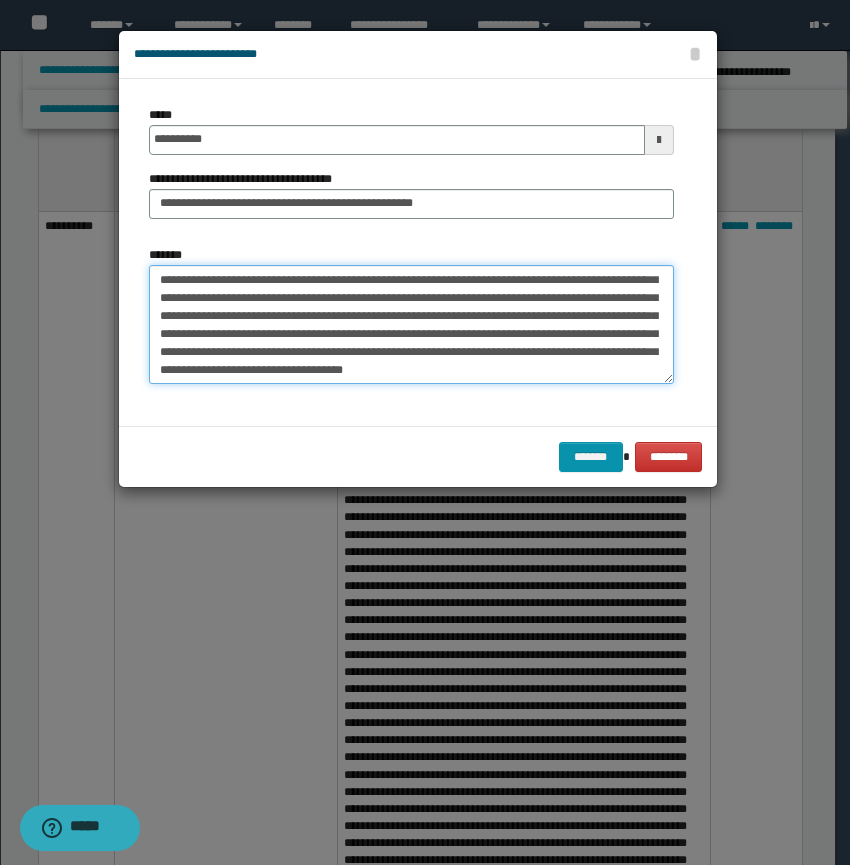 scroll, scrollTop: 1133, scrollLeft: 0, axis: vertical 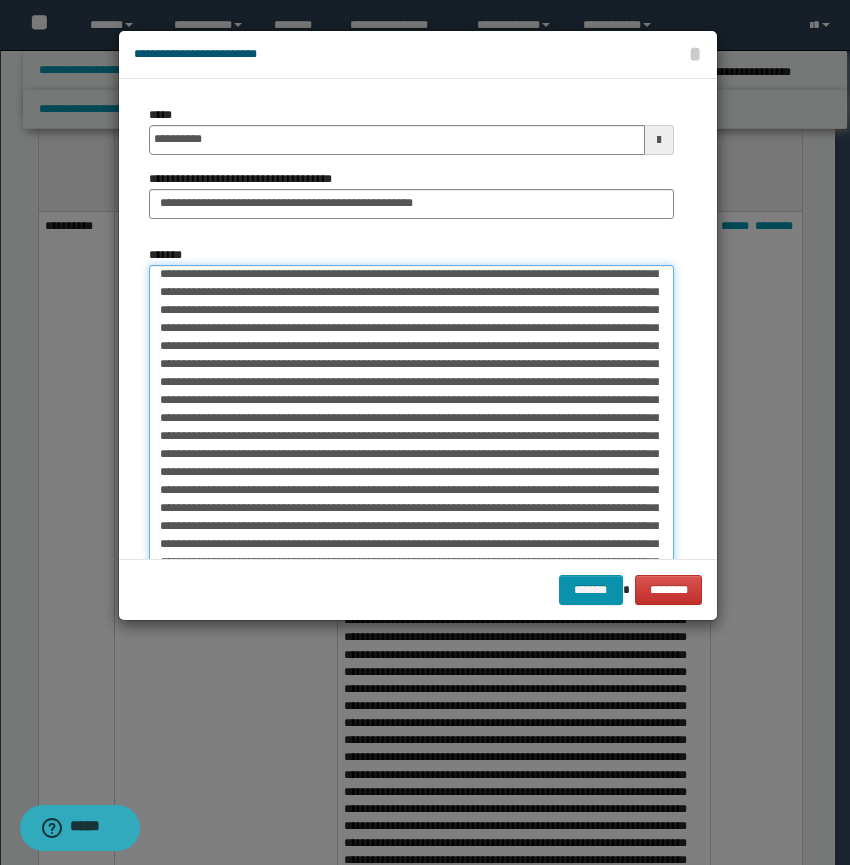 drag, startPoint x: 665, startPoint y: 379, endPoint x: 653, endPoint y: 609, distance: 230.31284 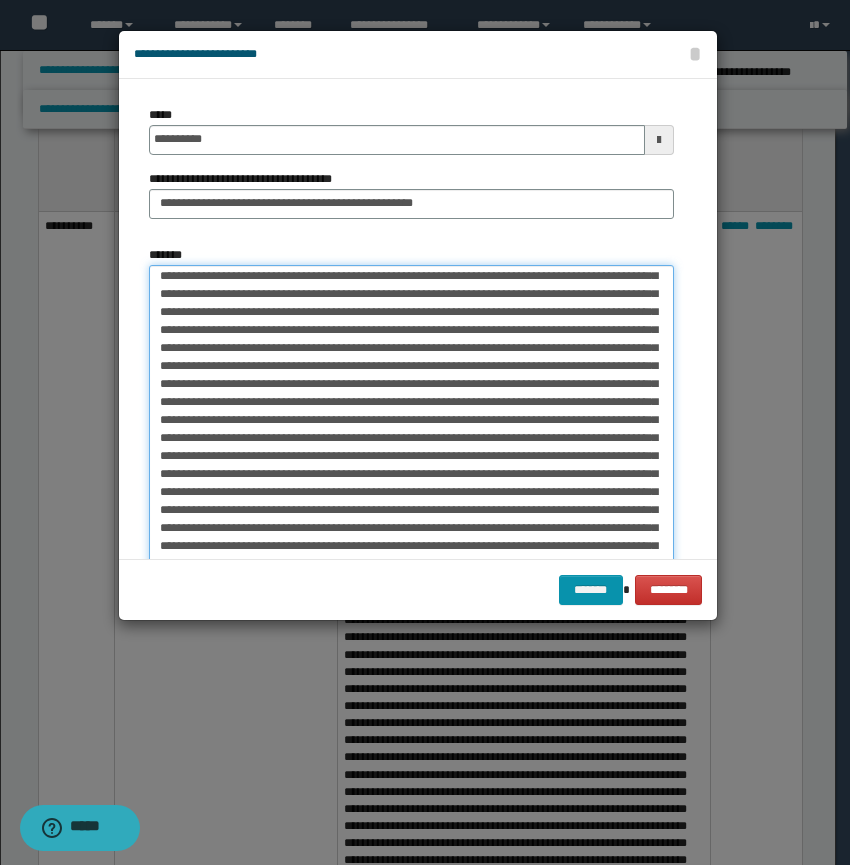 scroll, scrollTop: 97, scrollLeft: 0, axis: vertical 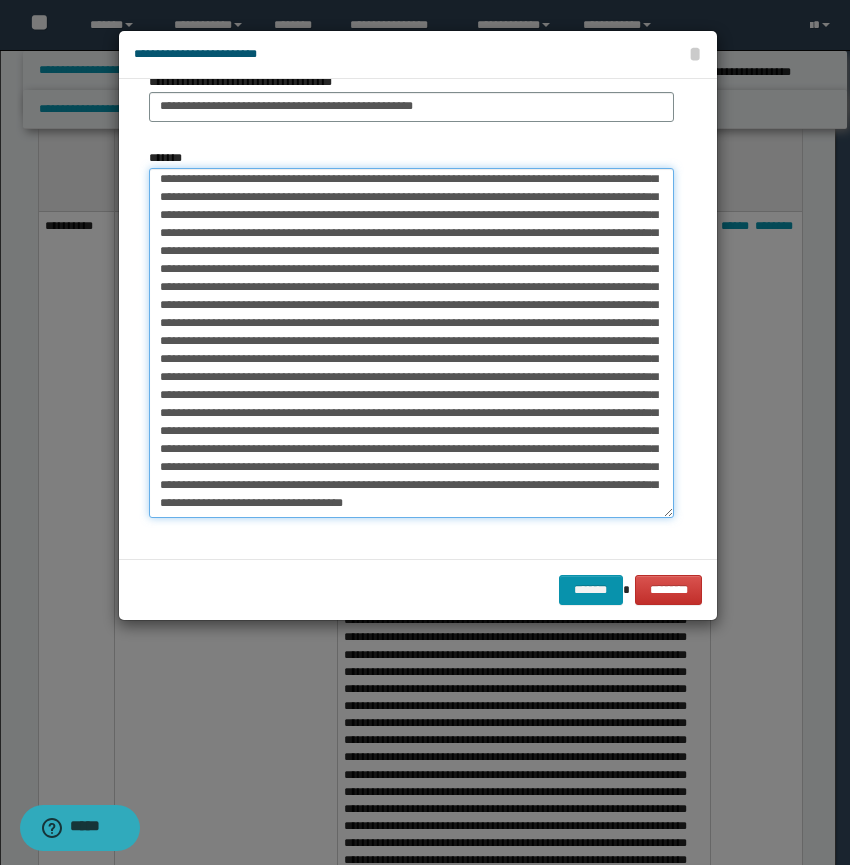click on "*******" at bounding box center [411, 343] 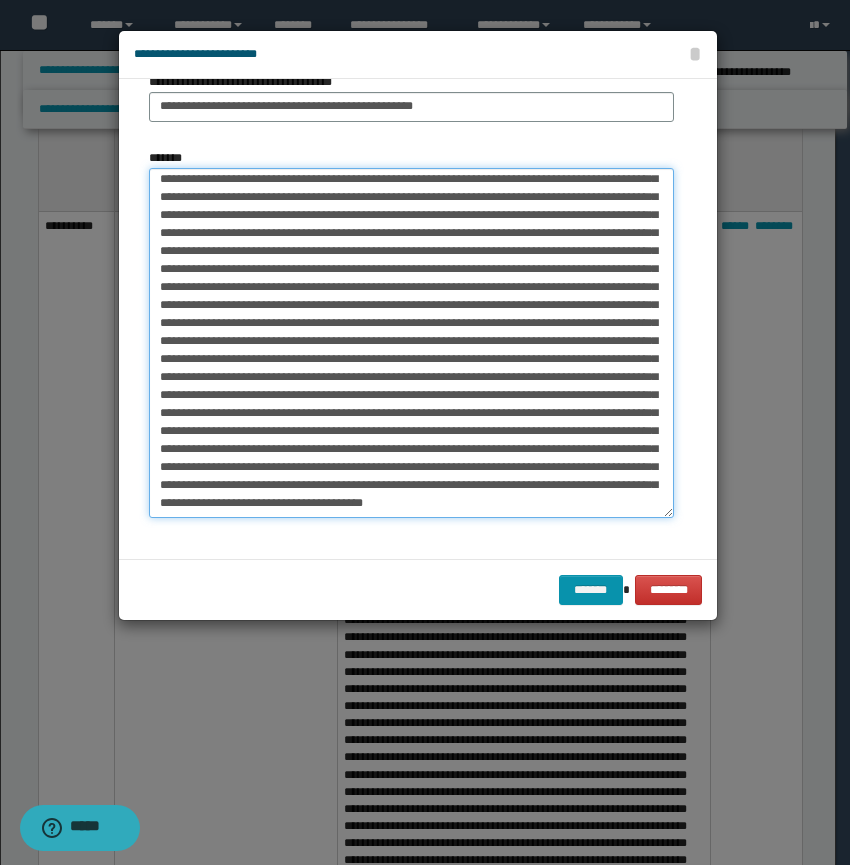 click on "*******" at bounding box center (411, 343) 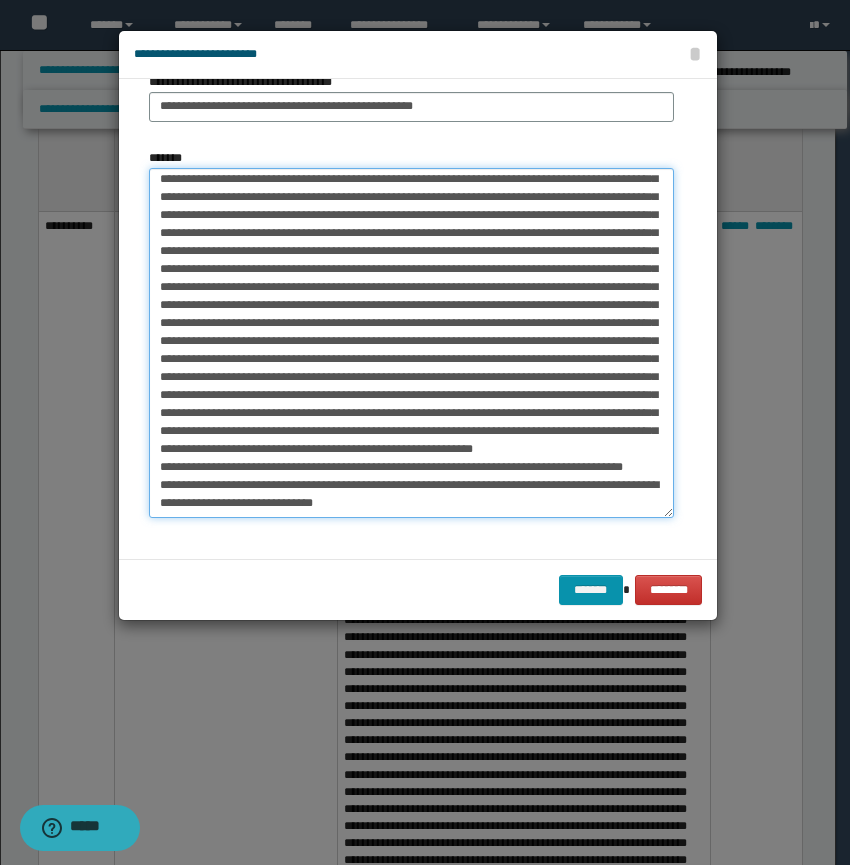 scroll, scrollTop: 969, scrollLeft: 0, axis: vertical 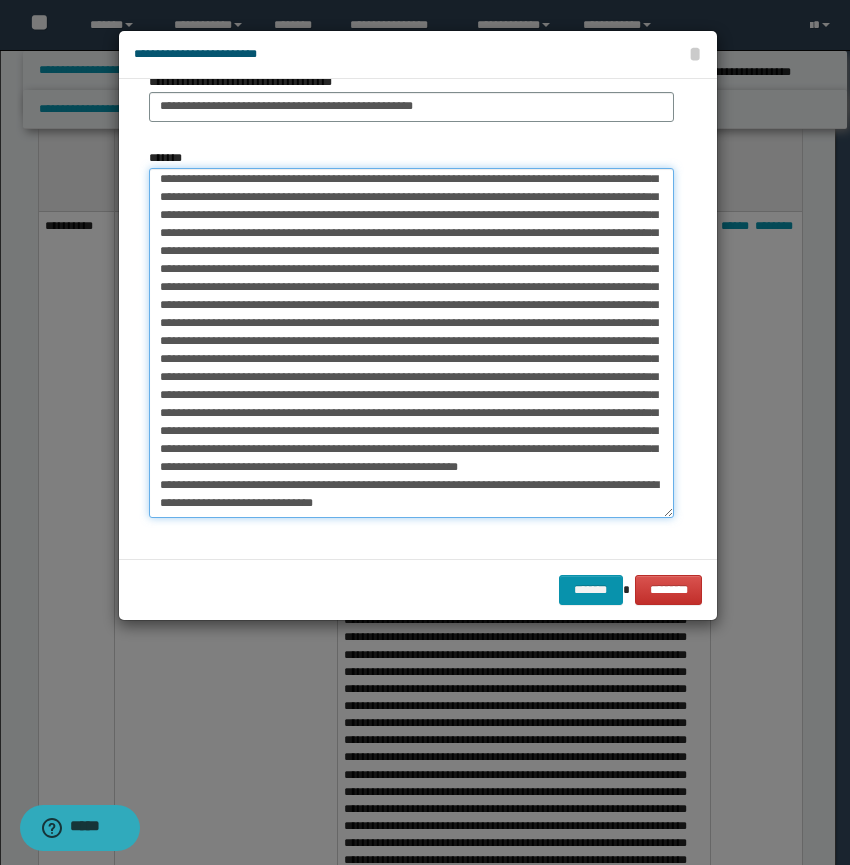 click on "*******" at bounding box center (411, 343) 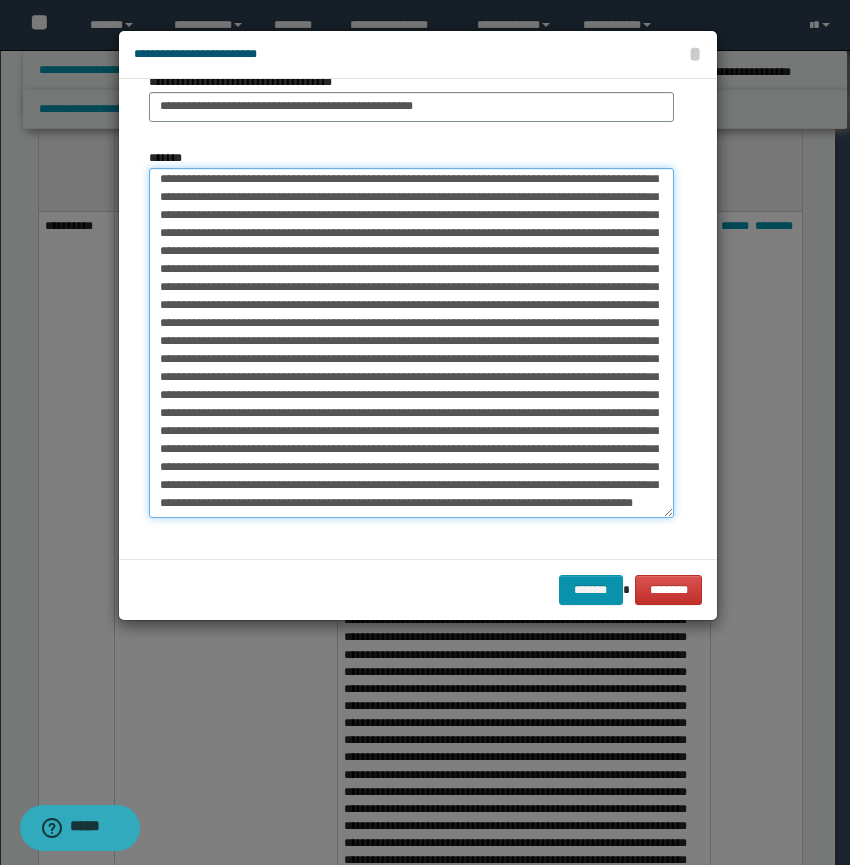 scroll, scrollTop: 957, scrollLeft: 0, axis: vertical 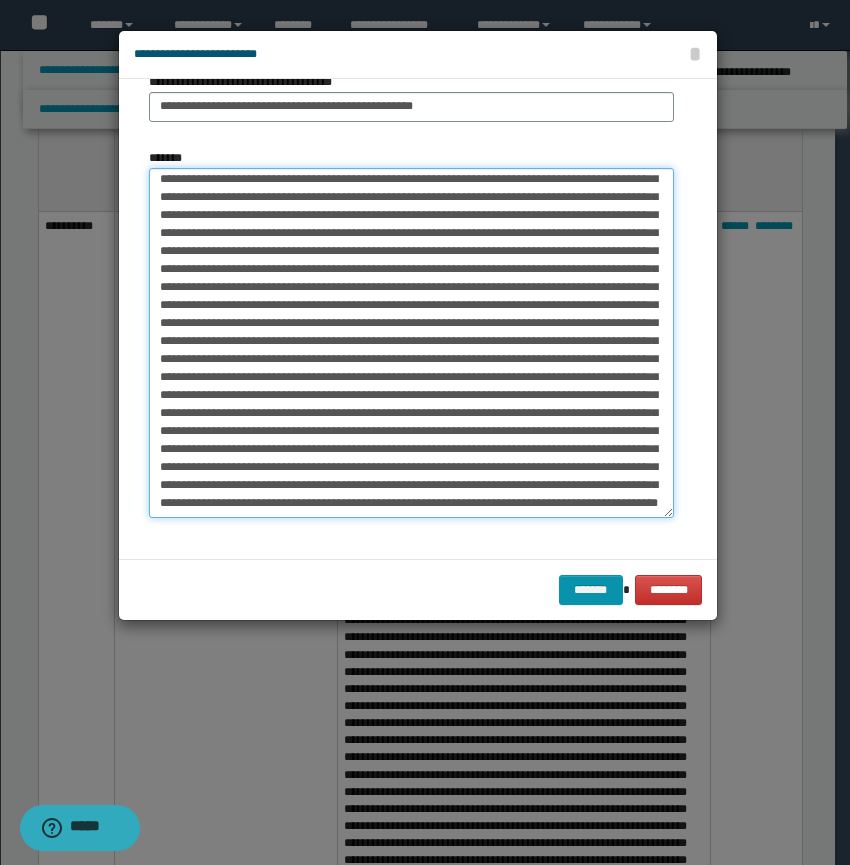 click on "*******" at bounding box center (411, 343) 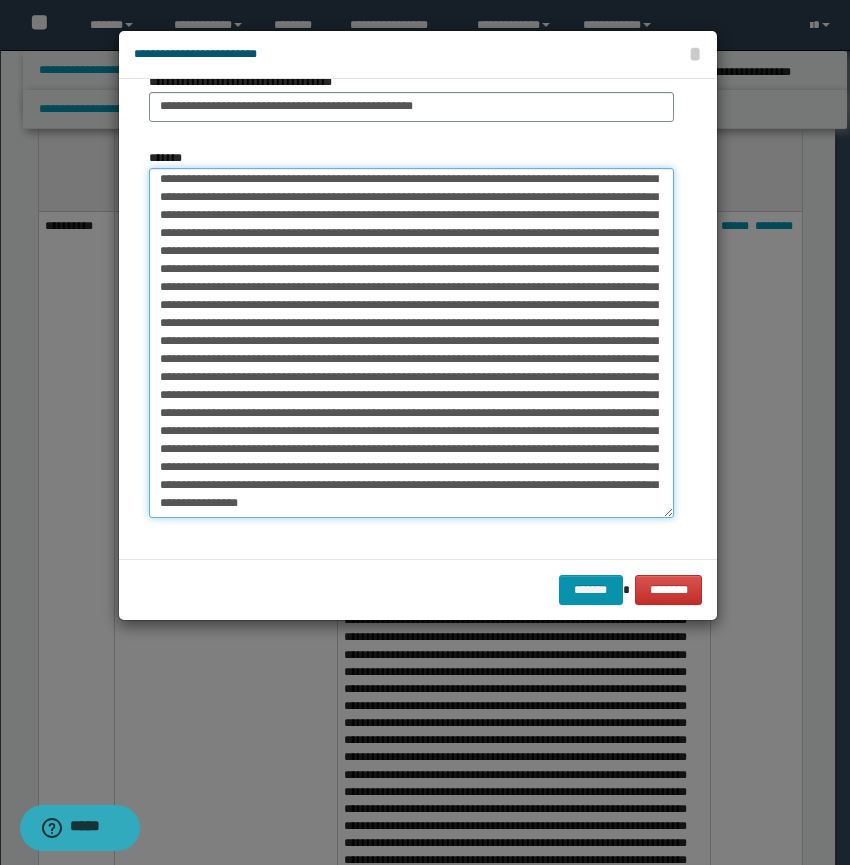 click on "*******" at bounding box center [411, 343] 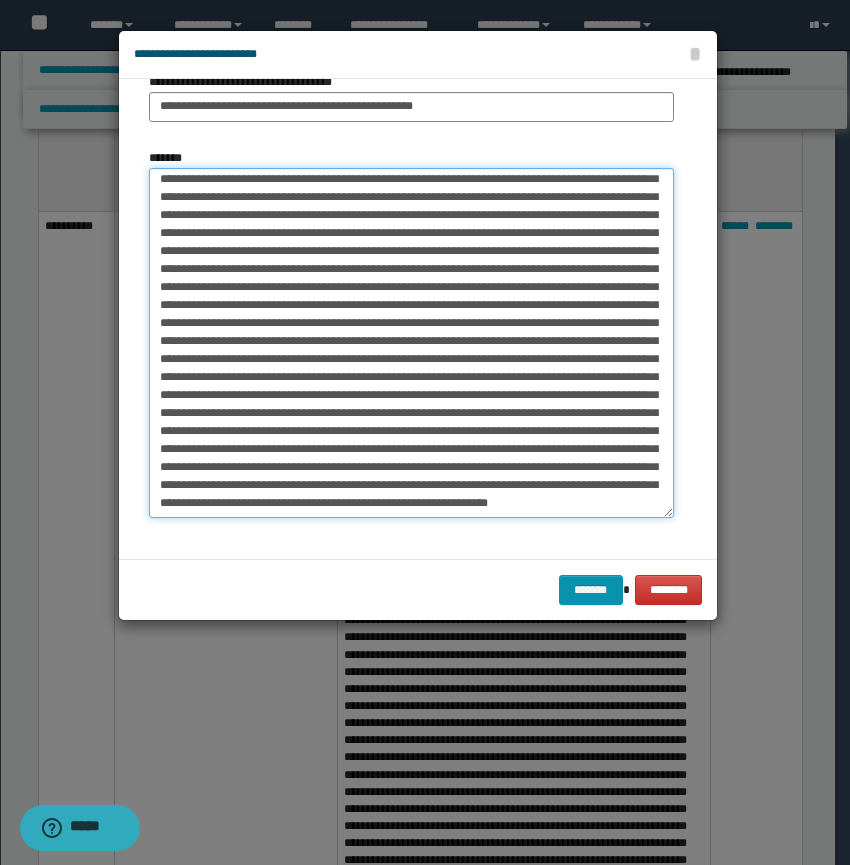 scroll, scrollTop: 969, scrollLeft: 0, axis: vertical 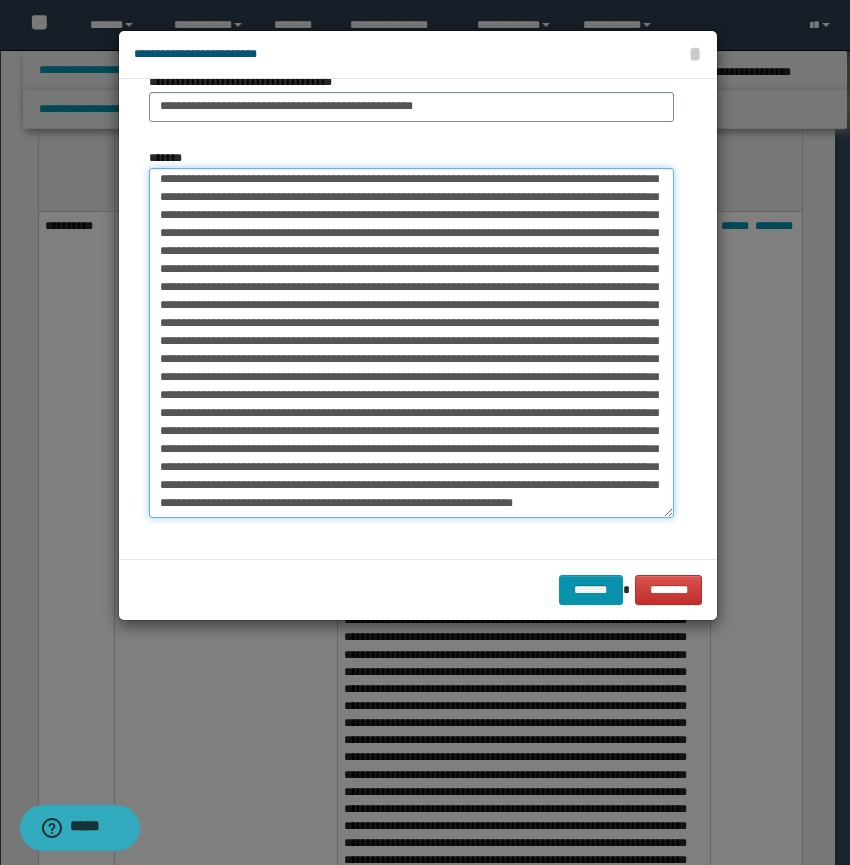 click on "*******" at bounding box center (411, 343) 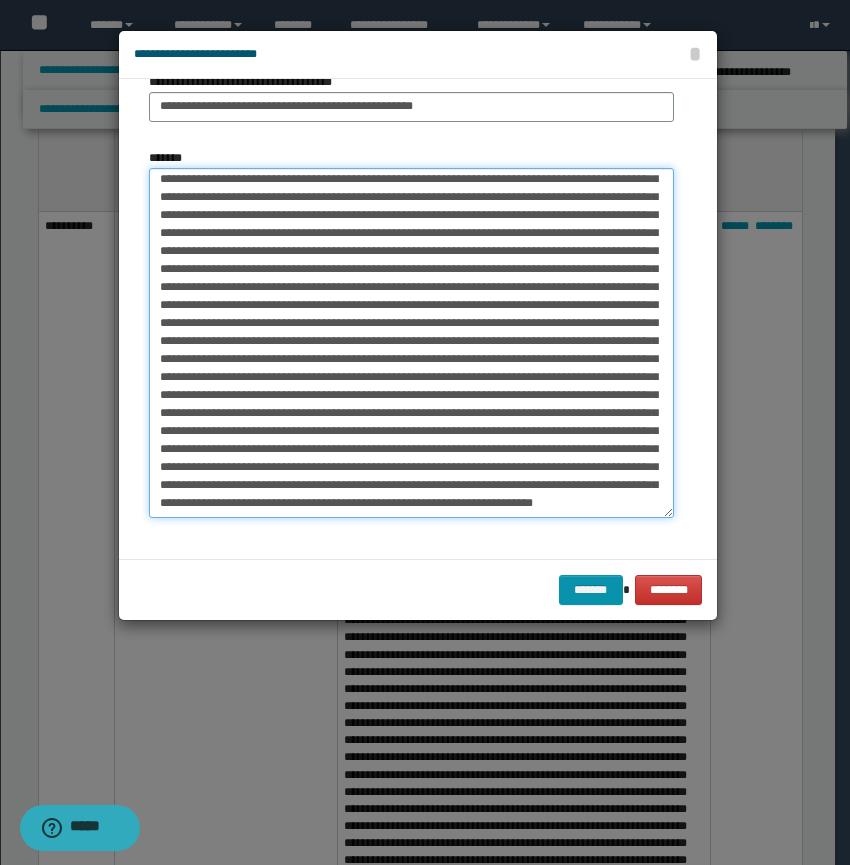 paste on "**********" 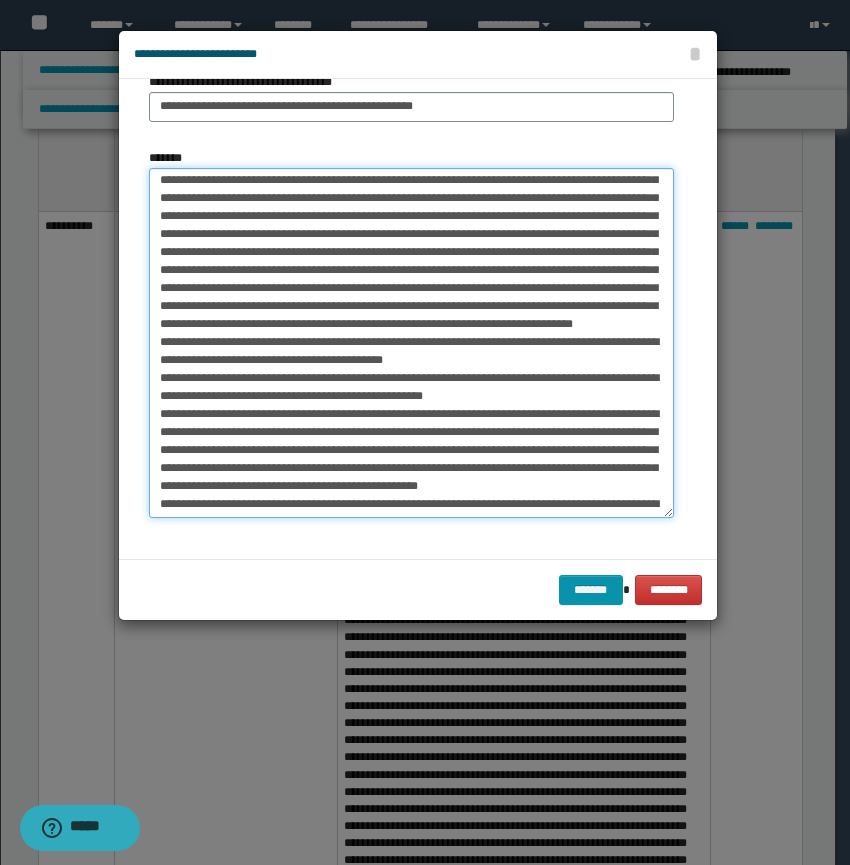 scroll, scrollTop: 1599, scrollLeft: 0, axis: vertical 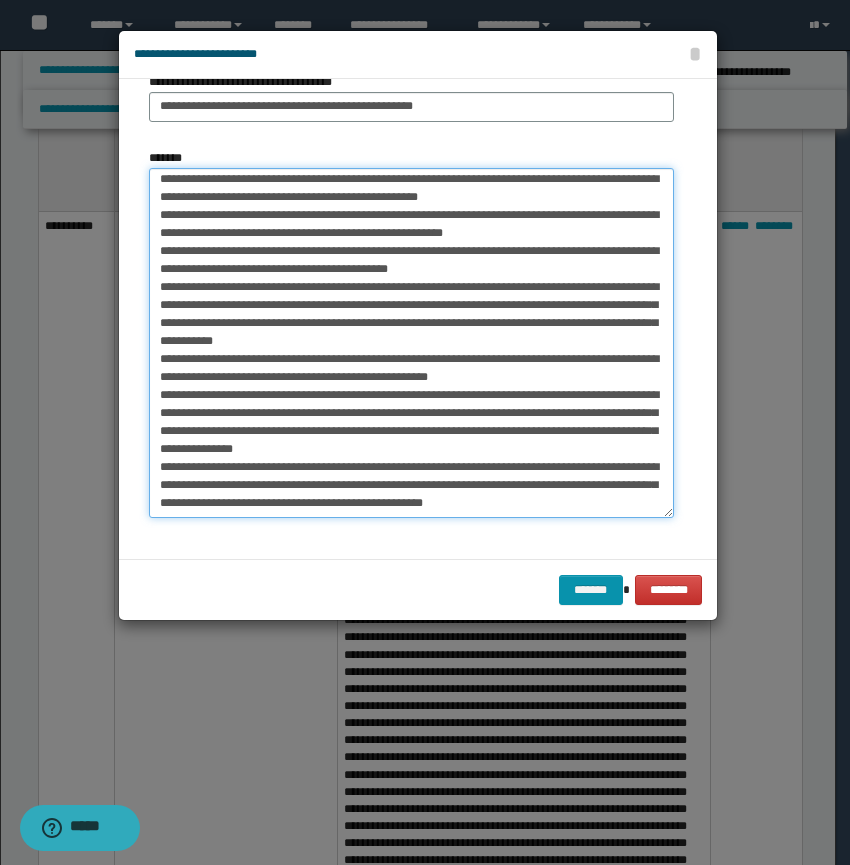 click on "*******" at bounding box center (411, 343) 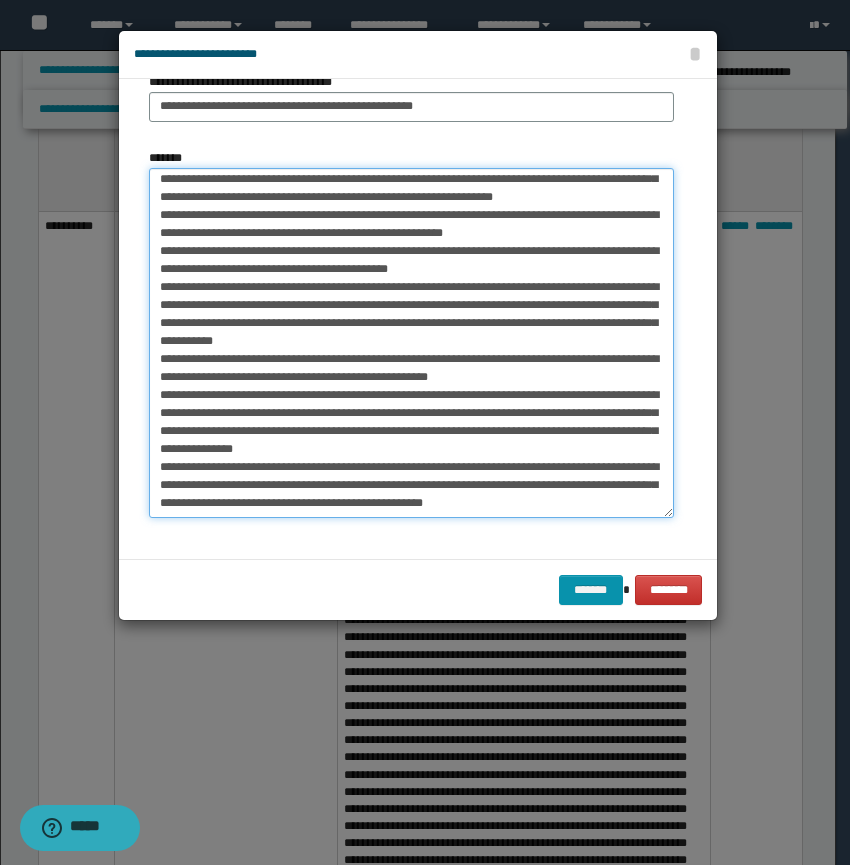 scroll, scrollTop: 1571, scrollLeft: 0, axis: vertical 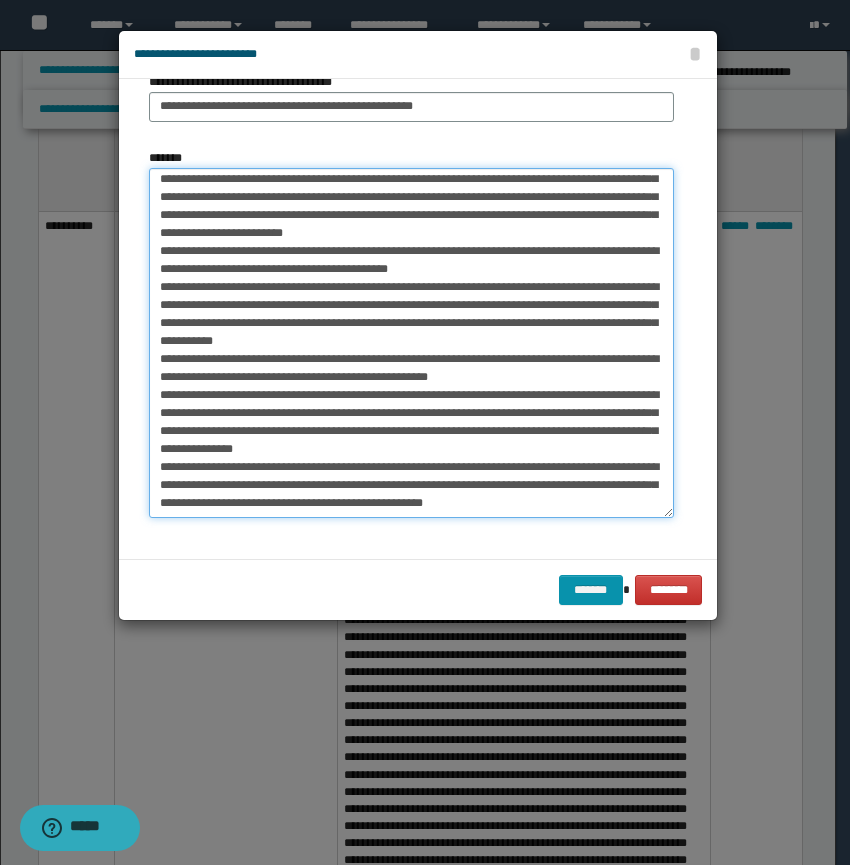 click on "*******" at bounding box center [411, 343] 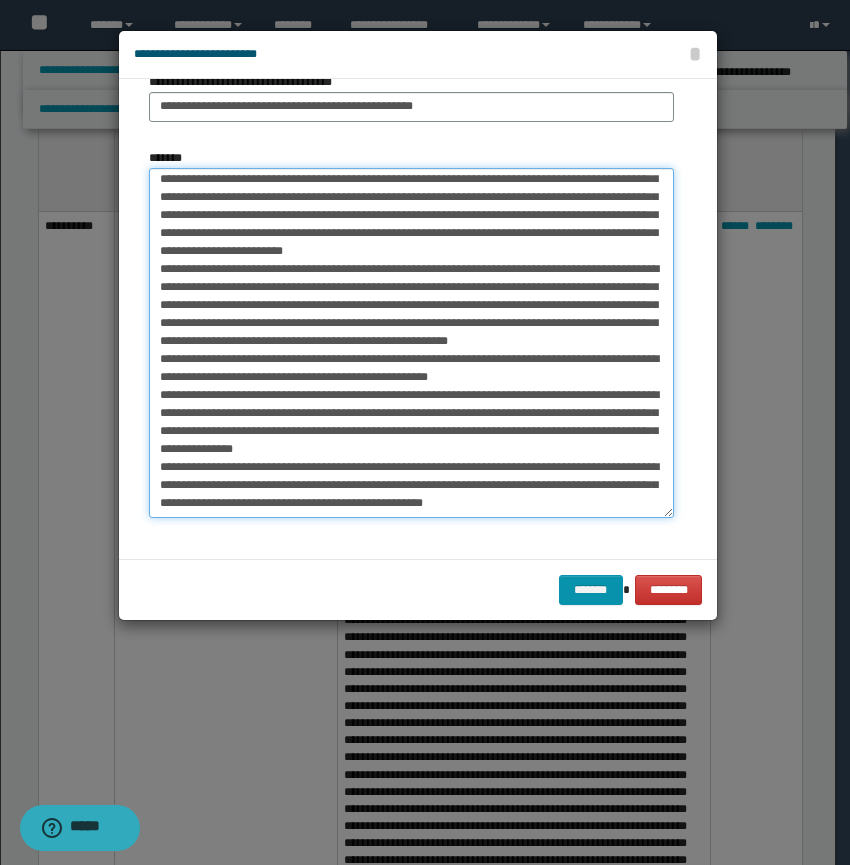 click on "*******" at bounding box center [411, 343] 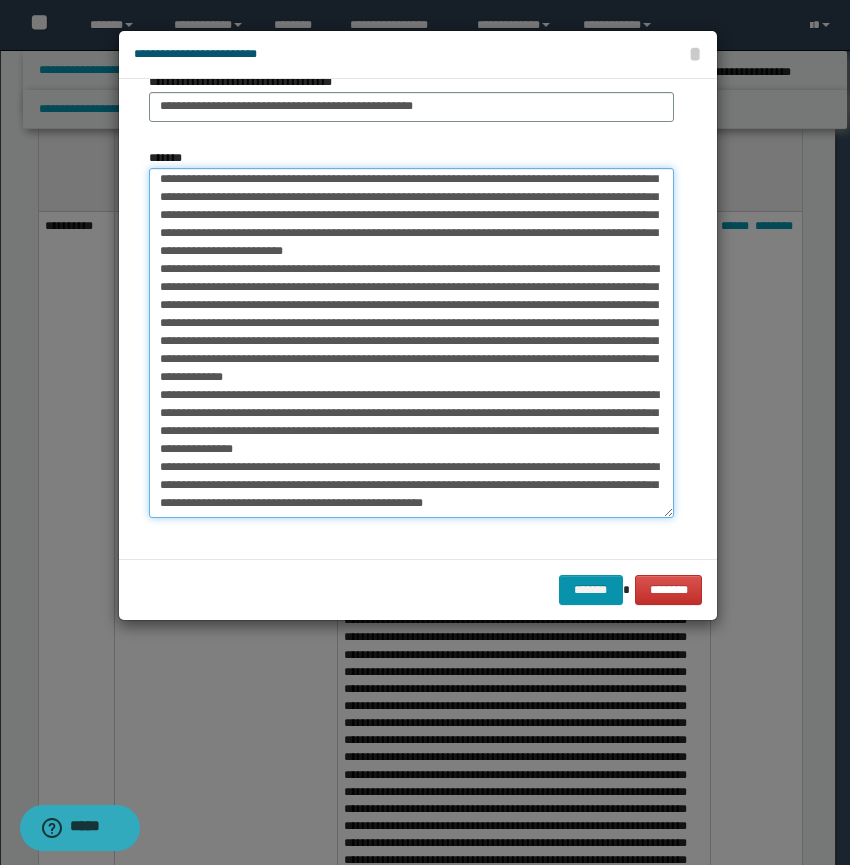 click on "*******" at bounding box center (411, 343) 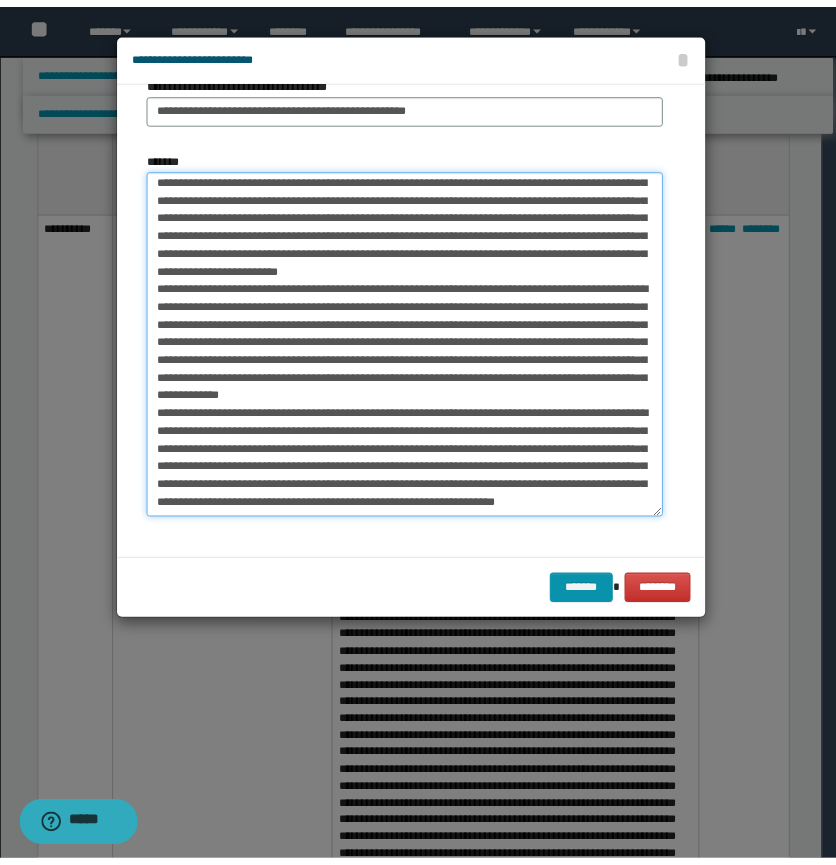 scroll, scrollTop: 1569, scrollLeft: 0, axis: vertical 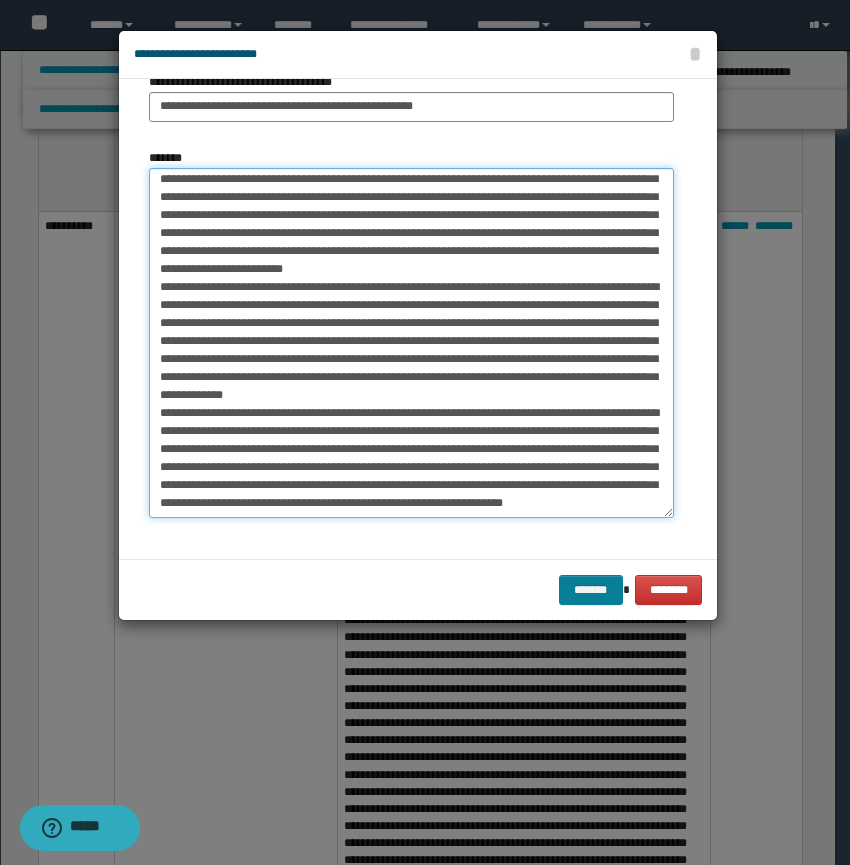 type on "**********" 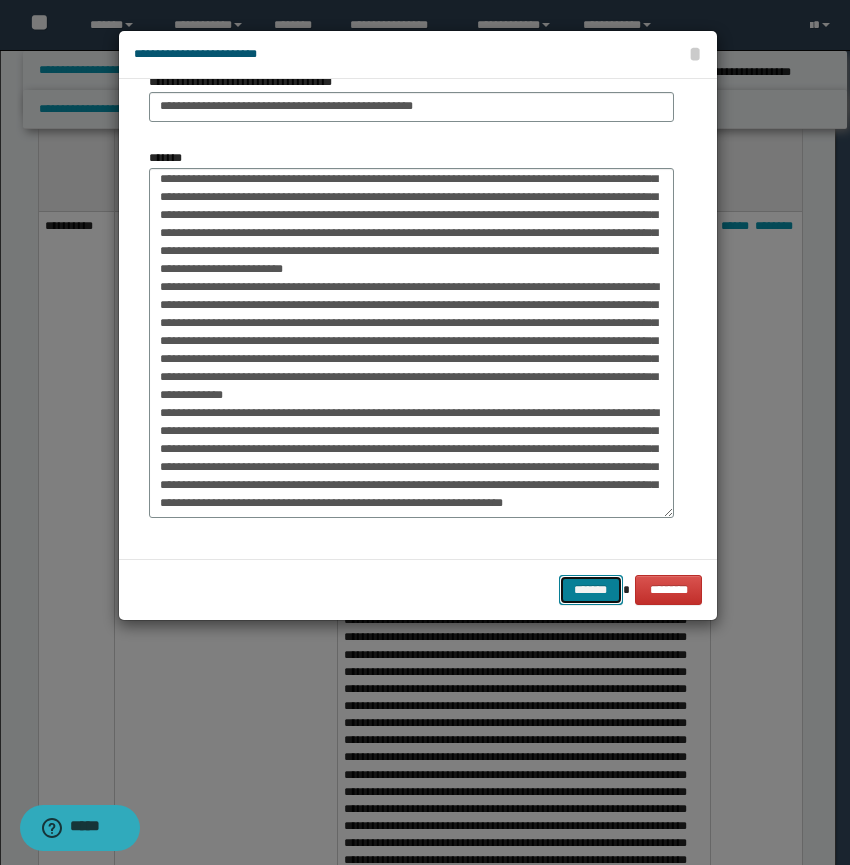 click on "*******" at bounding box center (591, 590) 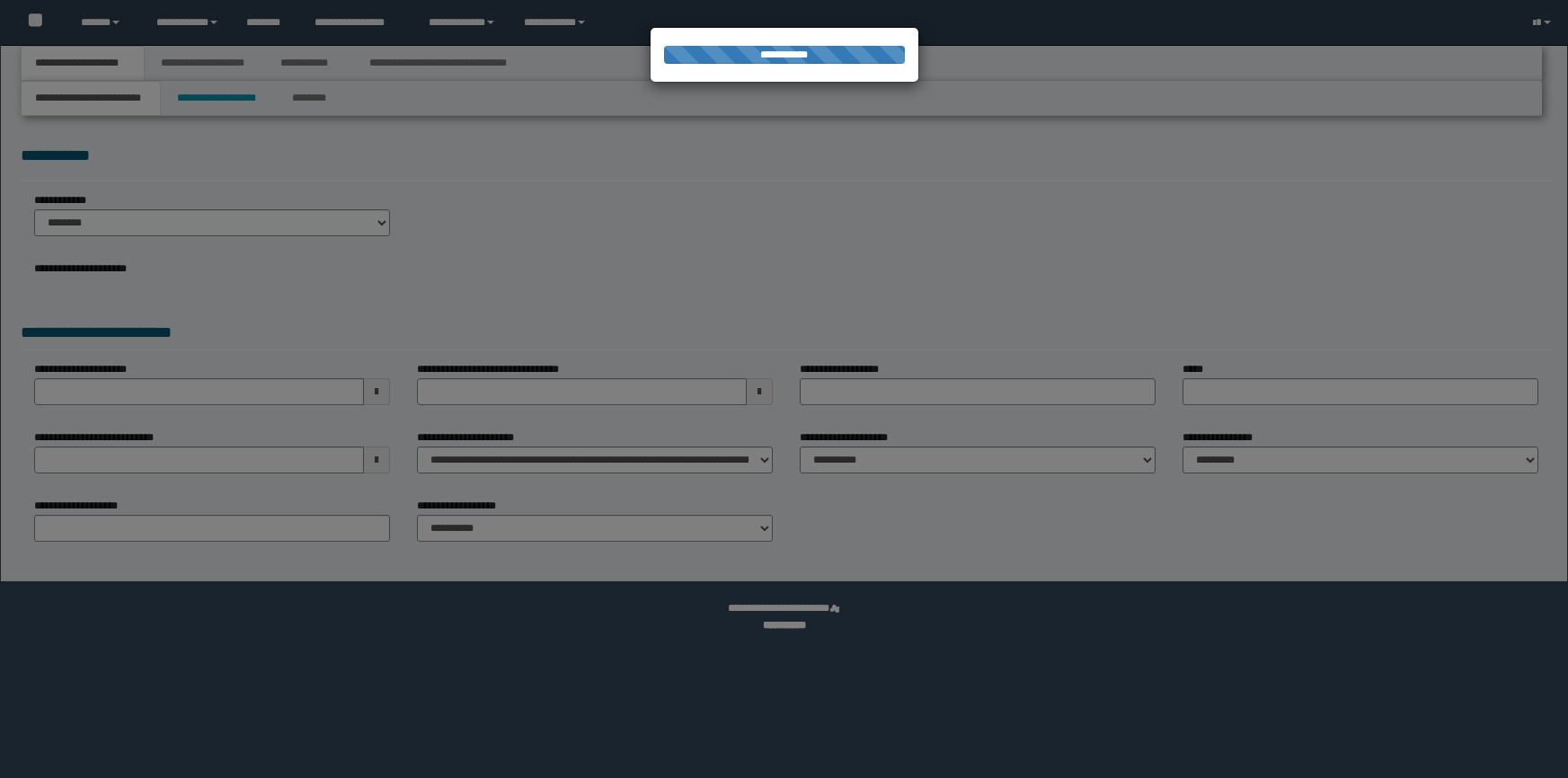 scroll, scrollTop: 0, scrollLeft: 0, axis: both 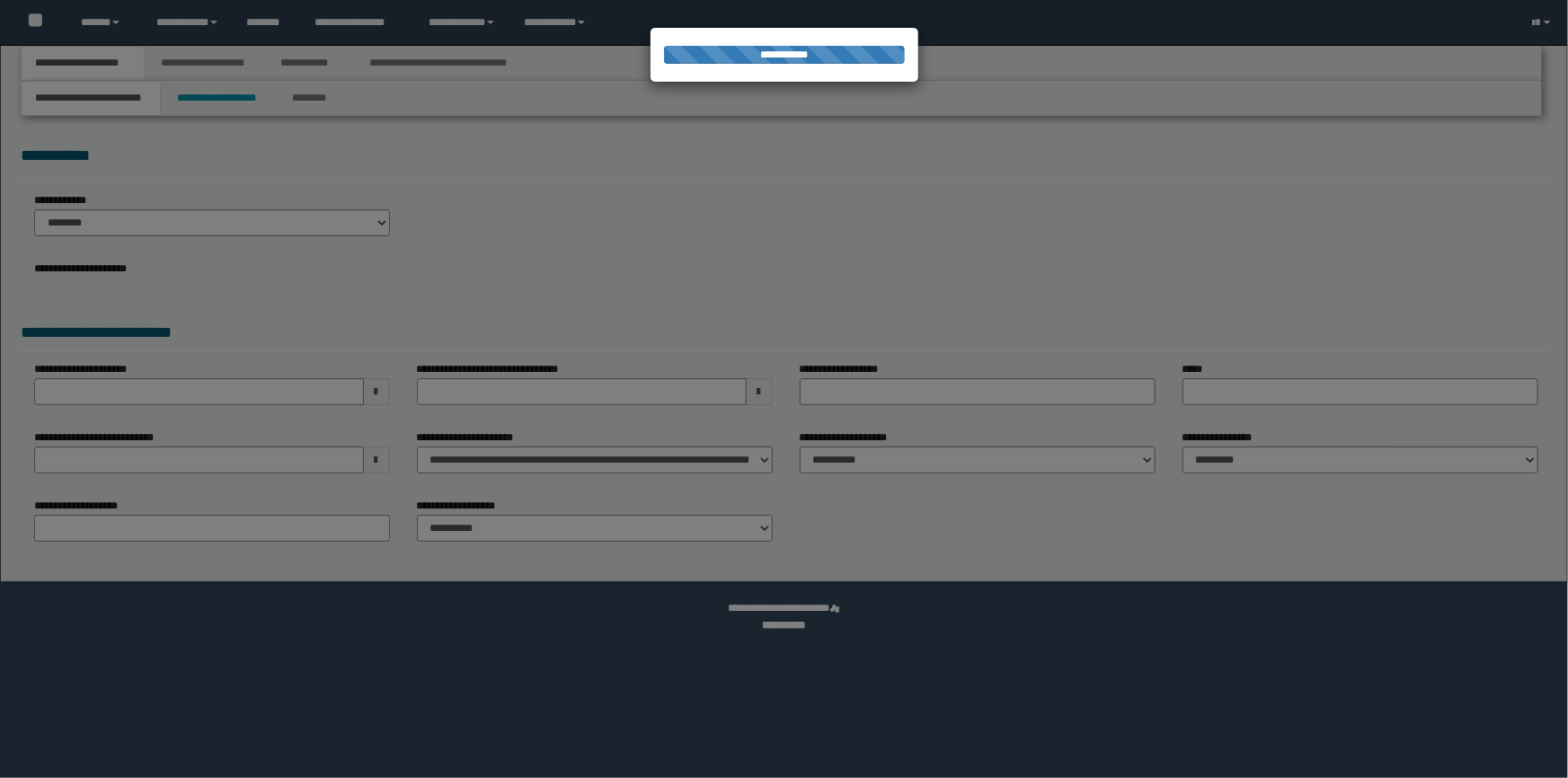 select on "*" 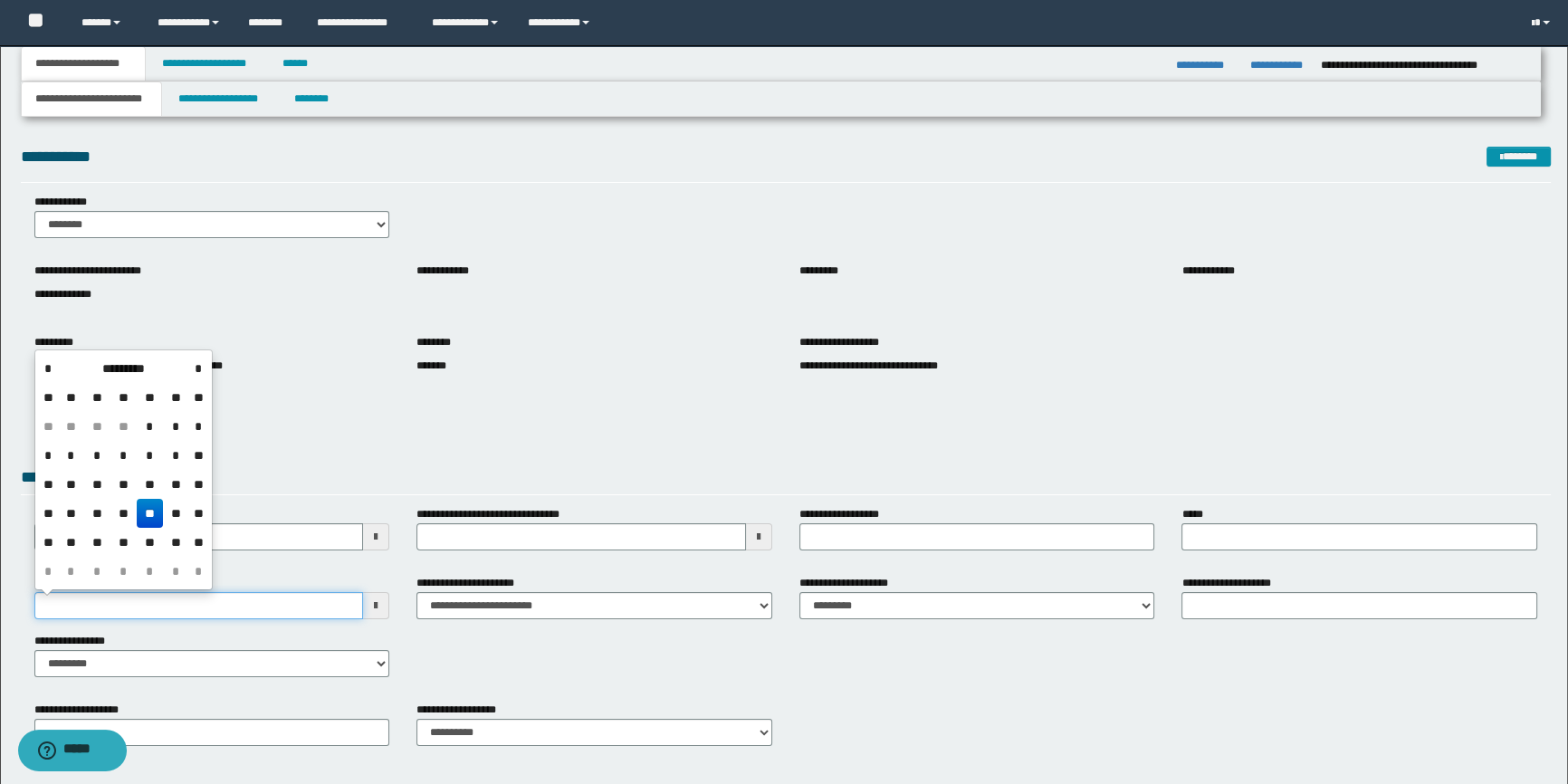 drag, startPoint x: 121, startPoint y: 599, endPoint x: 0, endPoint y: 607, distance: 121.2642 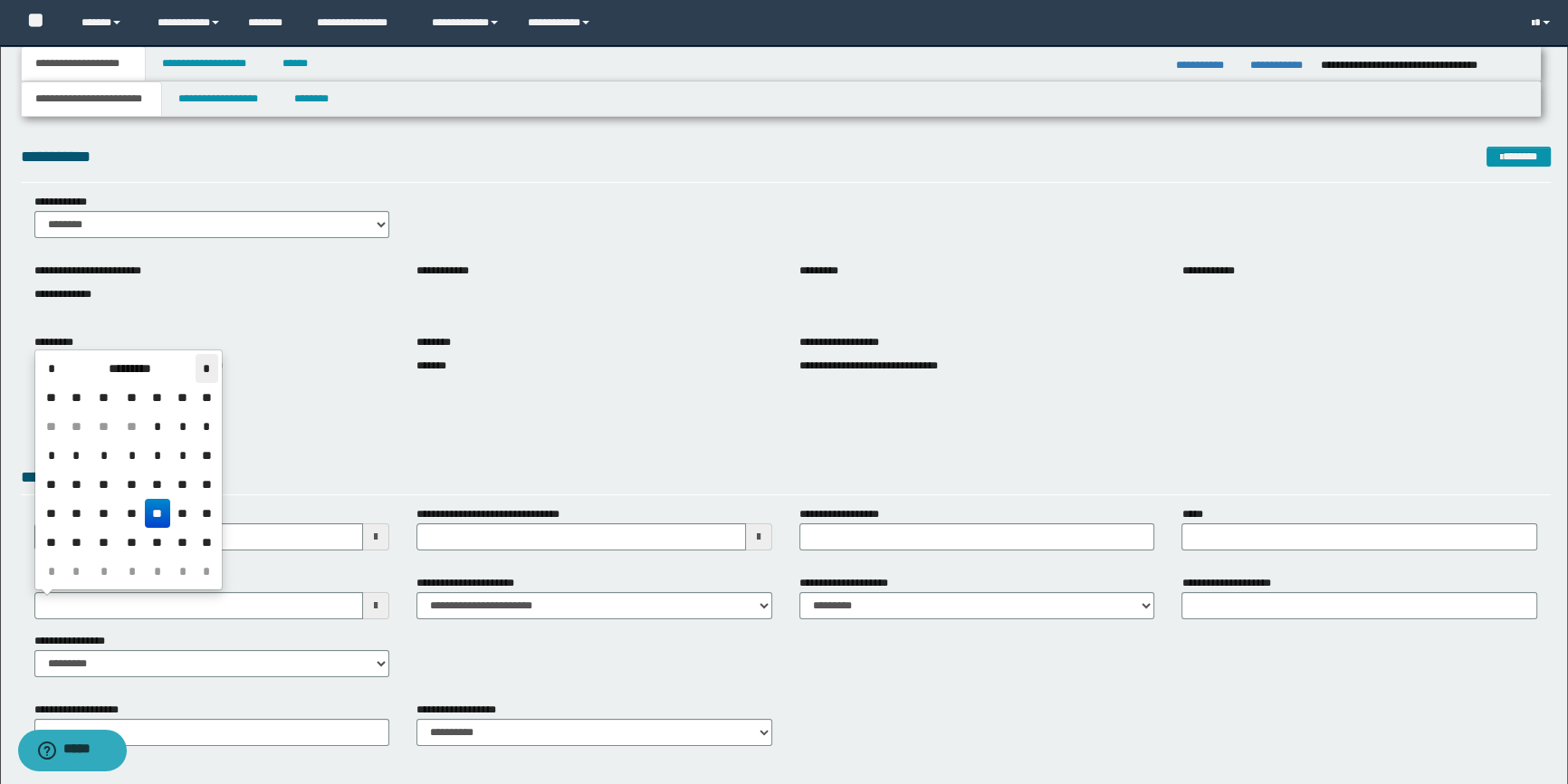 click on "*" at bounding box center (206, 368) 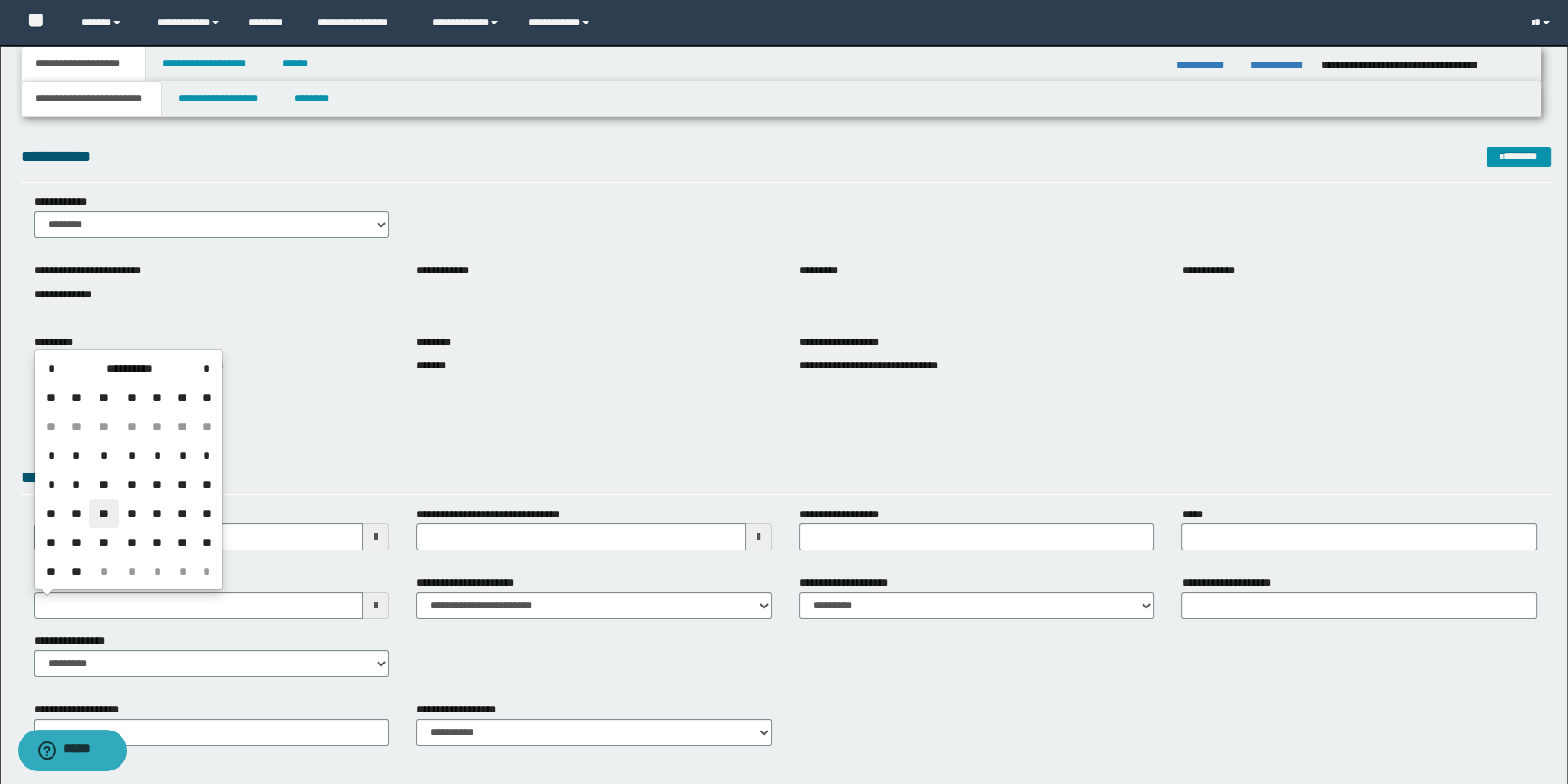 click on "**" at bounding box center (103, 513) 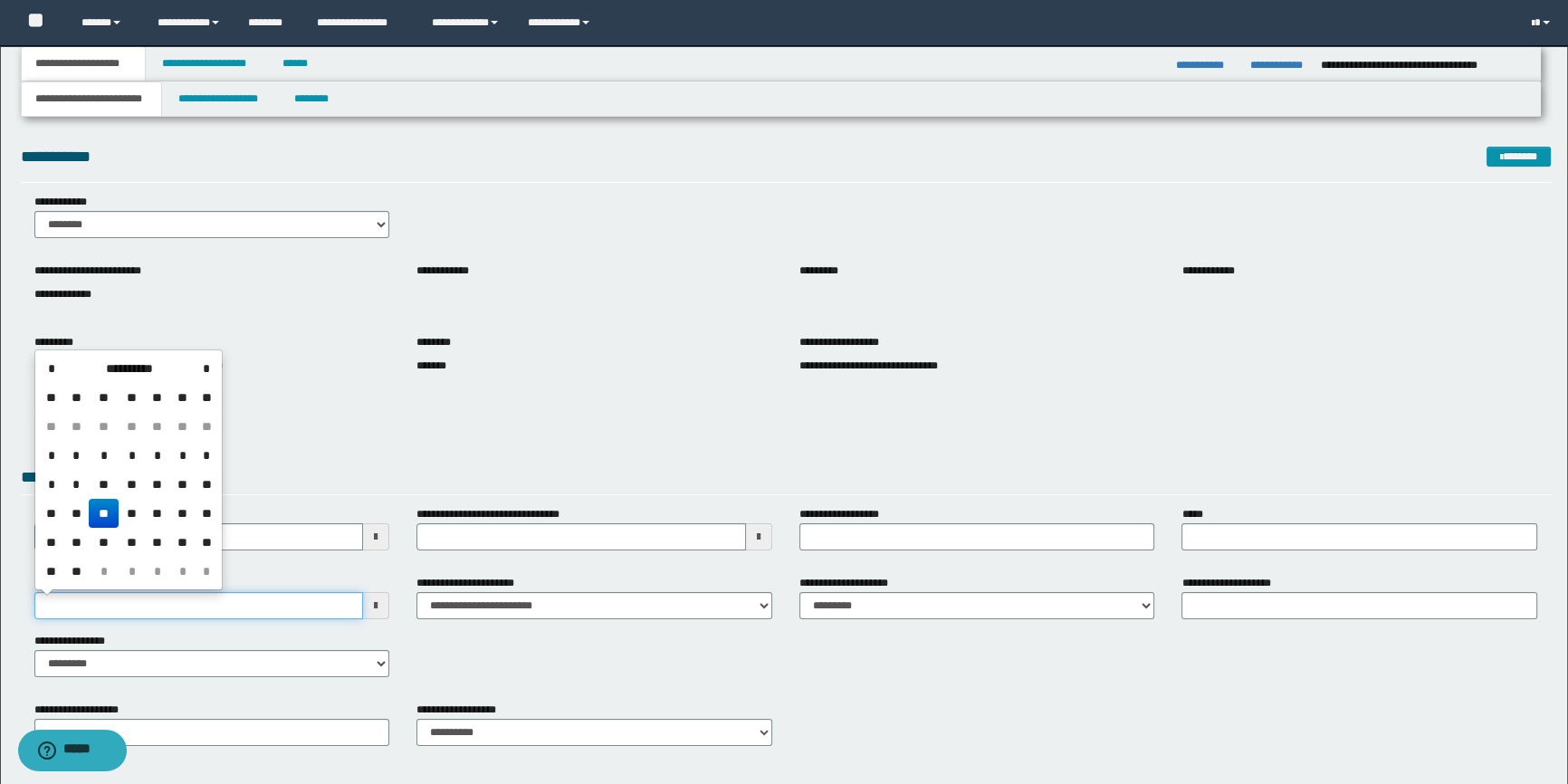 click on "**********" at bounding box center [199, 606] 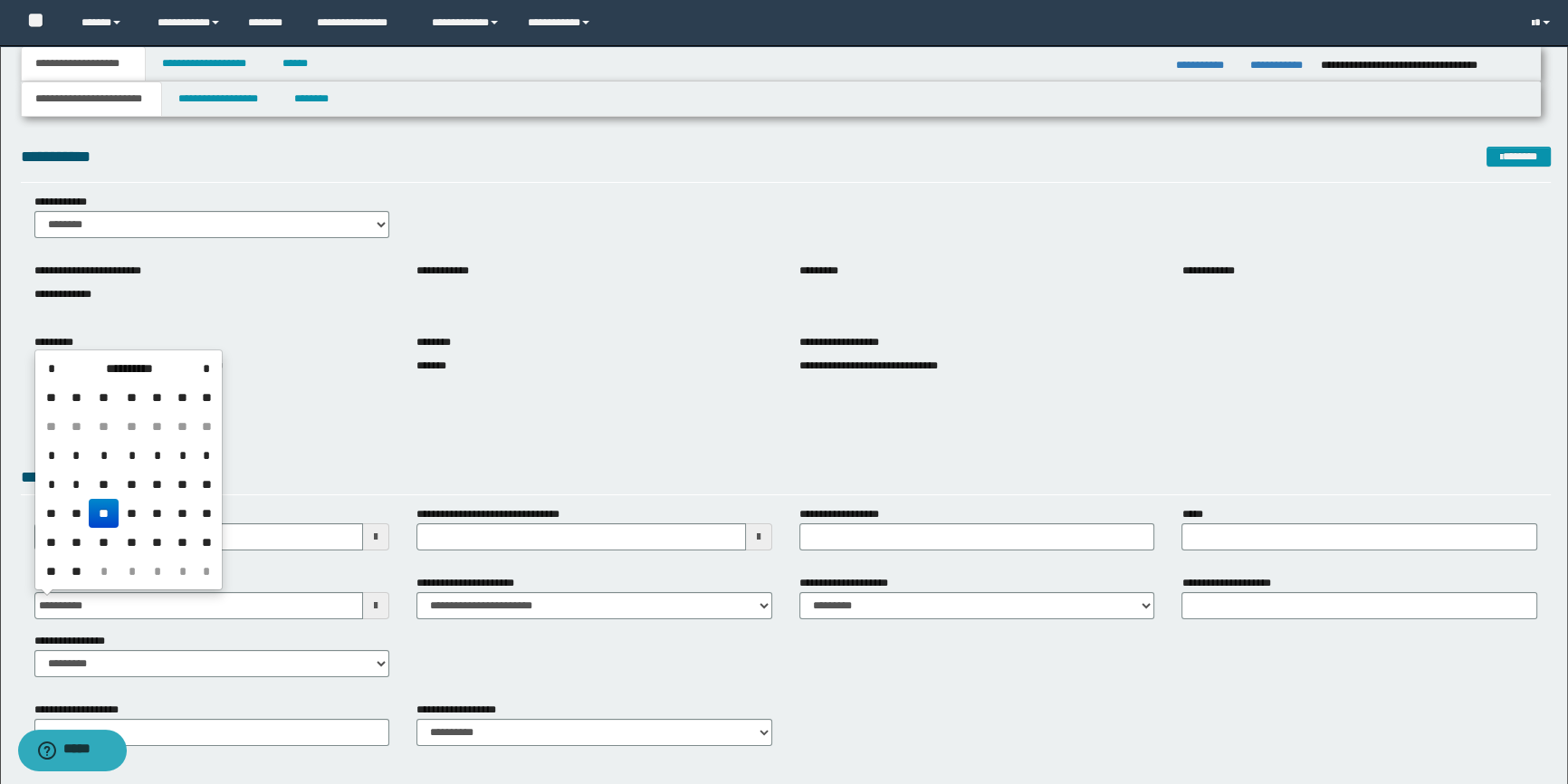 click on "**" at bounding box center [103, 513] 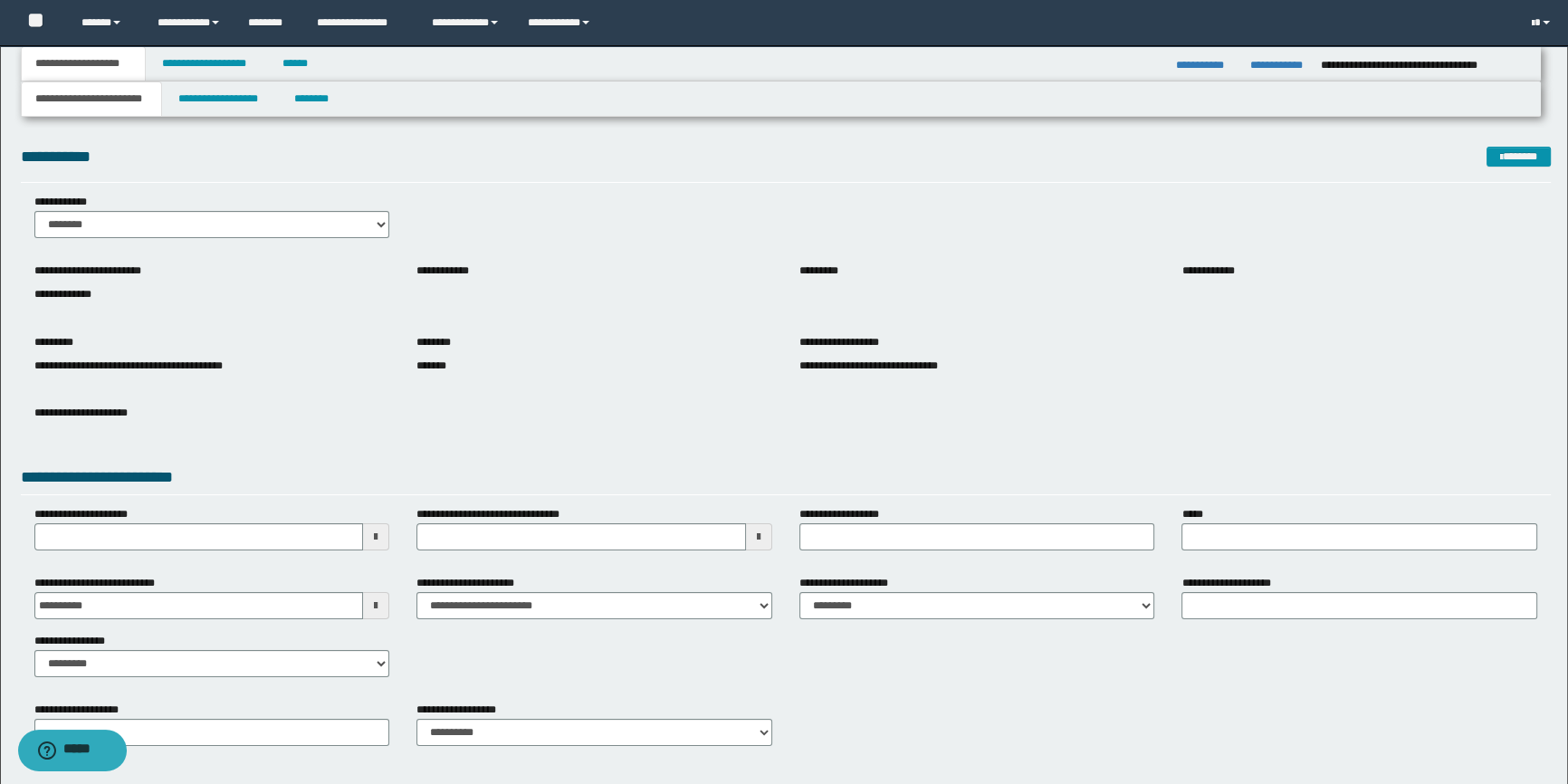 click on "**********" at bounding box center (212, 626) 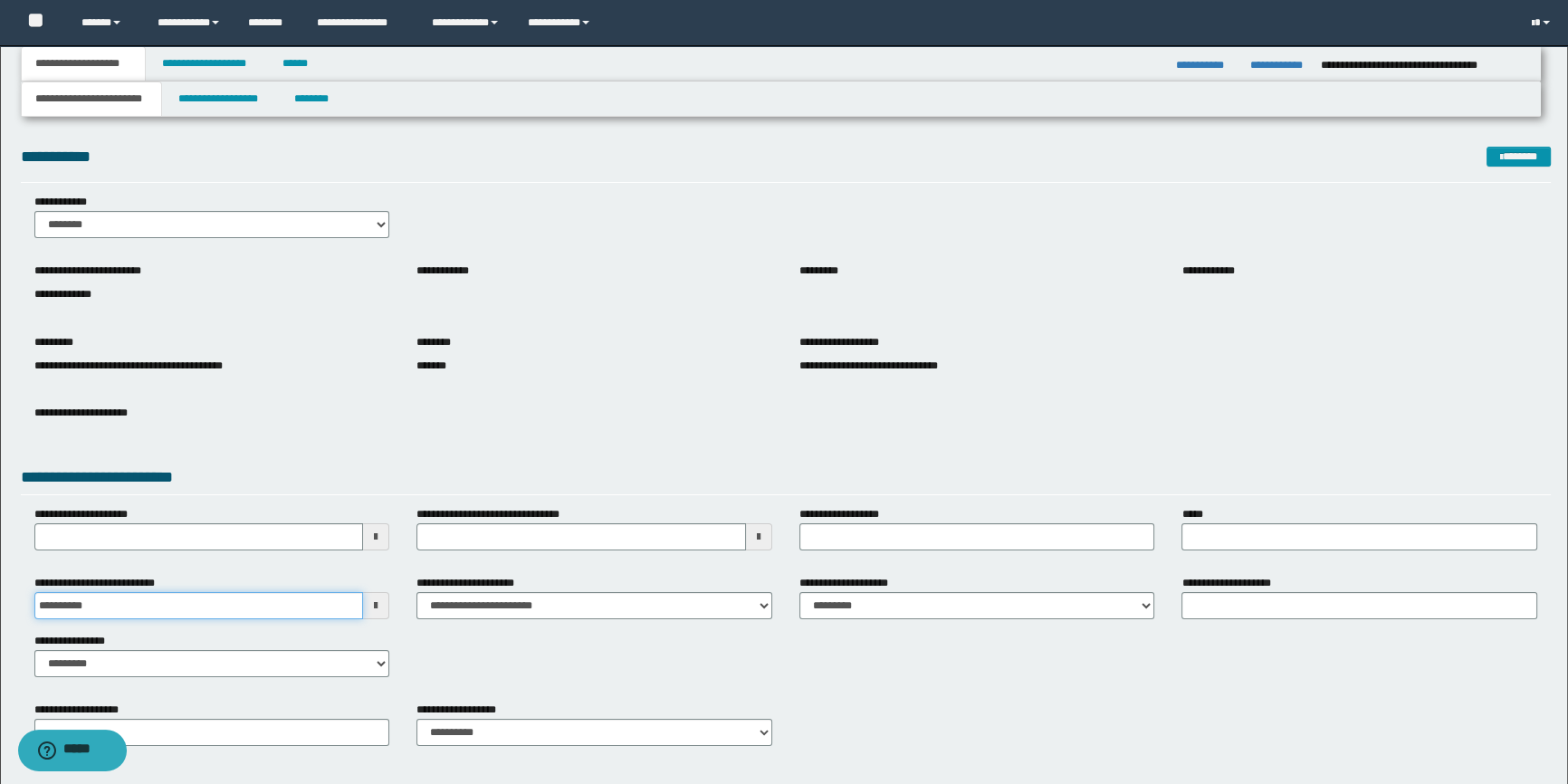 click on "**********" at bounding box center [199, 606] 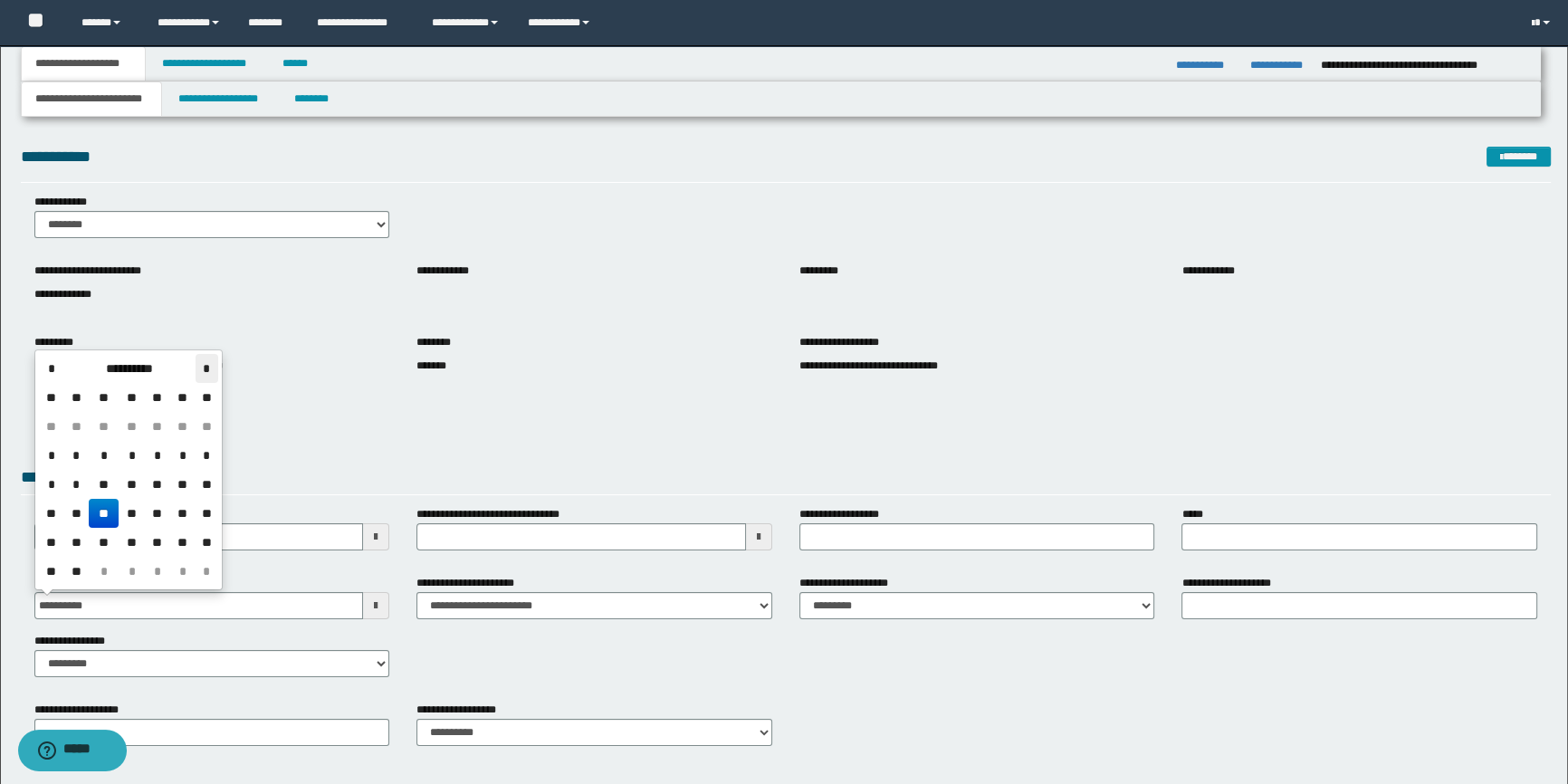 click on "*" at bounding box center [206, 368] 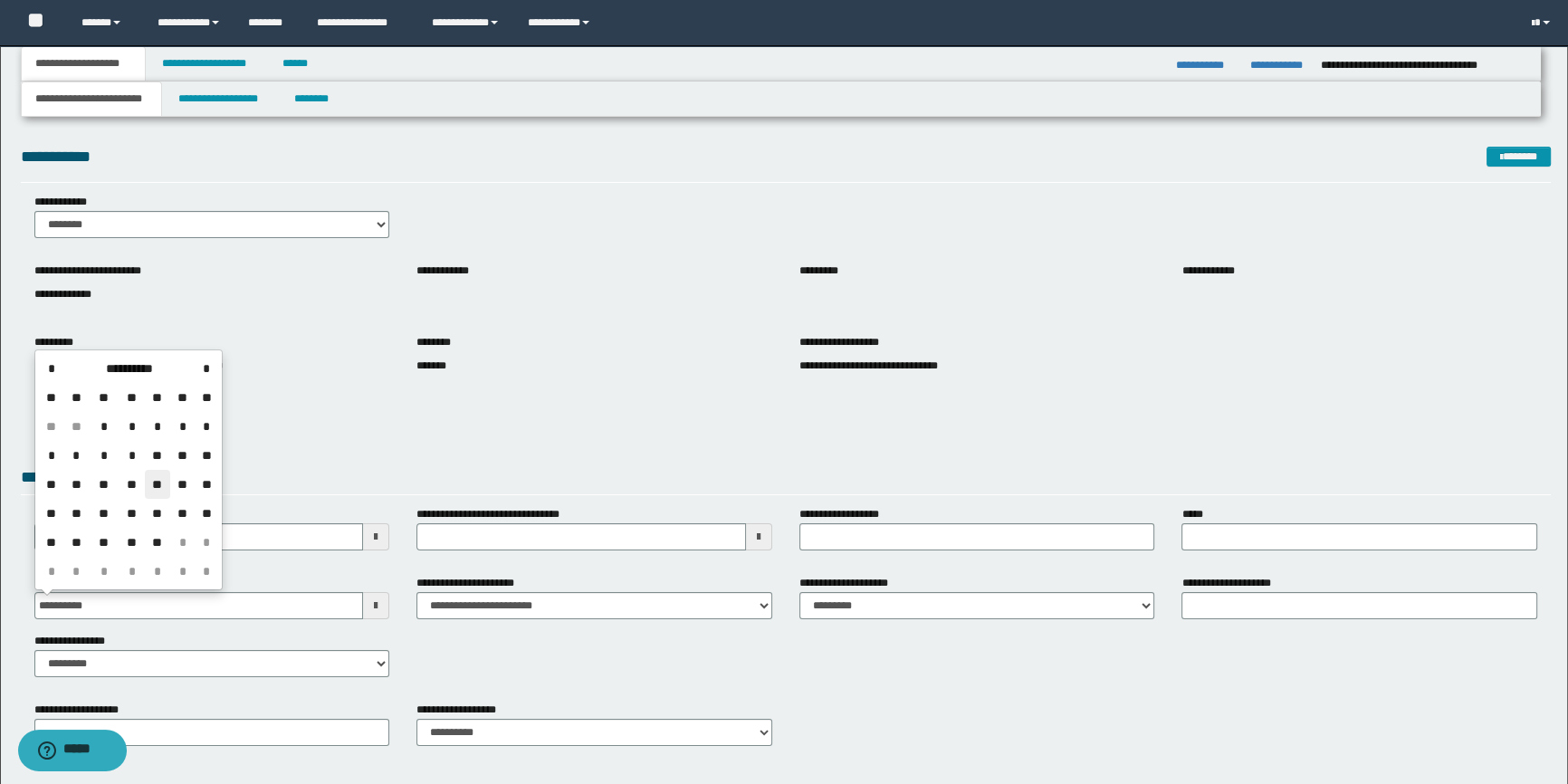 click on "**" at bounding box center [158, 484] 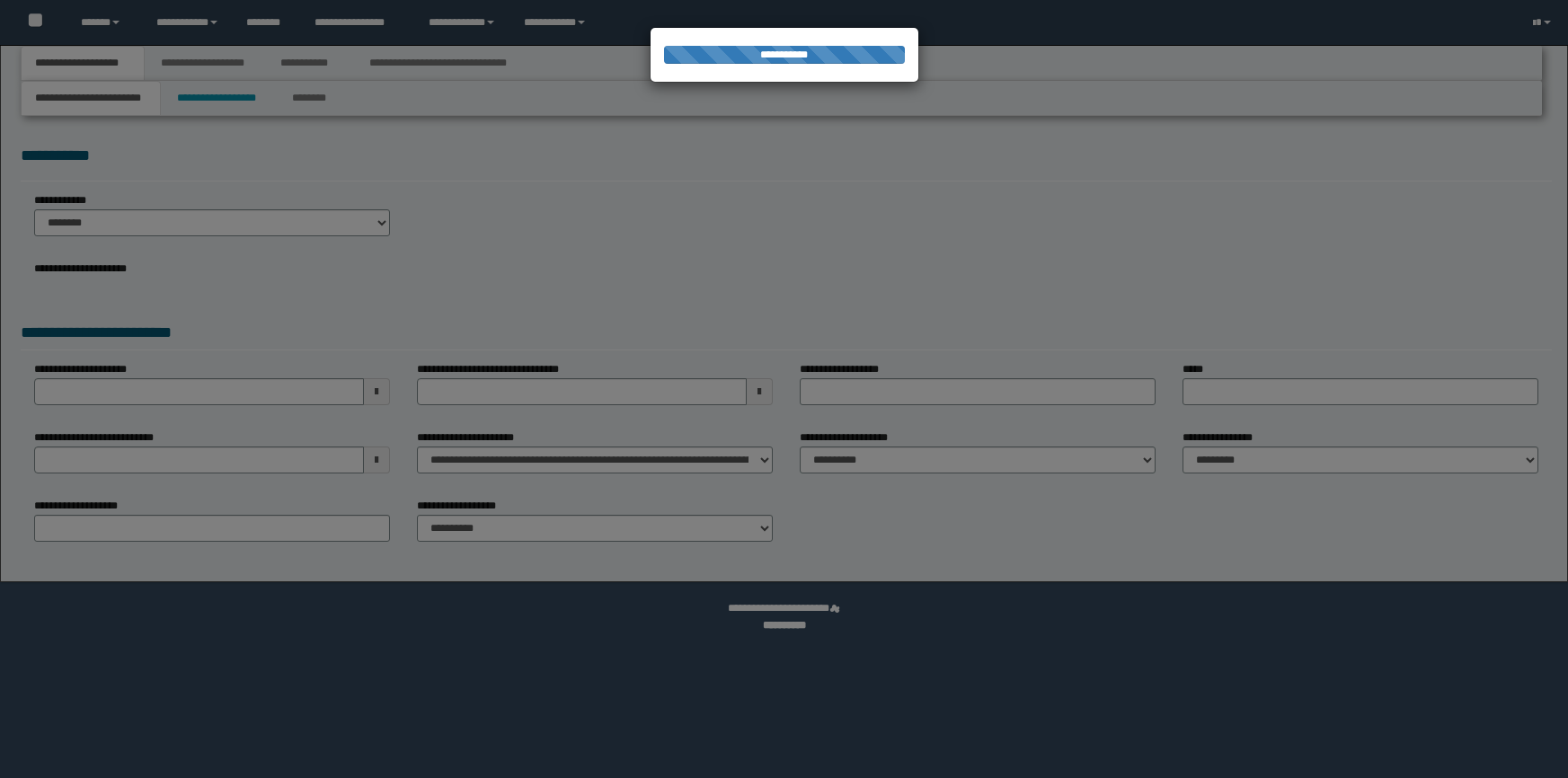 scroll, scrollTop: 0, scrollLeft: 0, axis: both 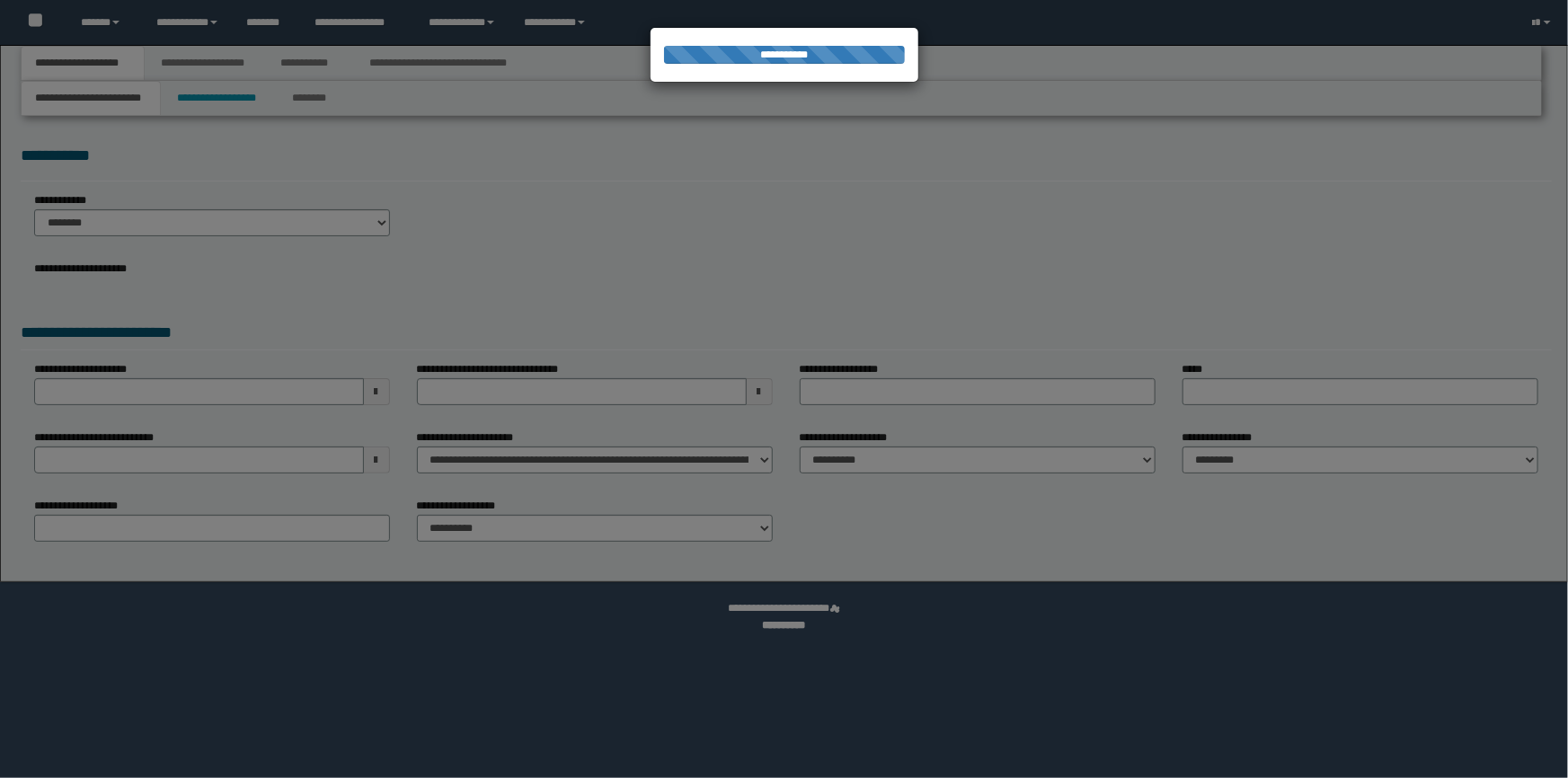 select on "*" 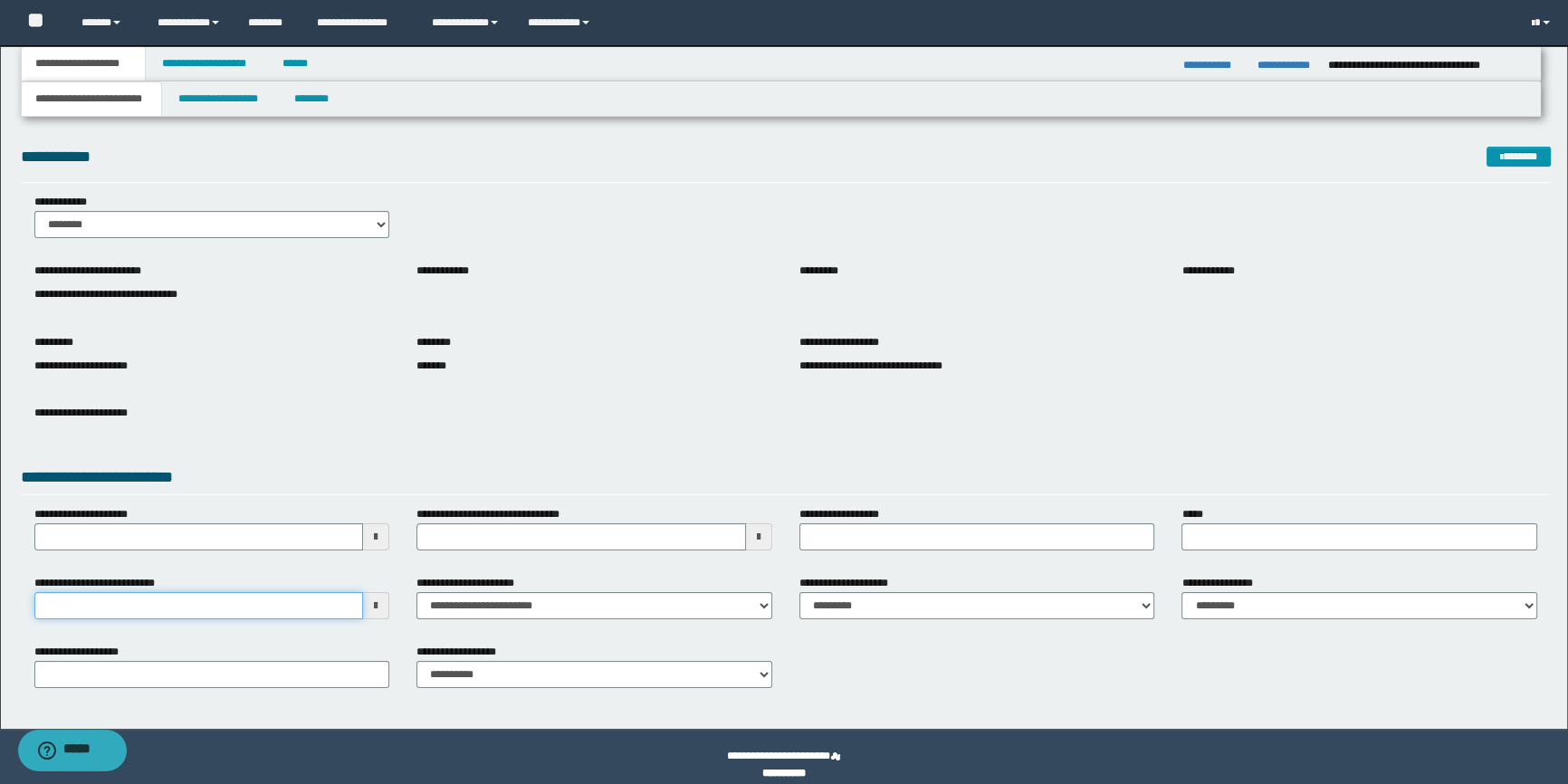 click on "**********" at bounding box center (199, 606) 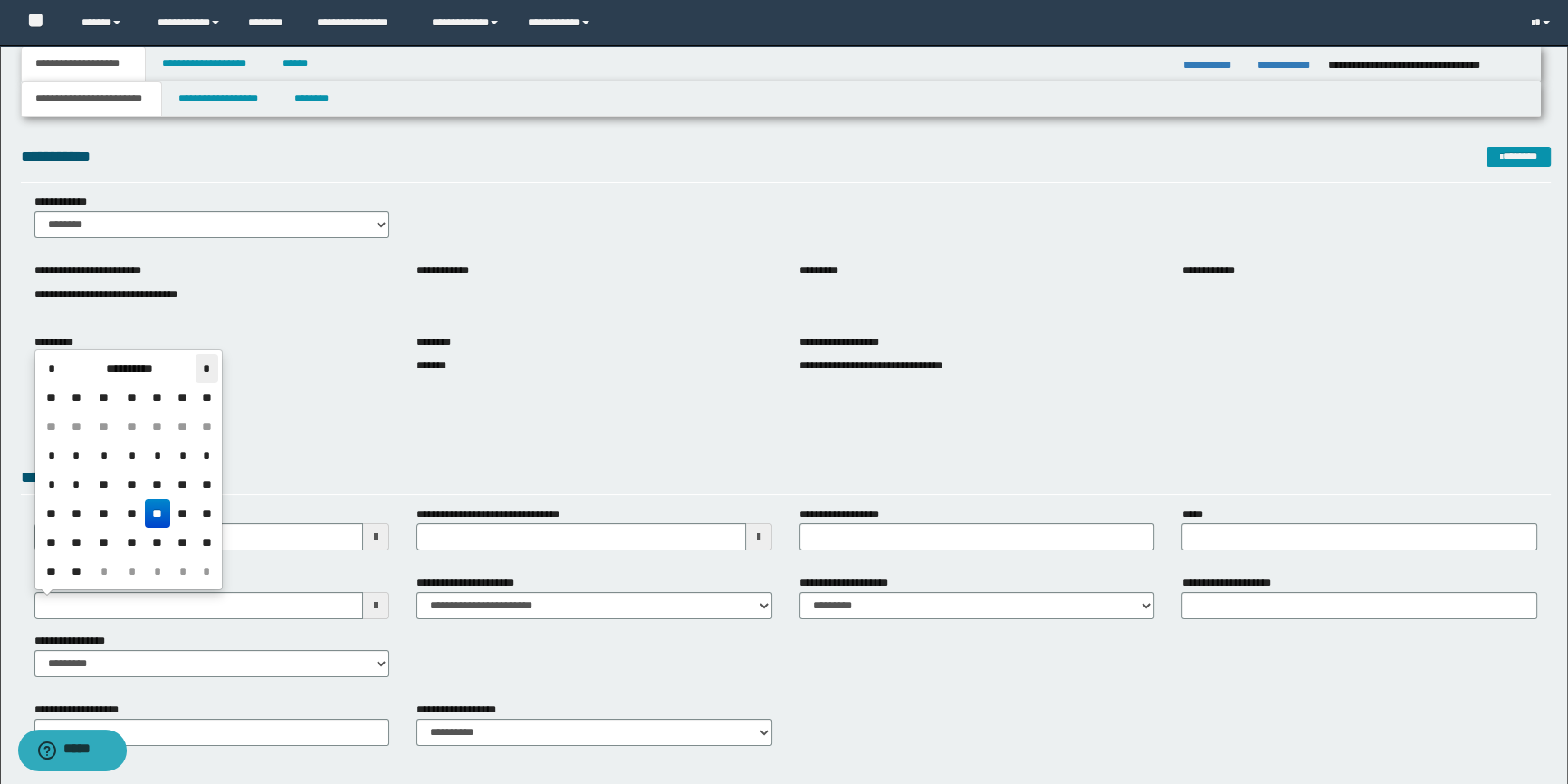 click on "*" at bounding box center (206, 368) 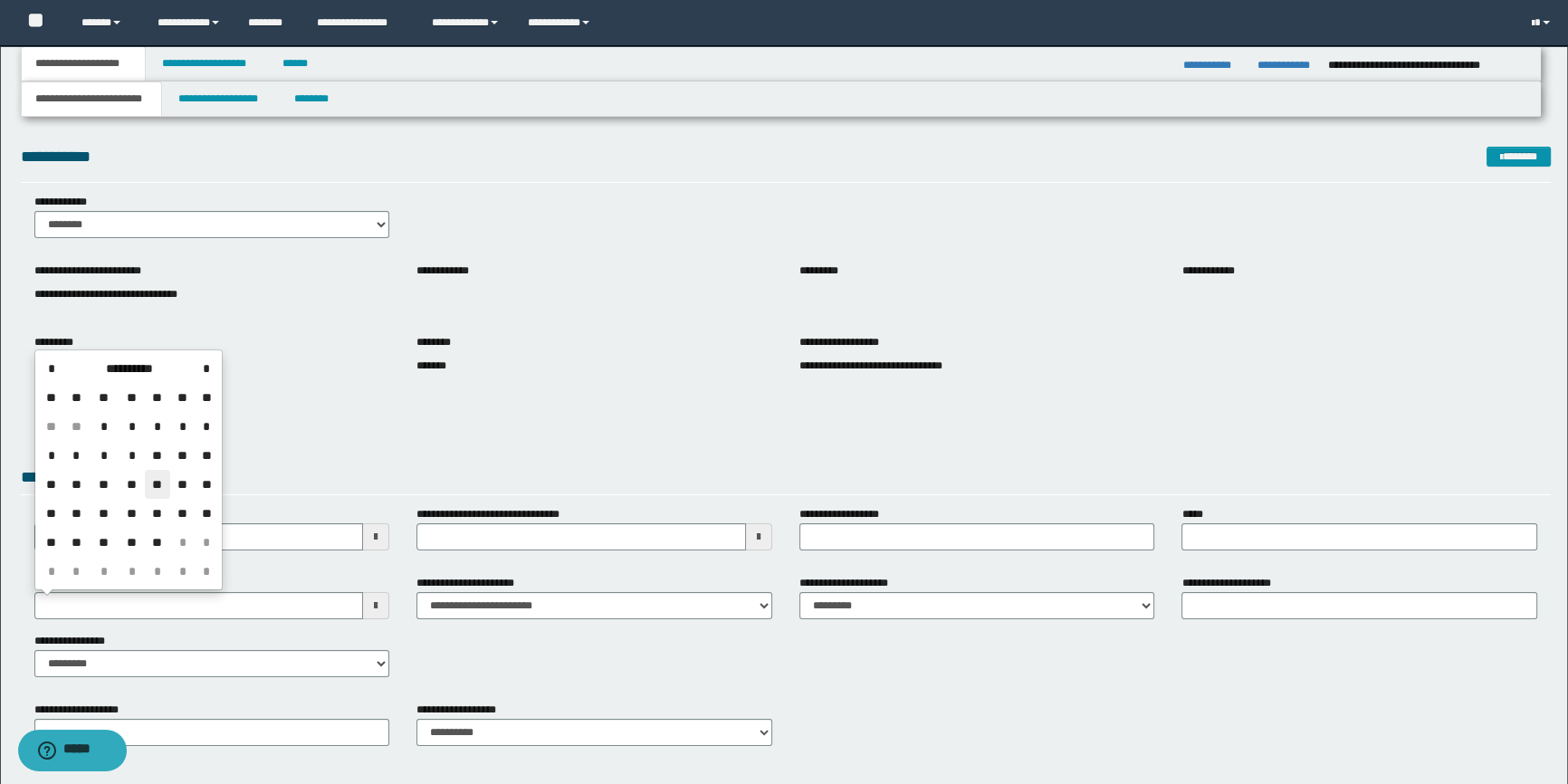 click on "**" at bounding box center [158, 484] 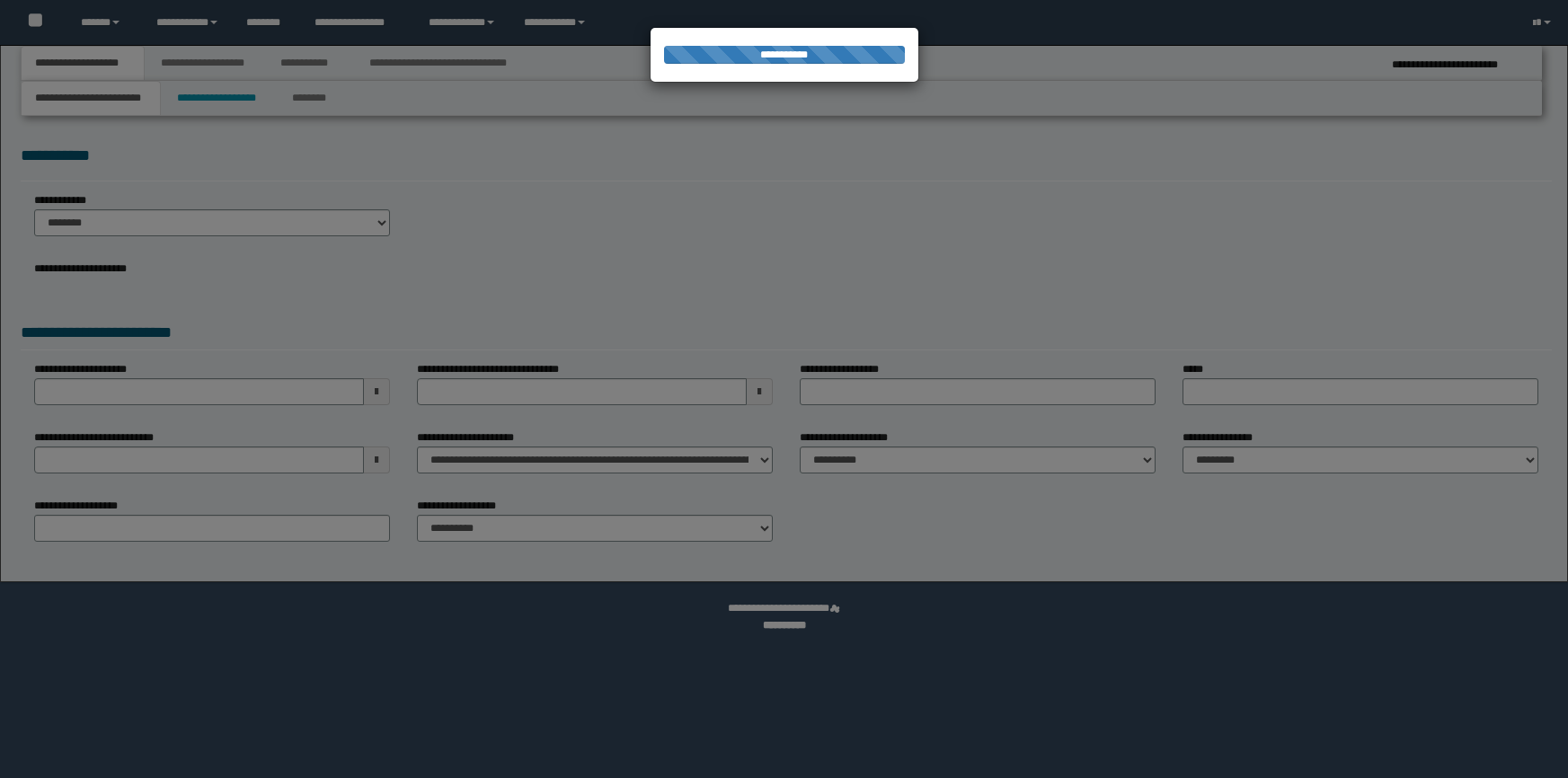 scroll, scrollTop: 0, scrollLeft: 0, axis: both 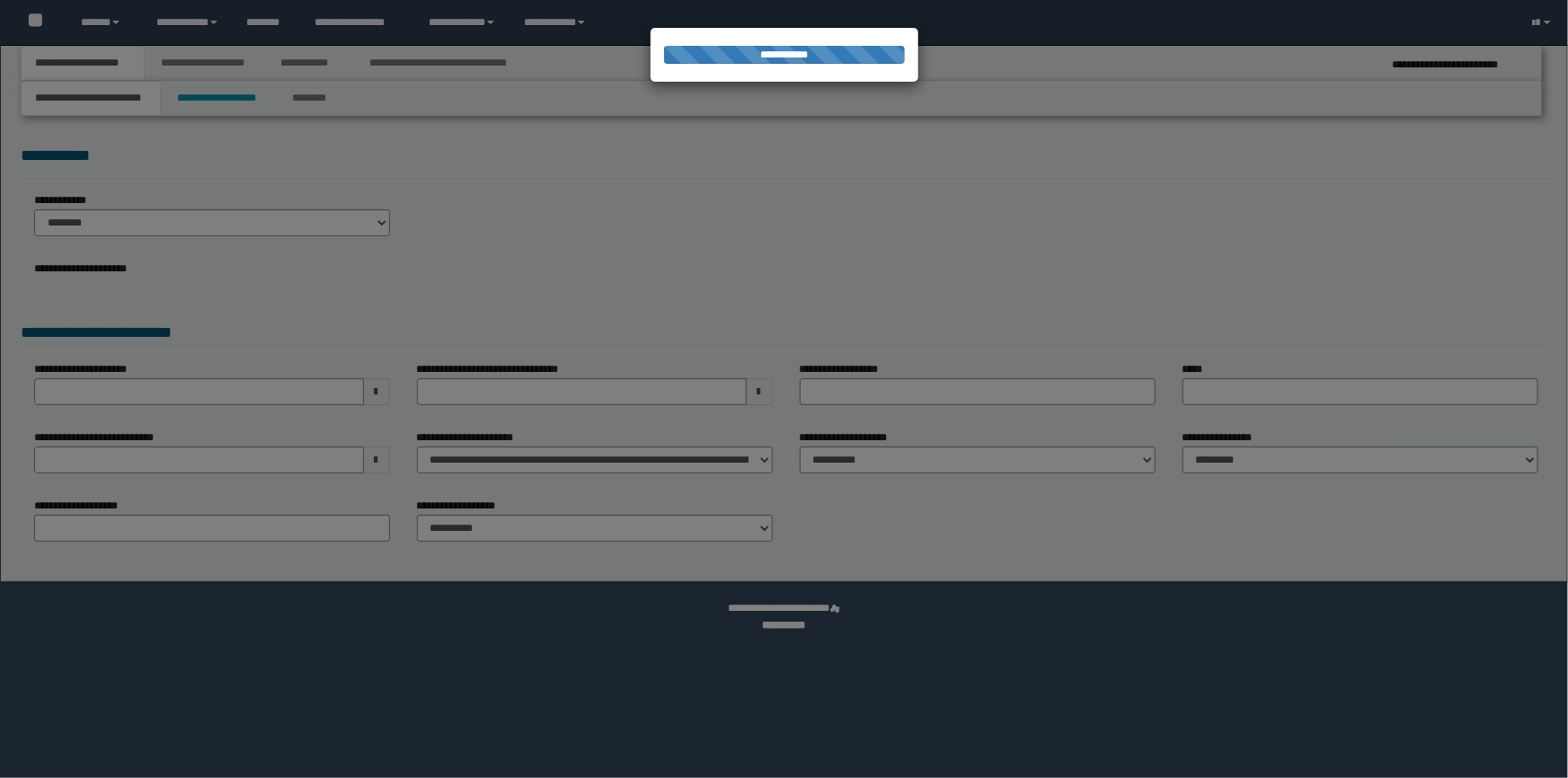 select on "*" 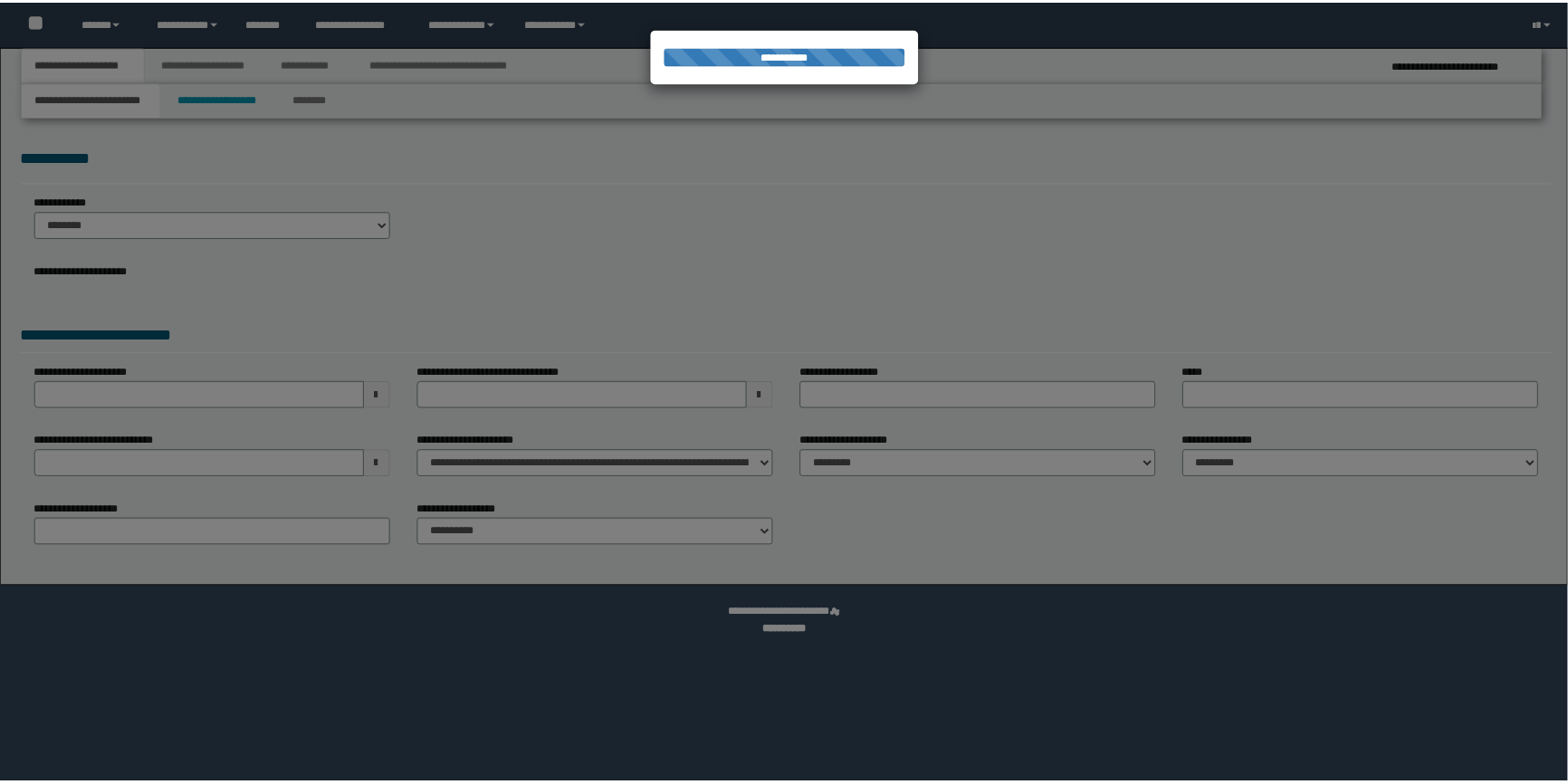 scroll, scrollTop: 0, scrollLeft: 0, axis: both 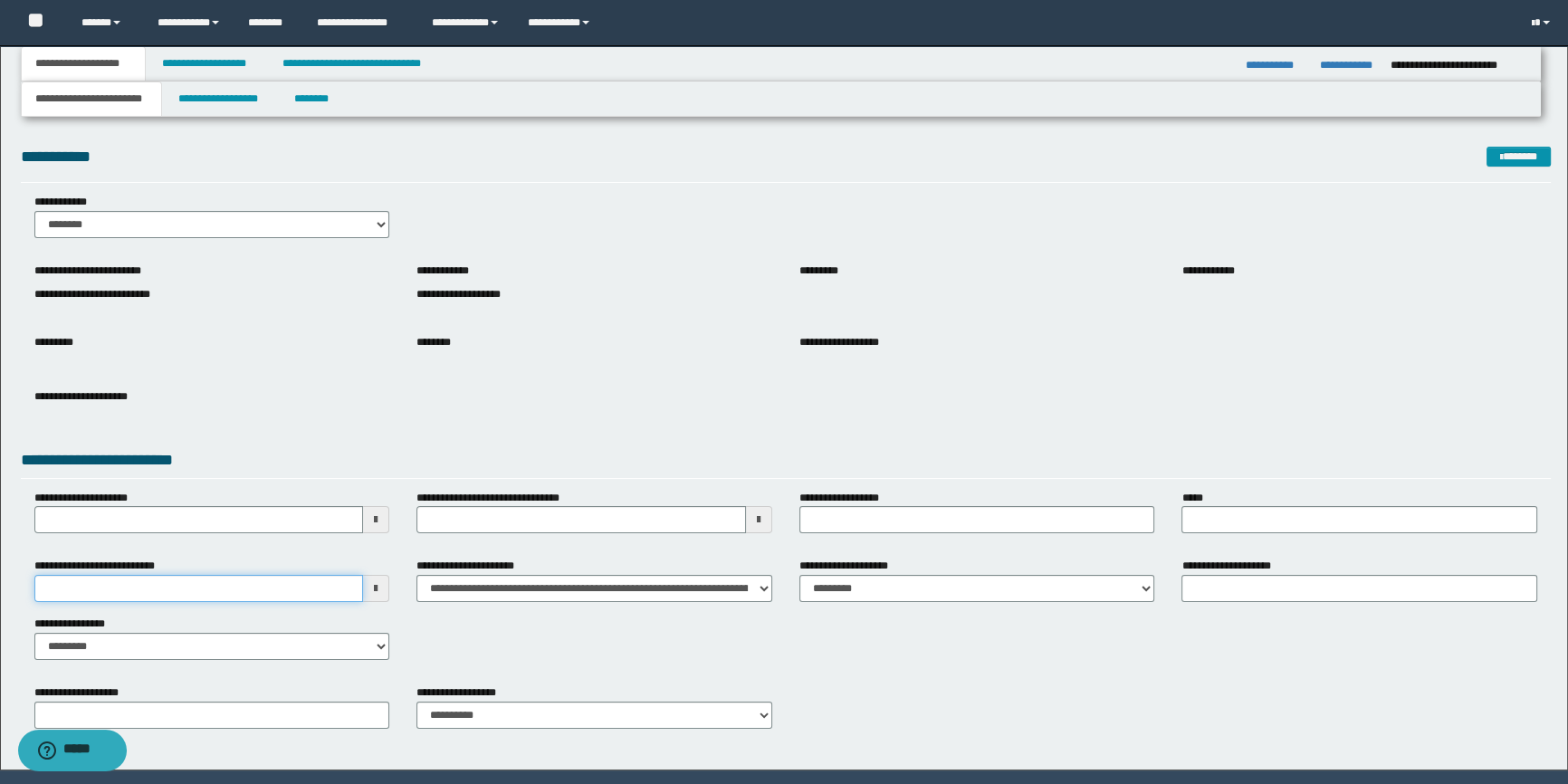 click on "**********" at bounding box center [199, 588] 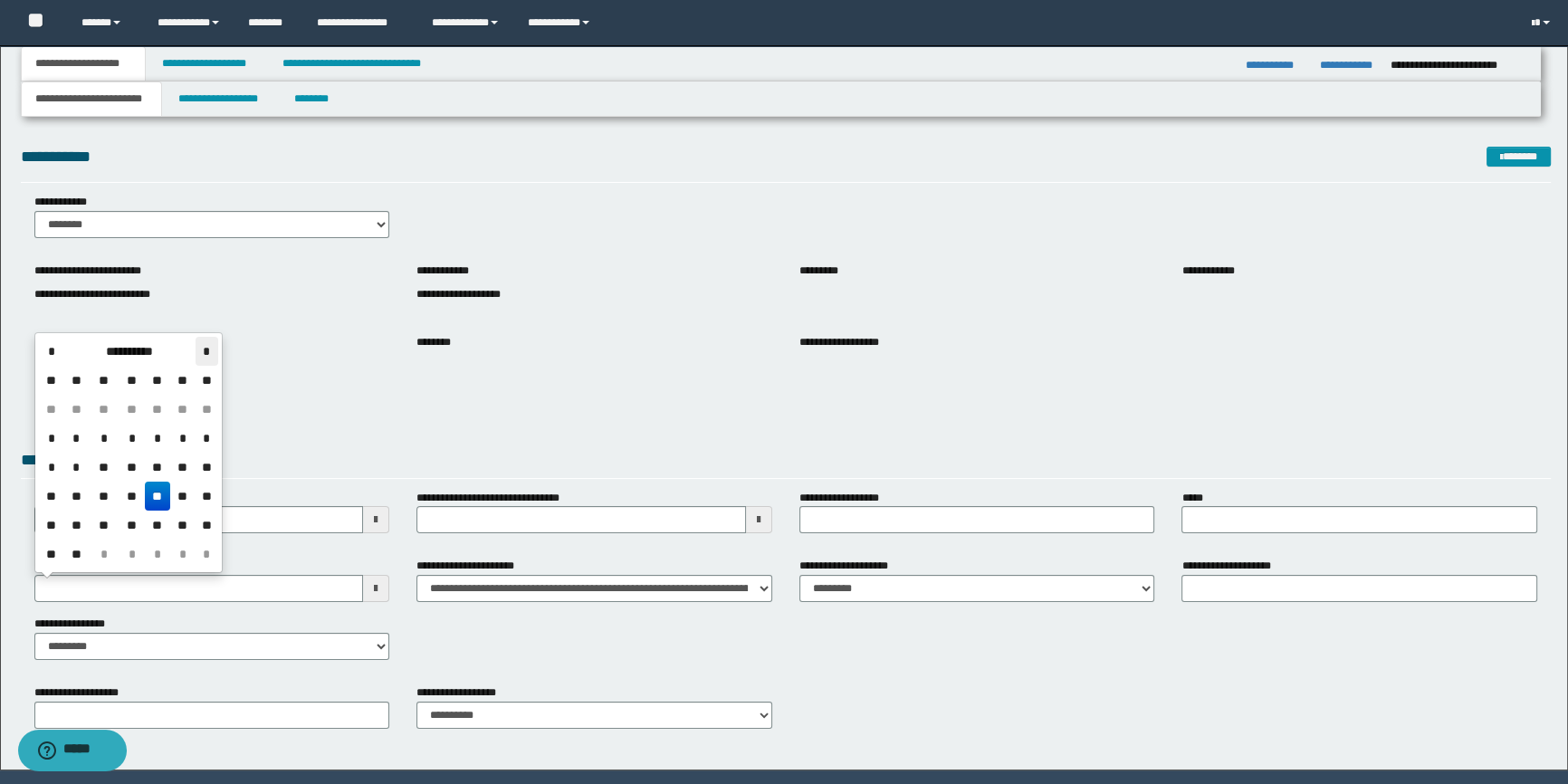click on "*" at bounding box center (206, 351) 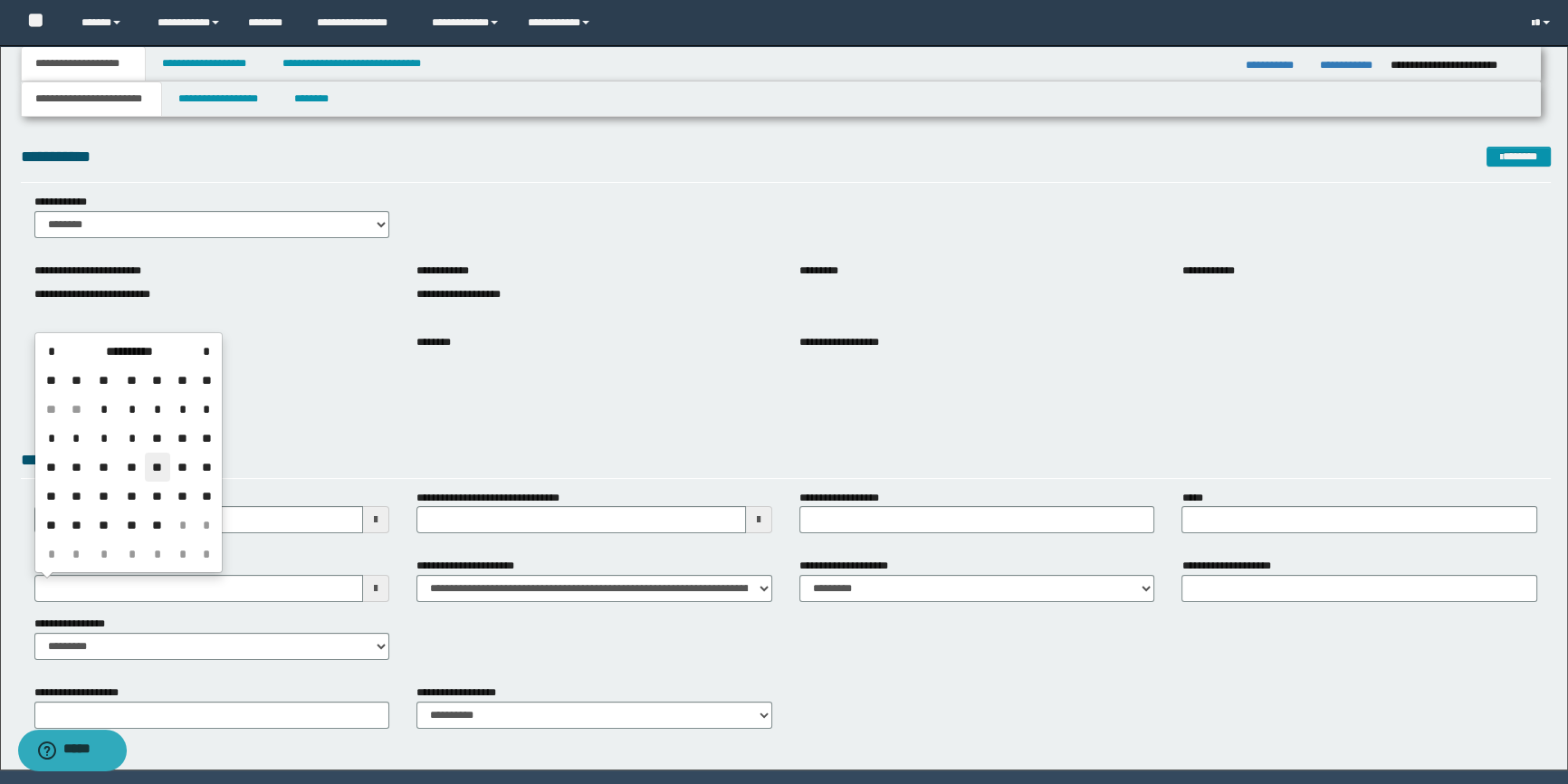 click on "**" at bounding box center [158, 467] 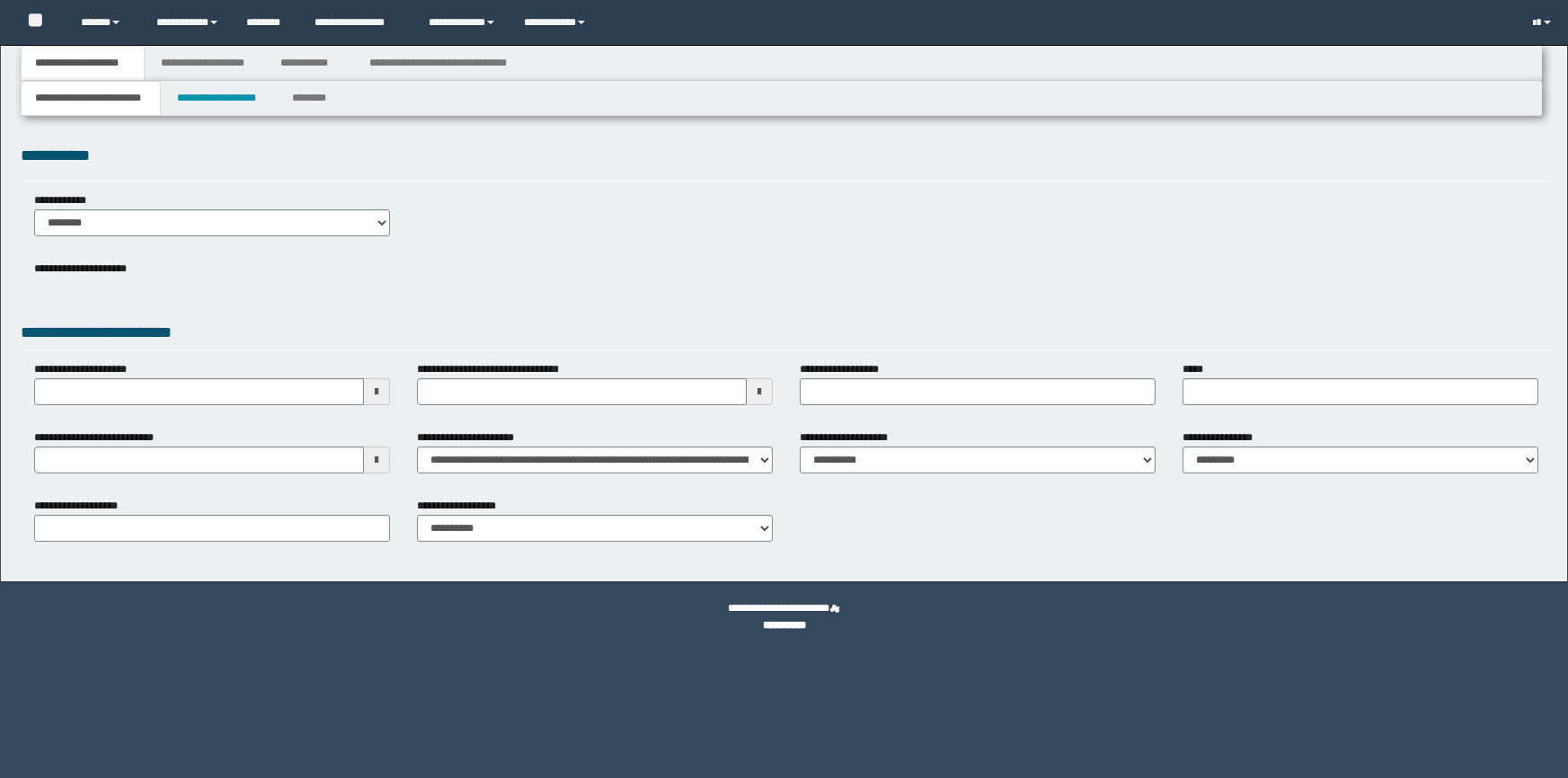 scroll, scrollTop: 0, scrollLeft: 0, axis: both 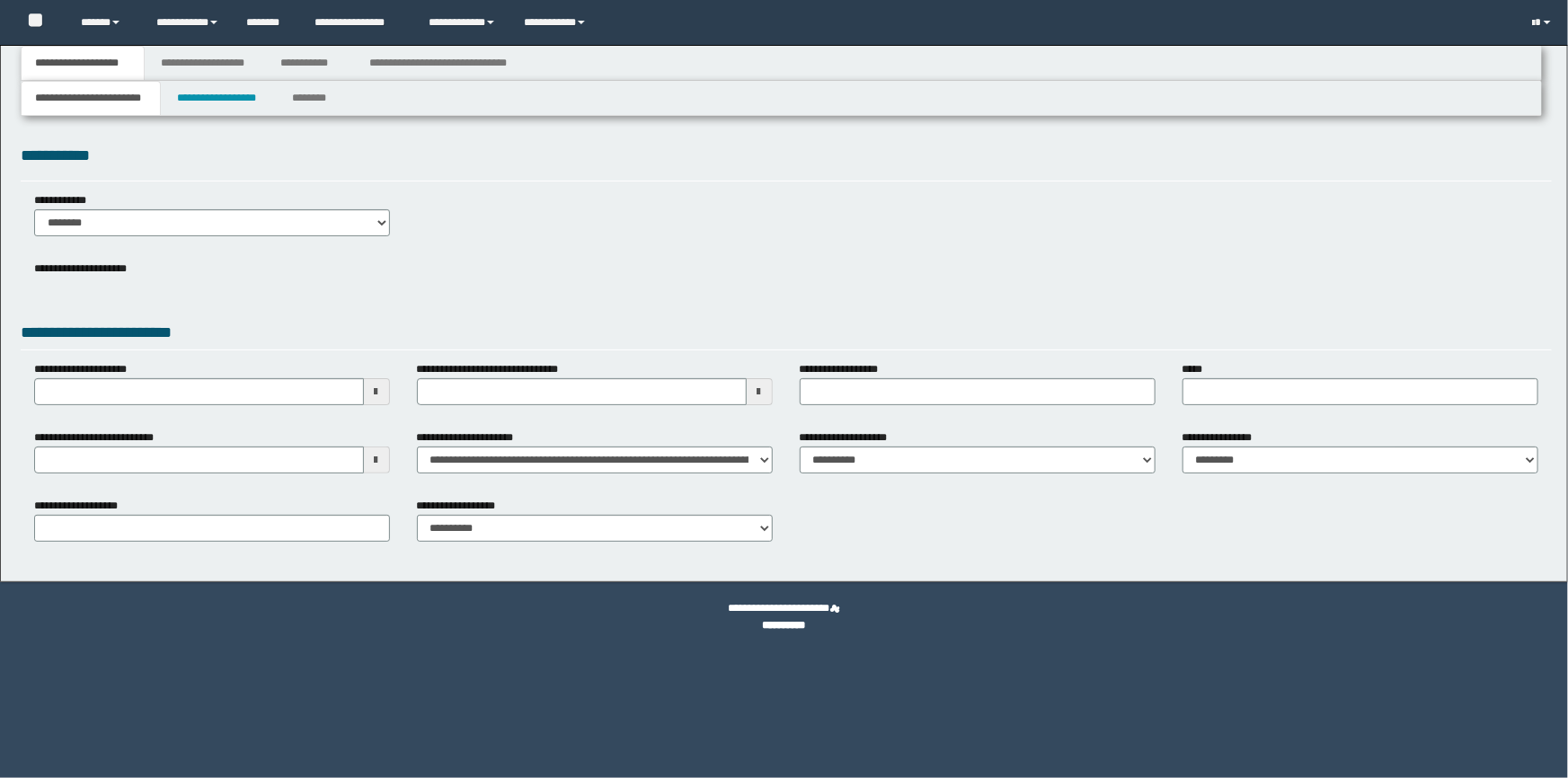 select on "*" 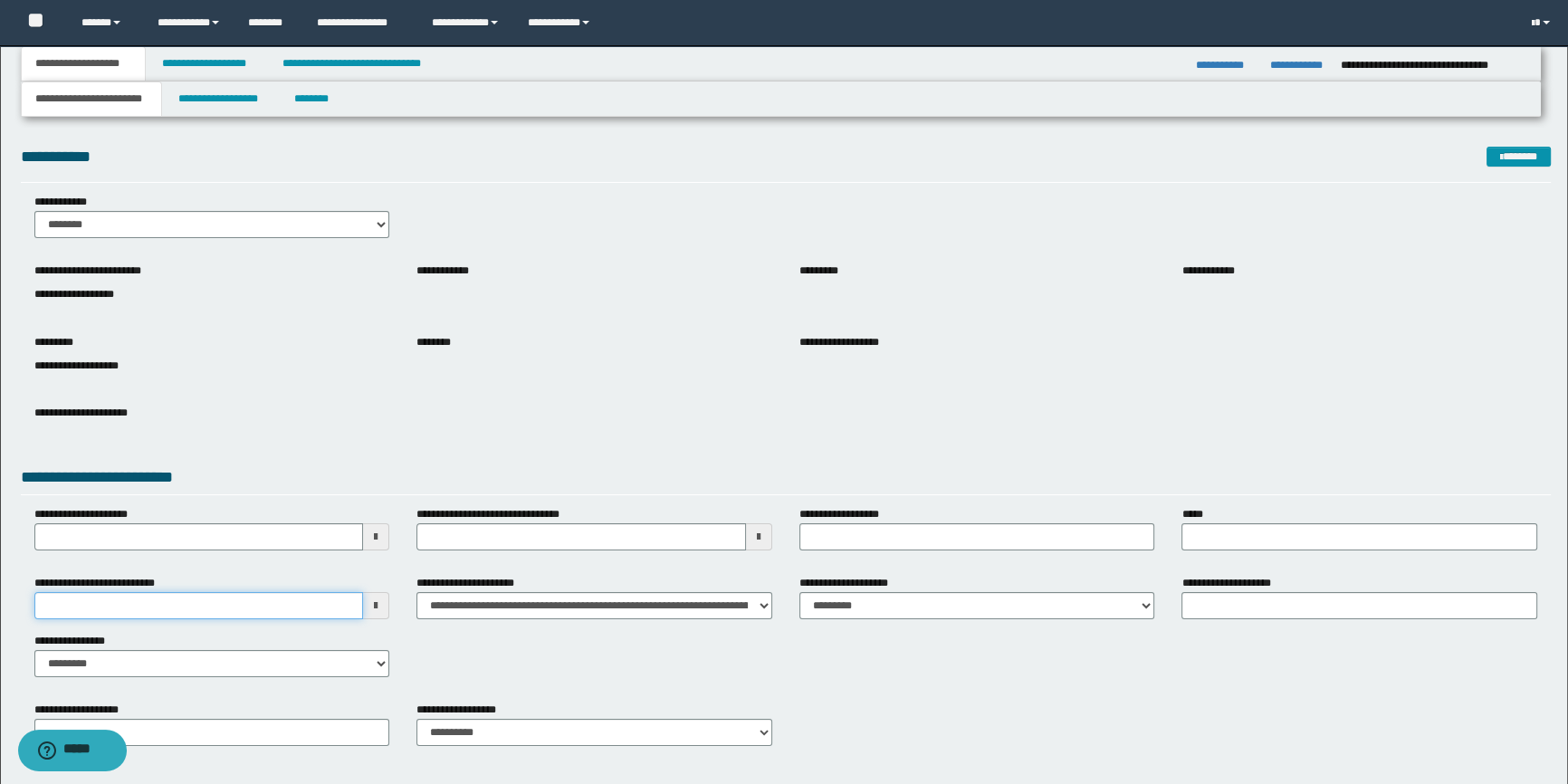 click on "**********" at bounding box center (199, 606) 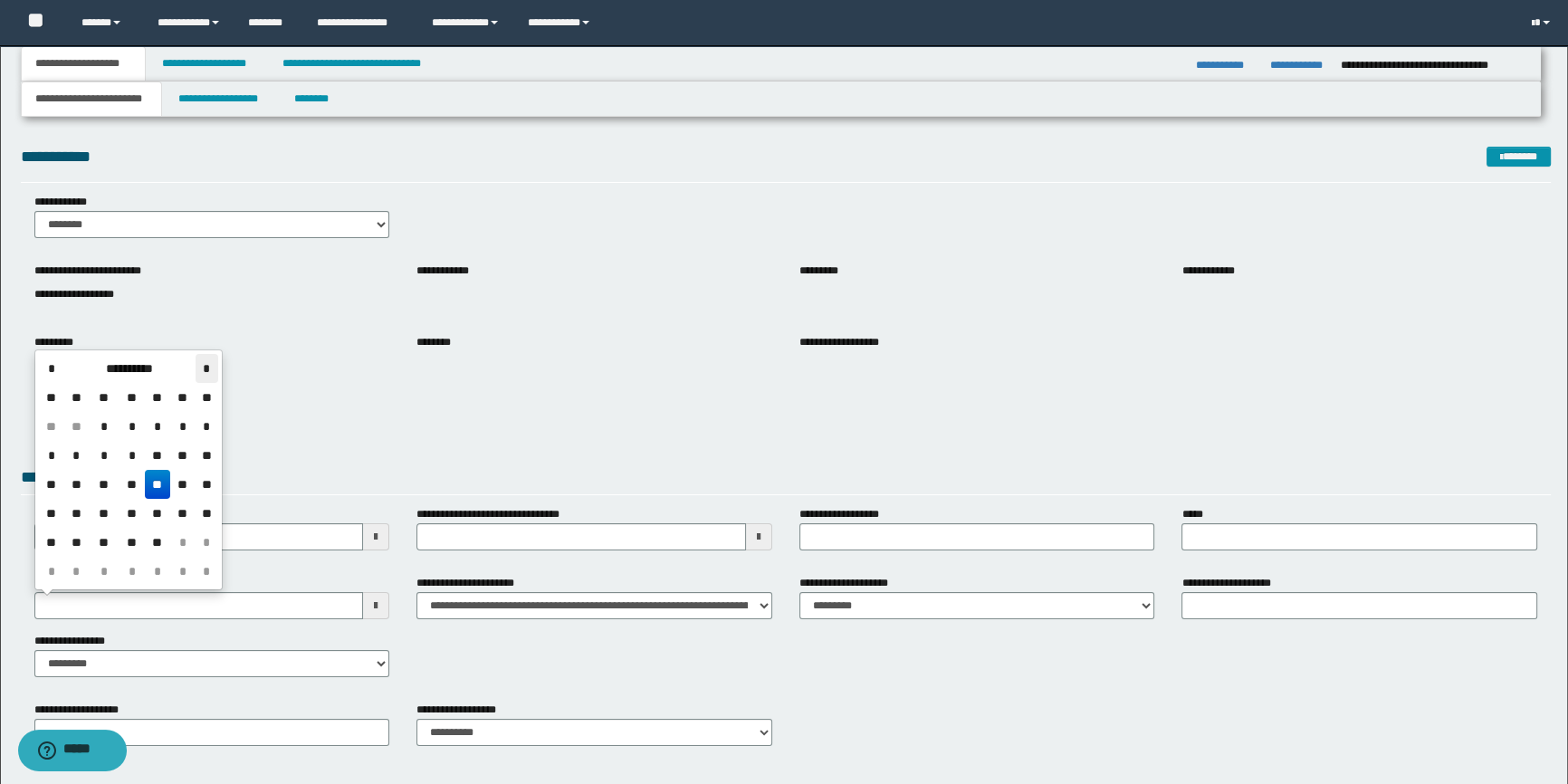 click on "*" at bounding box center [206, 368] 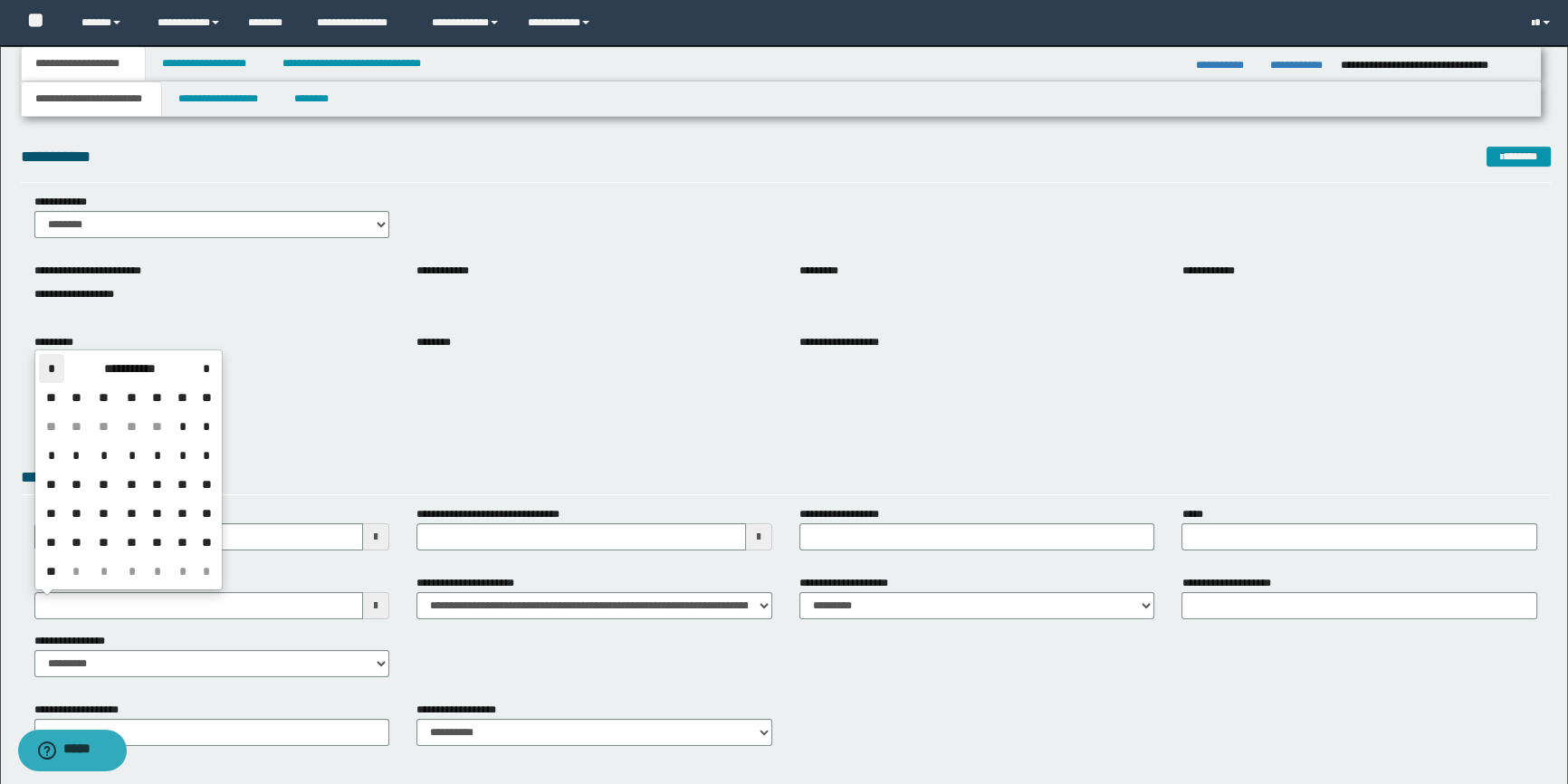 click on "*" at bounding box center [52, 368] 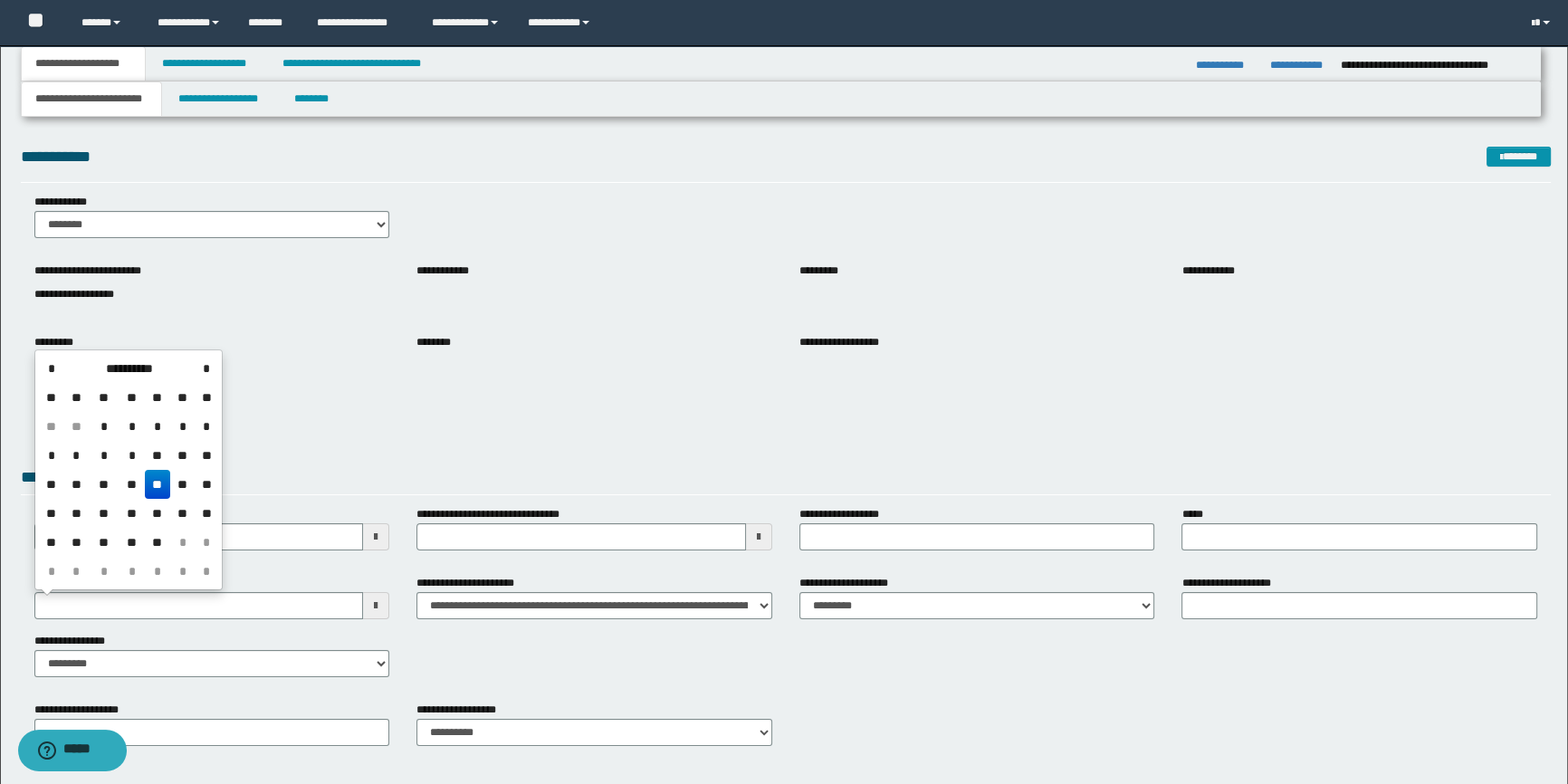 click on "**" at bounding box center (158, 484) 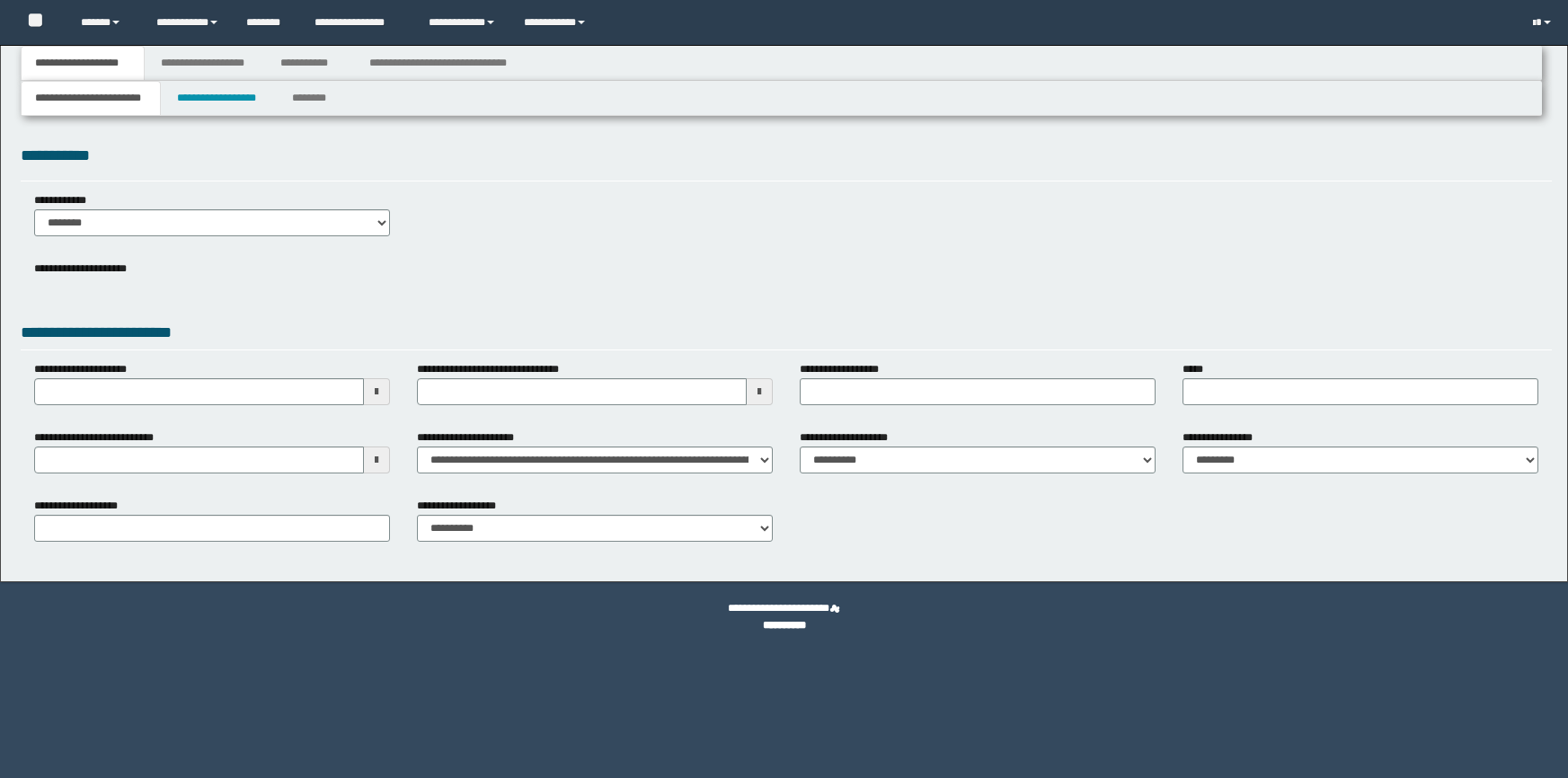 scroll, scrollTop: 0, scrollLeft: 0, axis: both 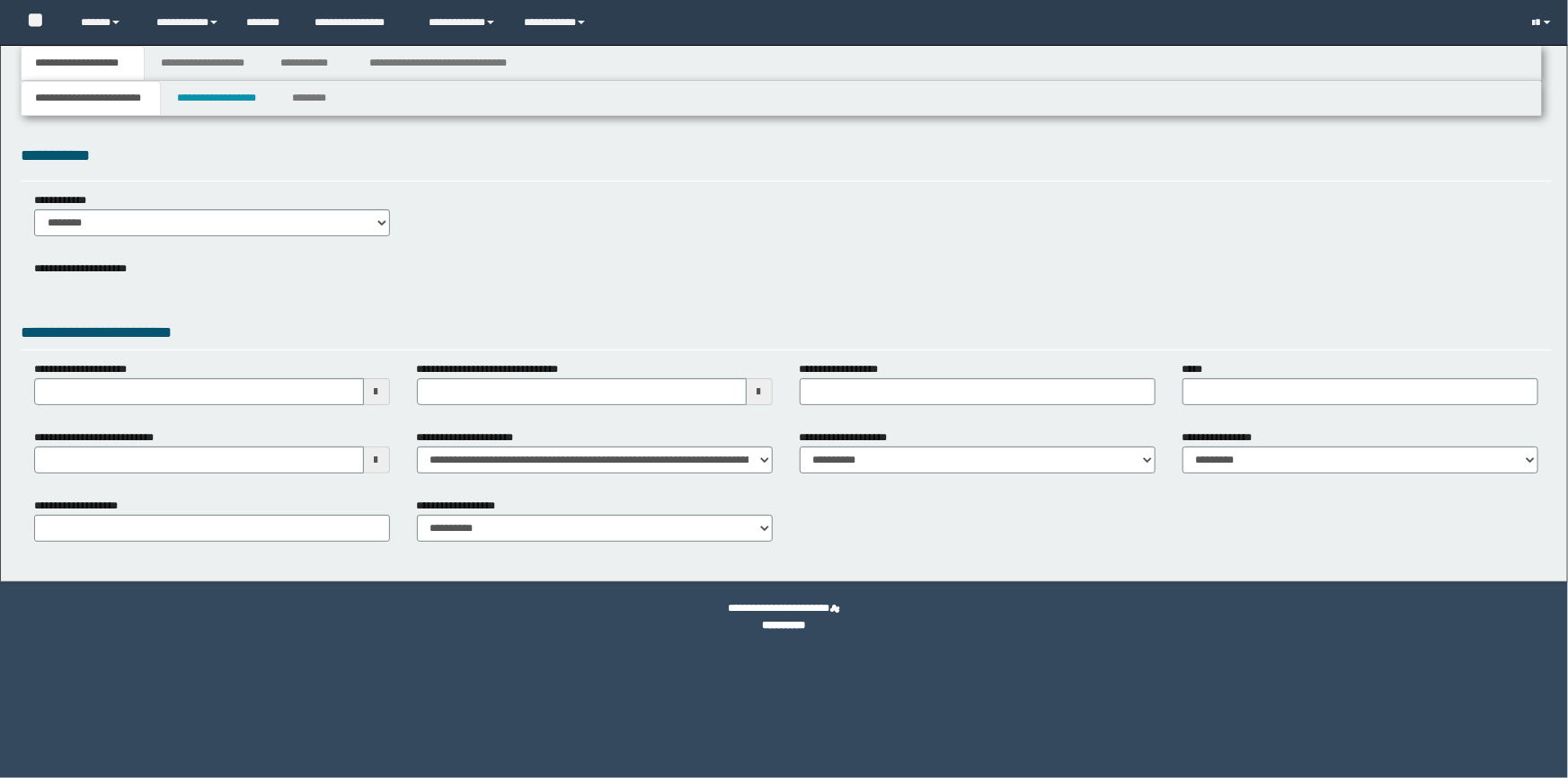 select on "*" 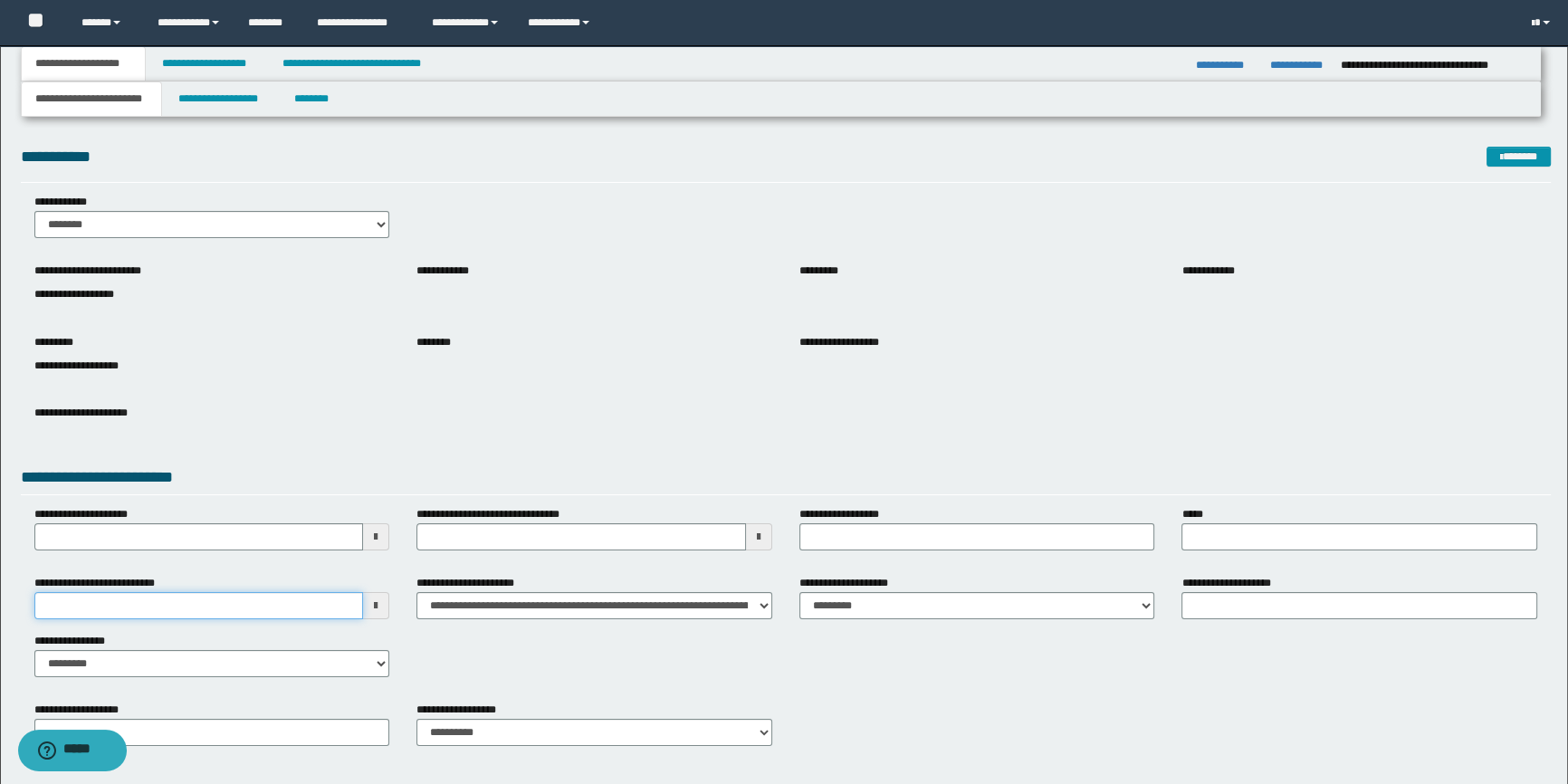 click on "**********" at bounding box center [199, 606] 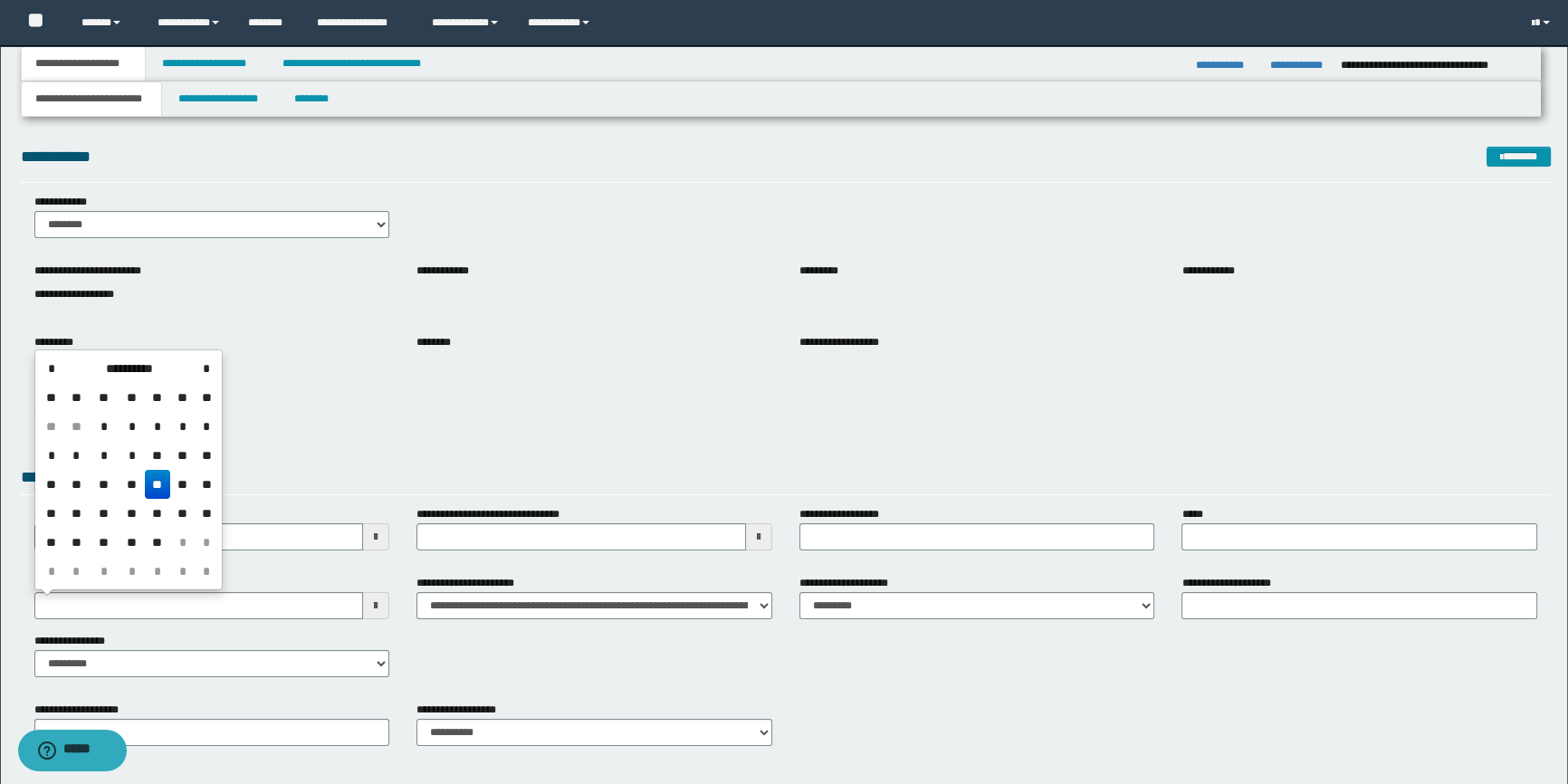 click on "**" at bounding box center [158, 484] 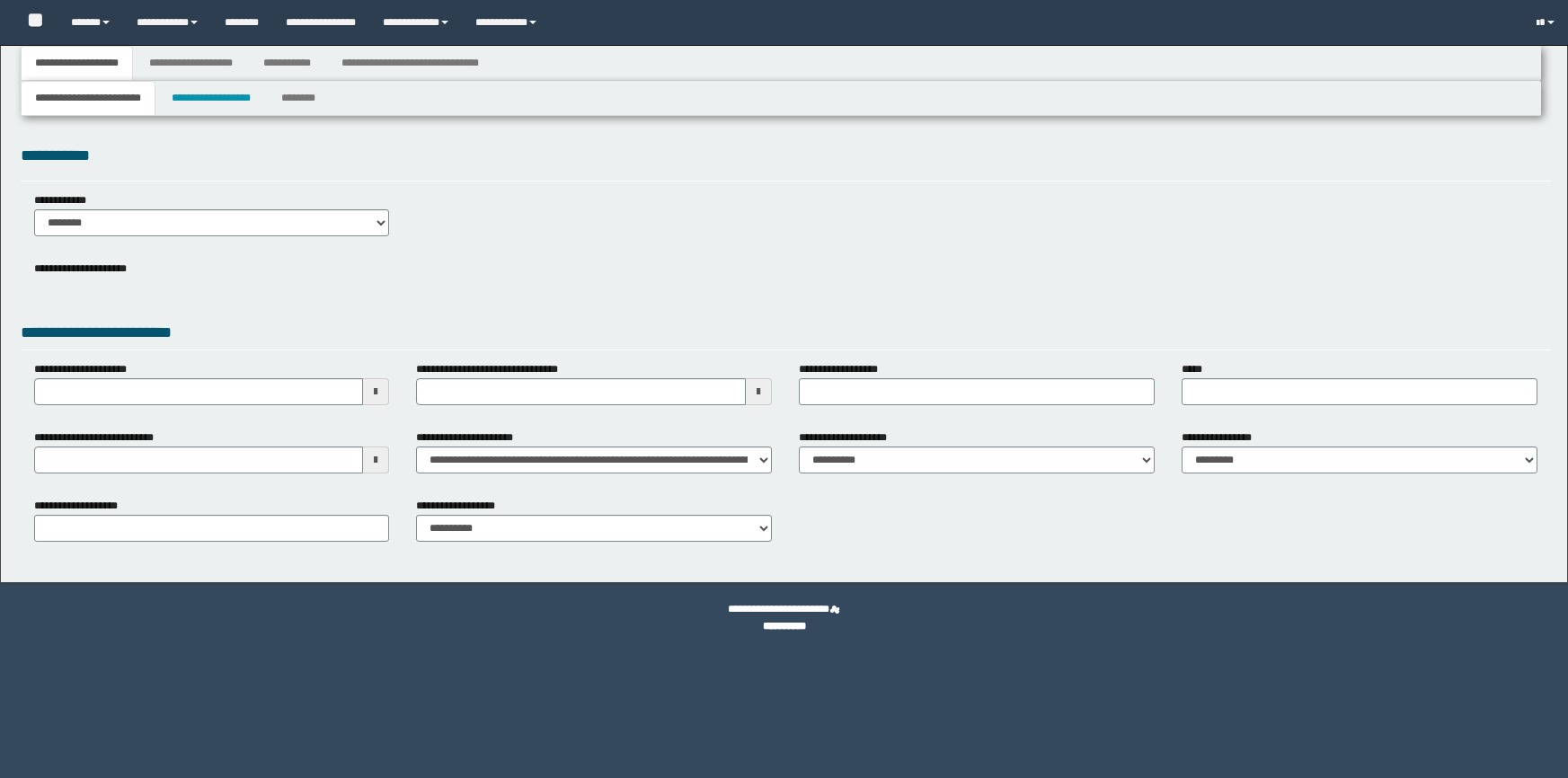 scroll, scrollTop: 0, scrollLeft: 0, axis: both 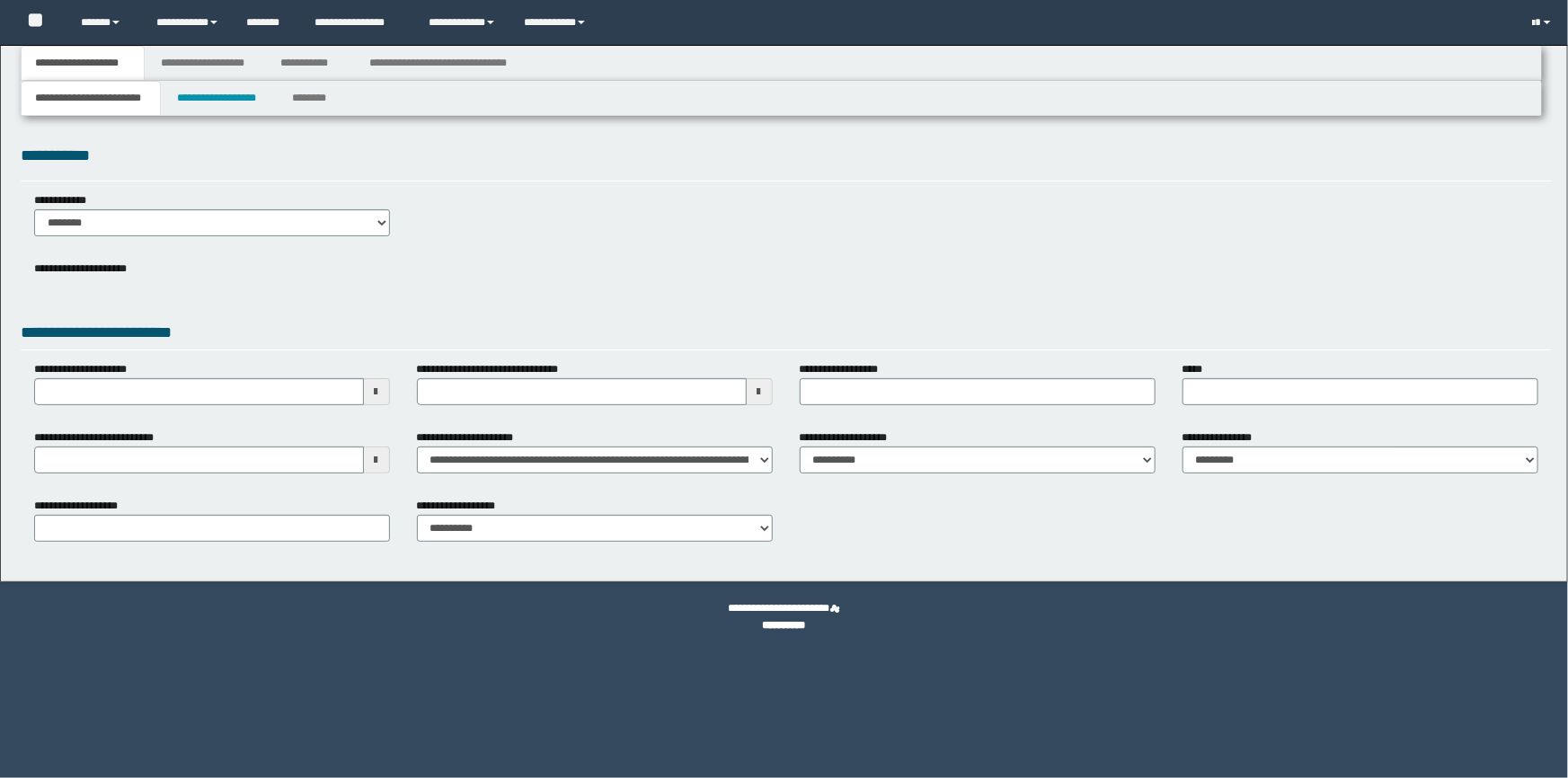 select on "*" 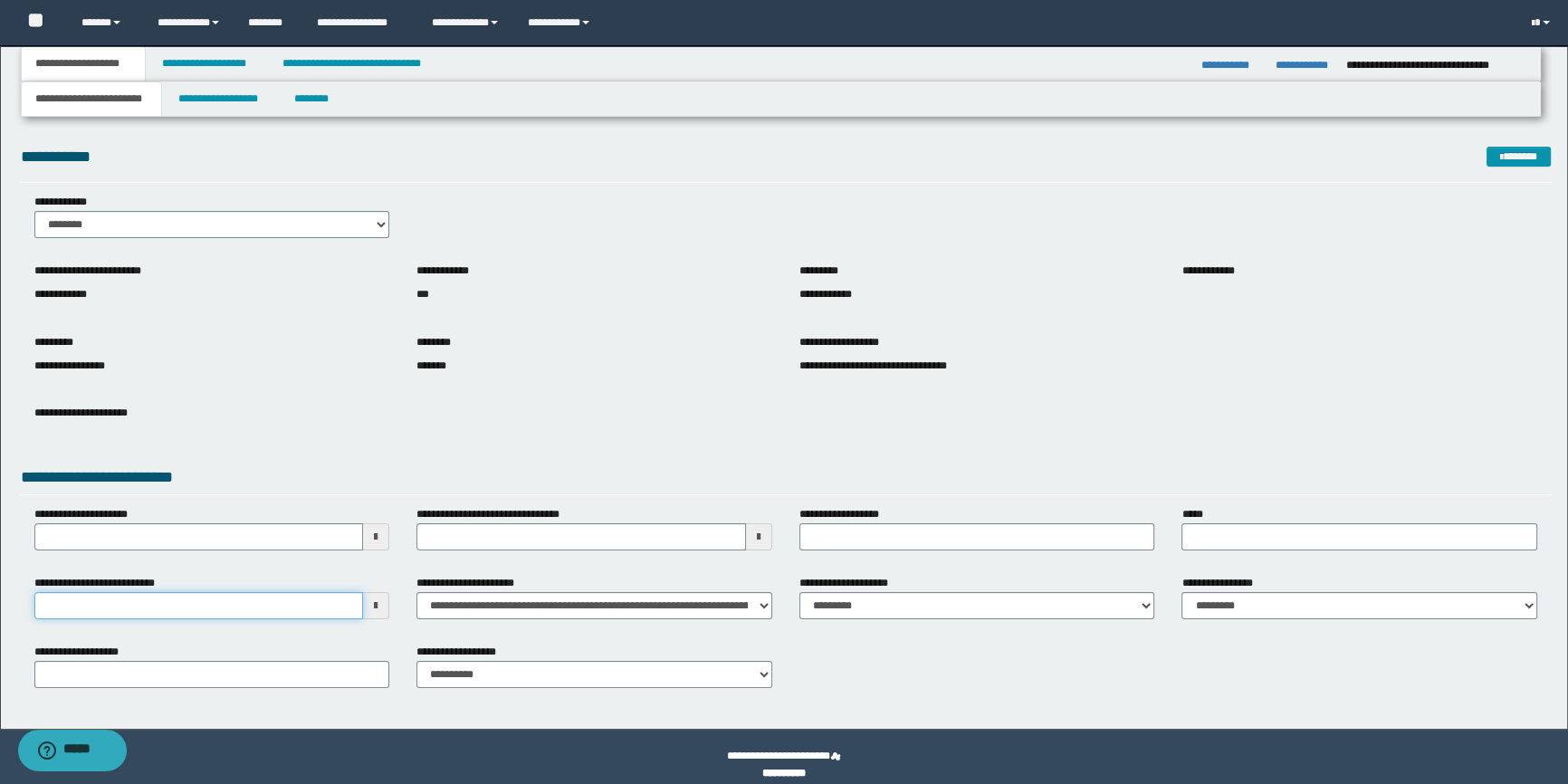 click on "**********" at bounding box center (199, 606) 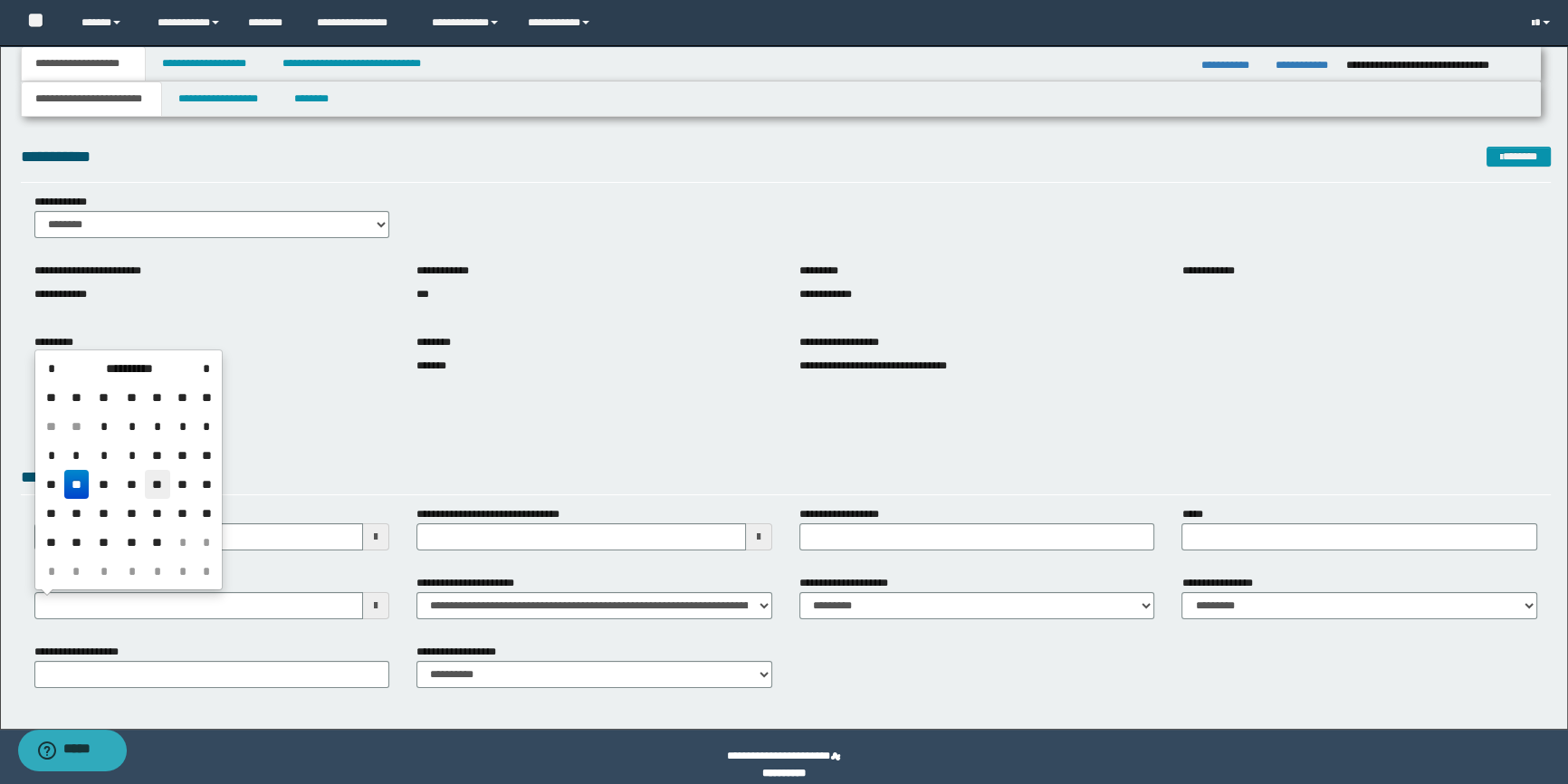 click on "**" at bounding box center [158, 484] 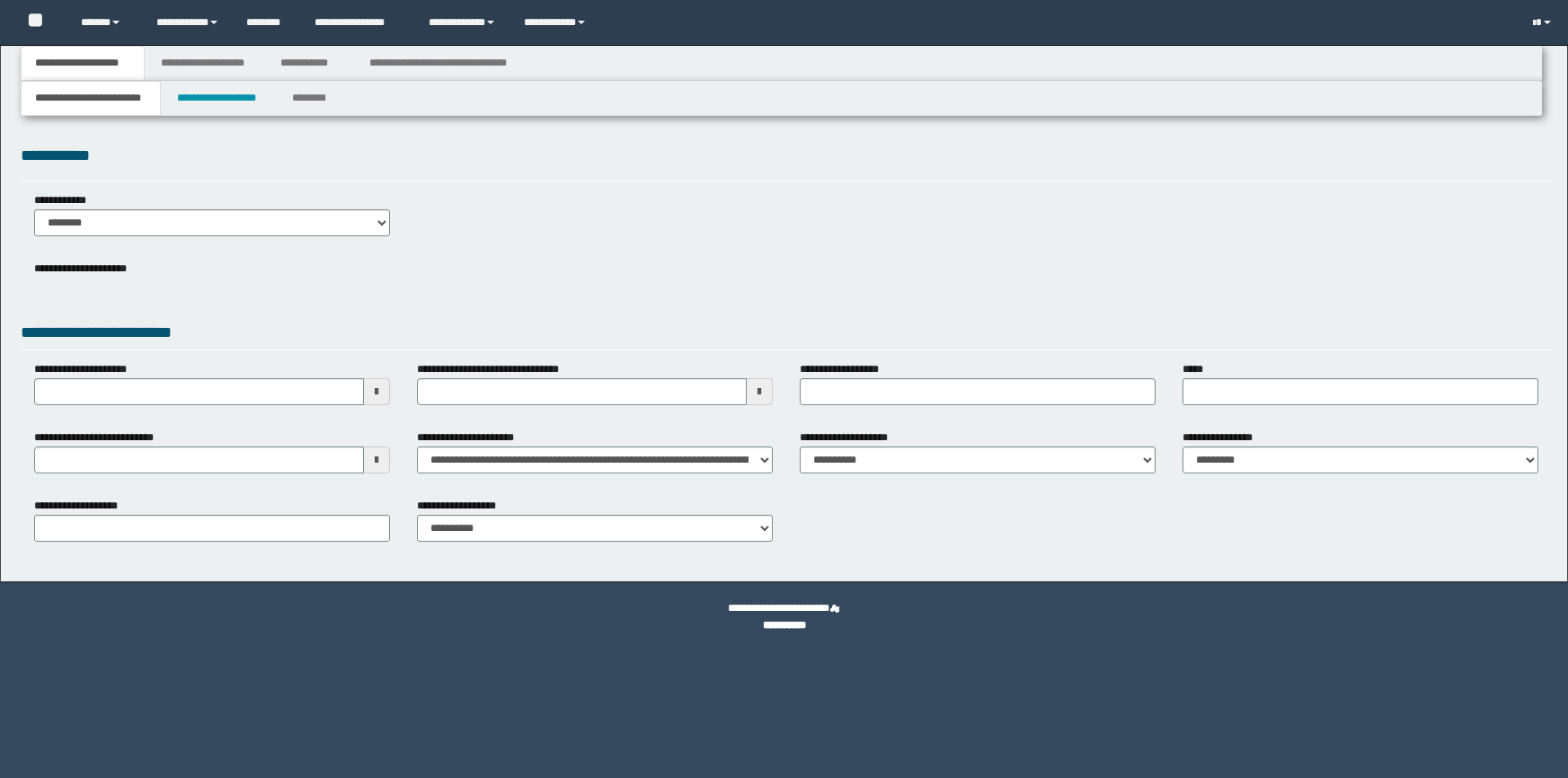 scroll, scrollTop: 0, scrollLeft: 0, axis: both 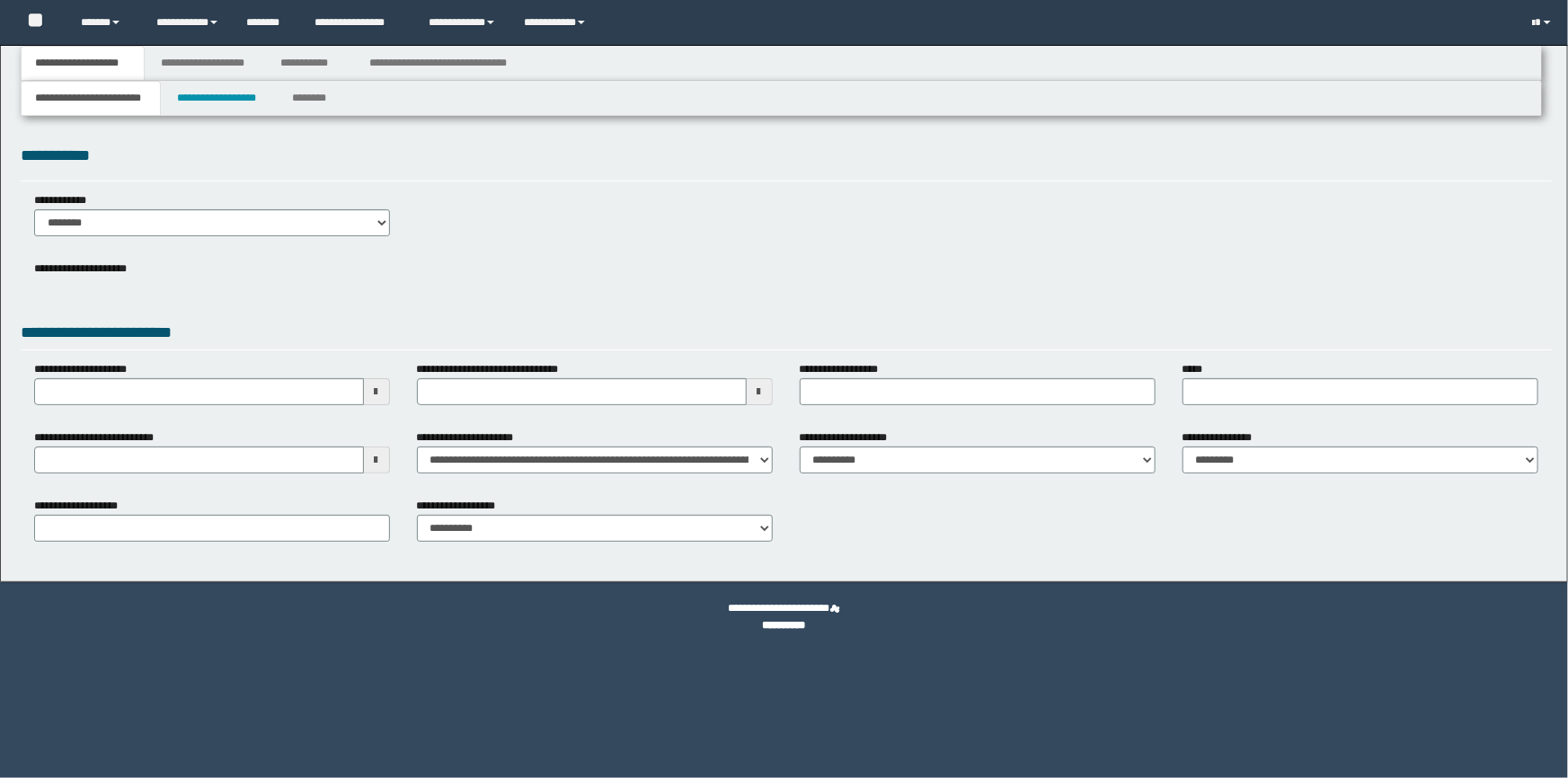select on "*" 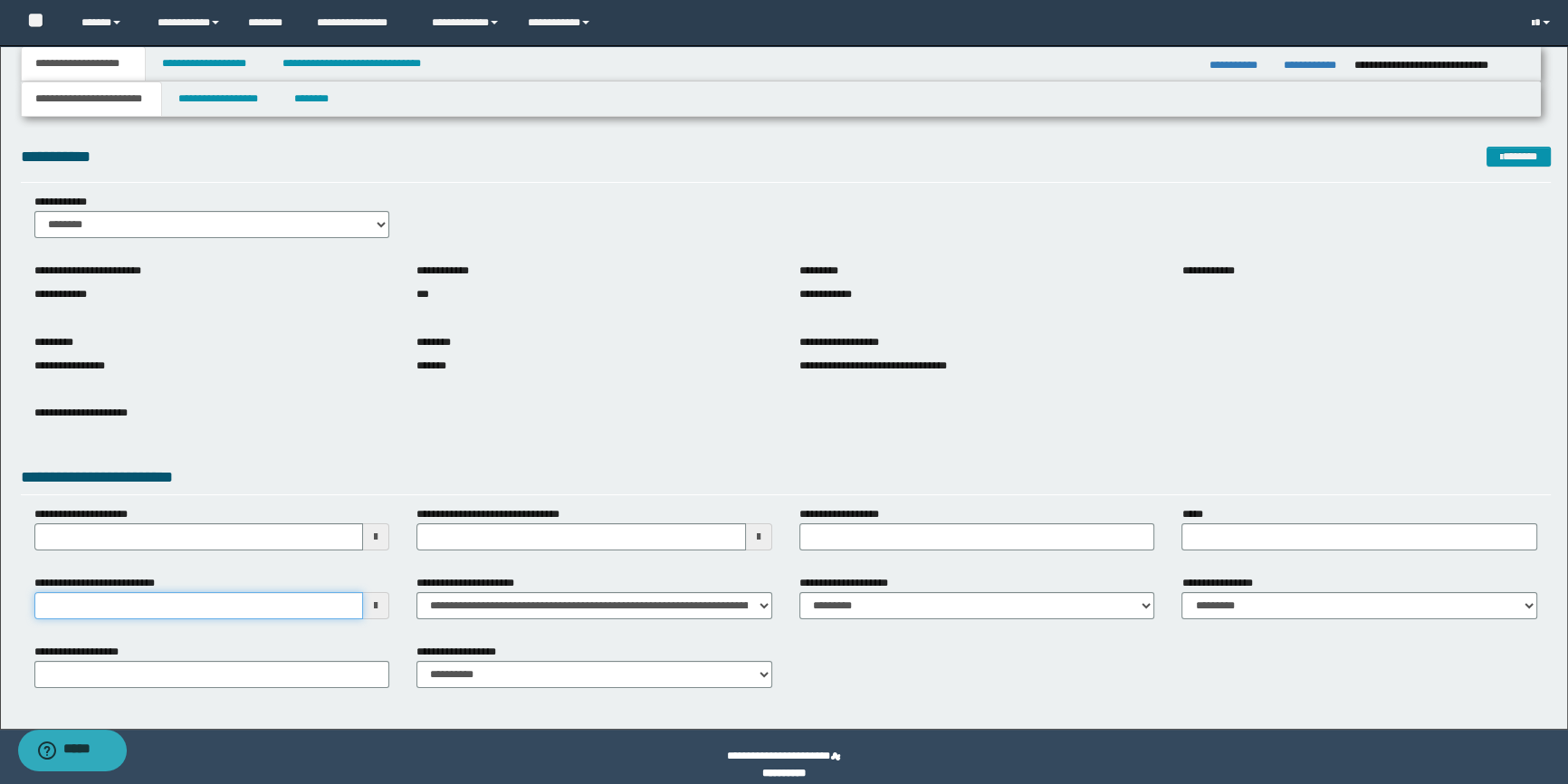 click on "**********" at bounding box center [199, 606] 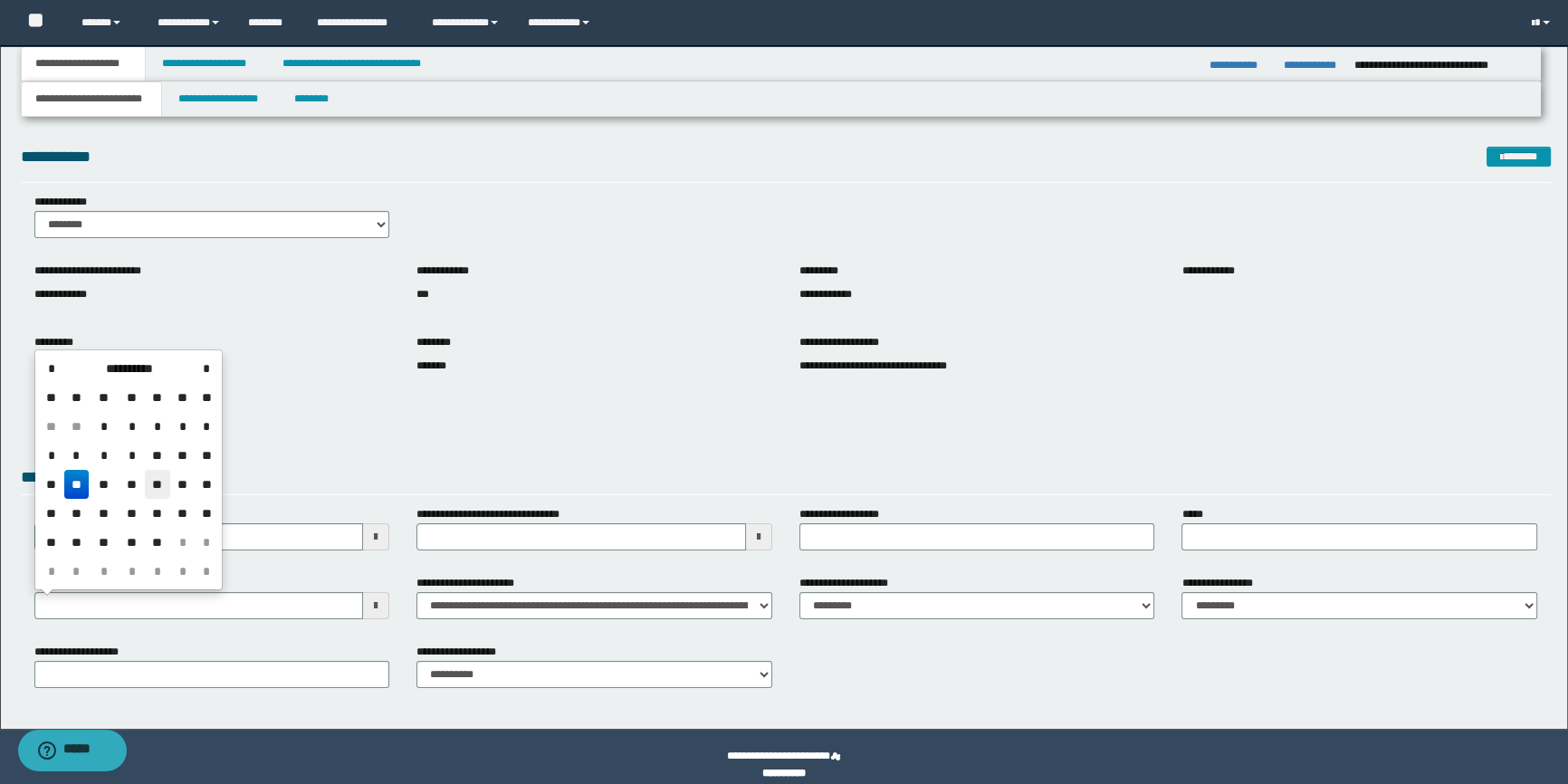 click on "**" at bounding box center [158, 484] 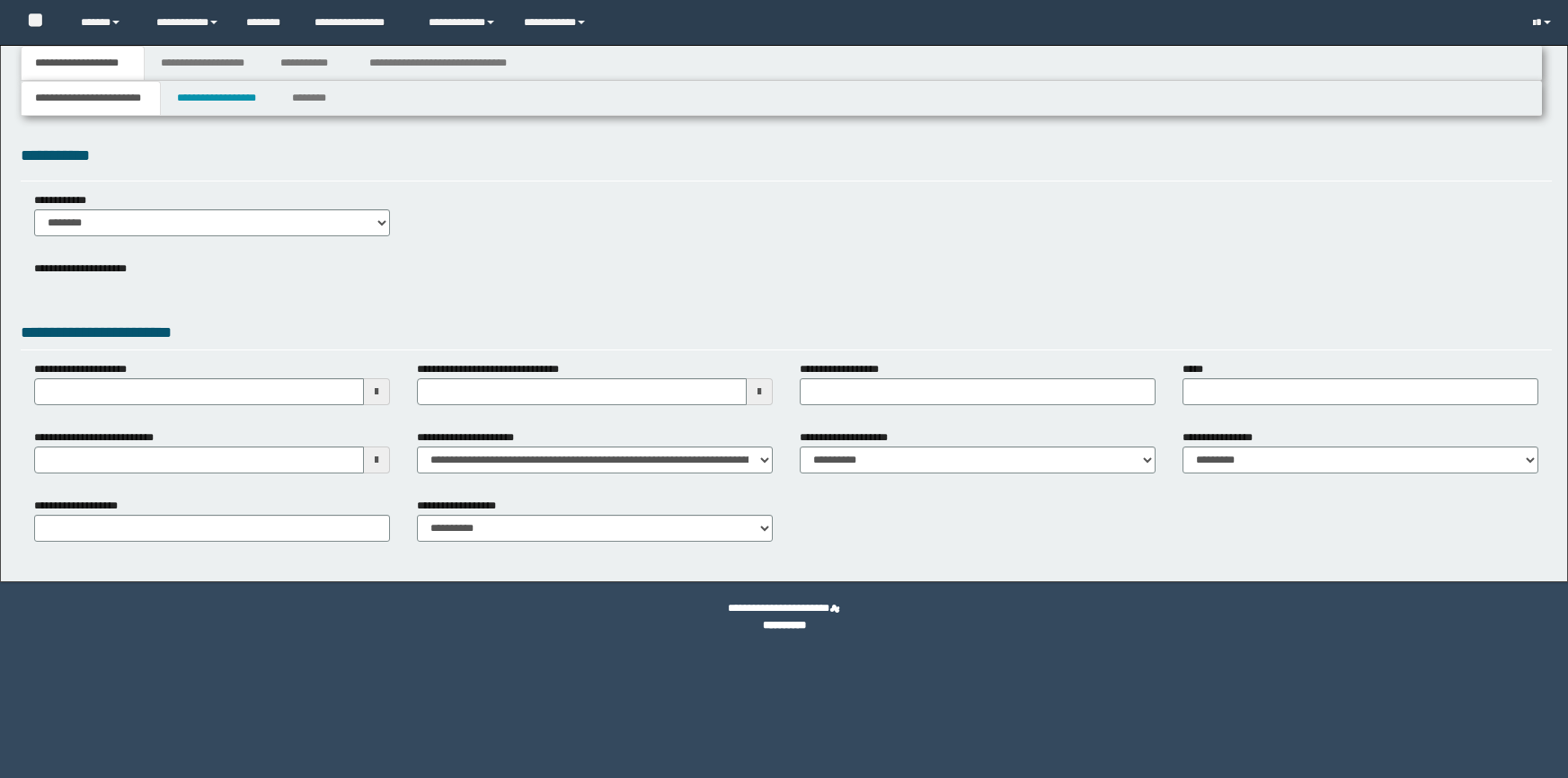 scroll, scrollTop: 0, scrollLeft: 0, axis: both 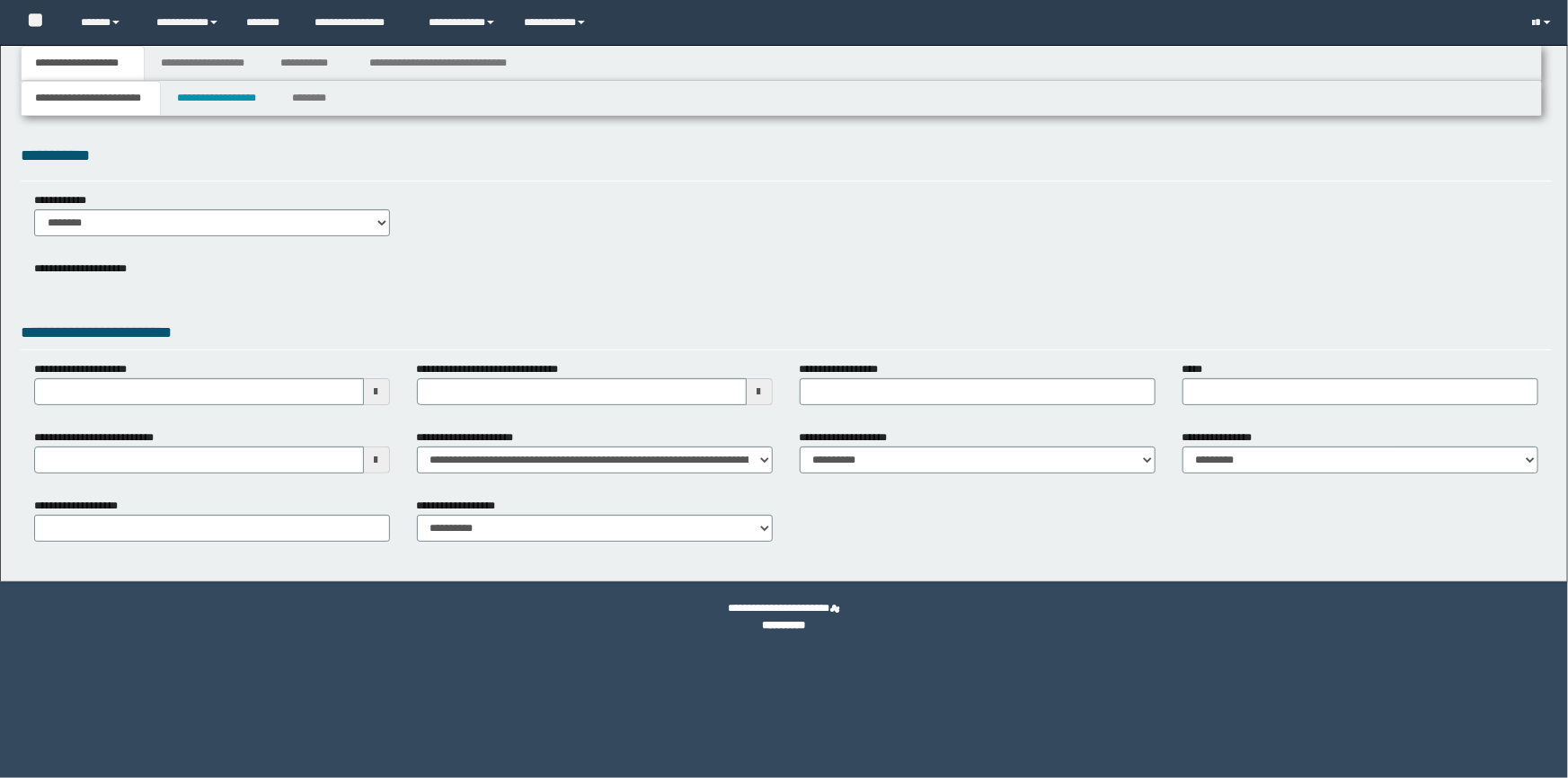select on "*" 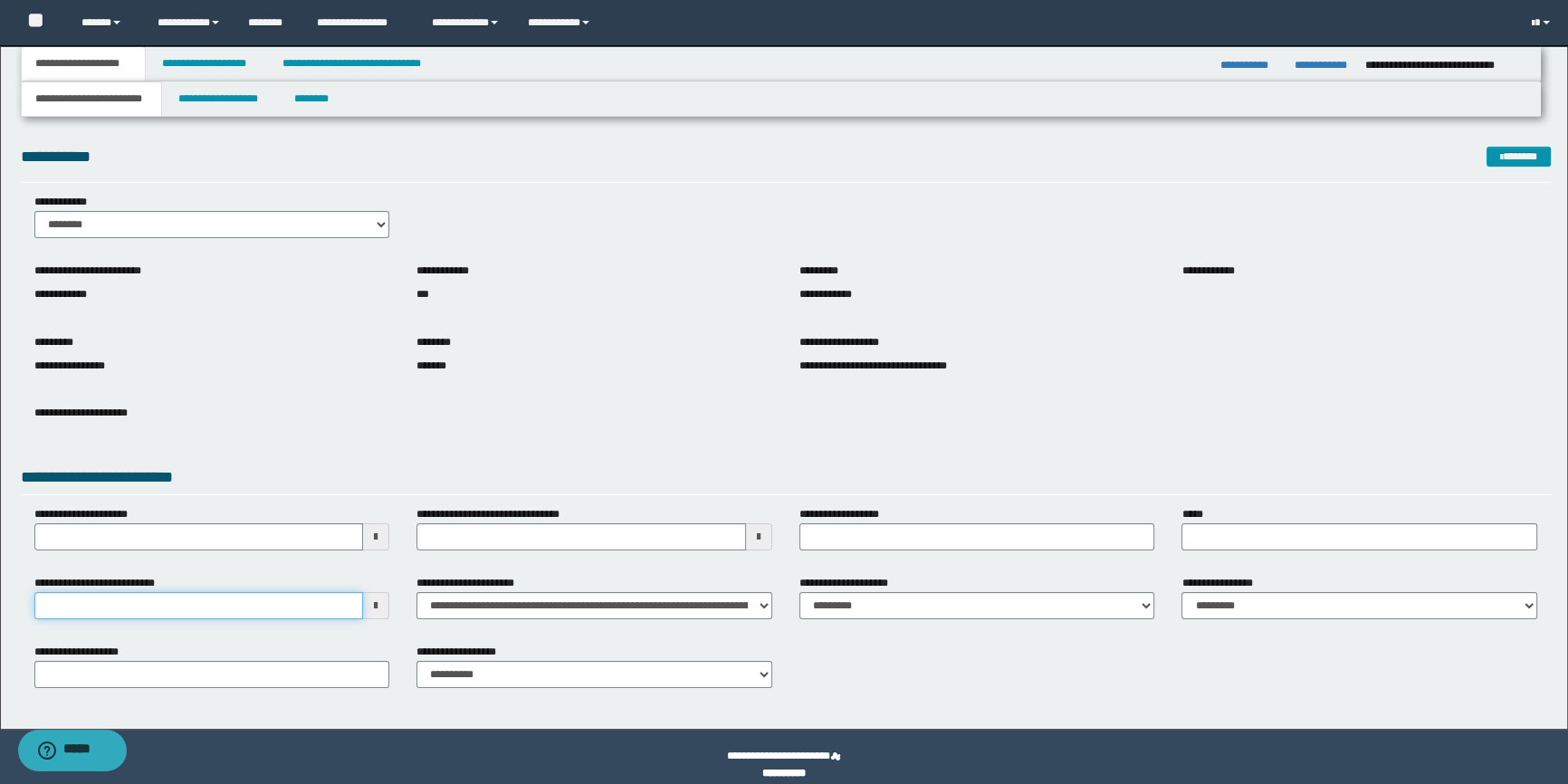 click on "**********" at bounding box center (199, 606) 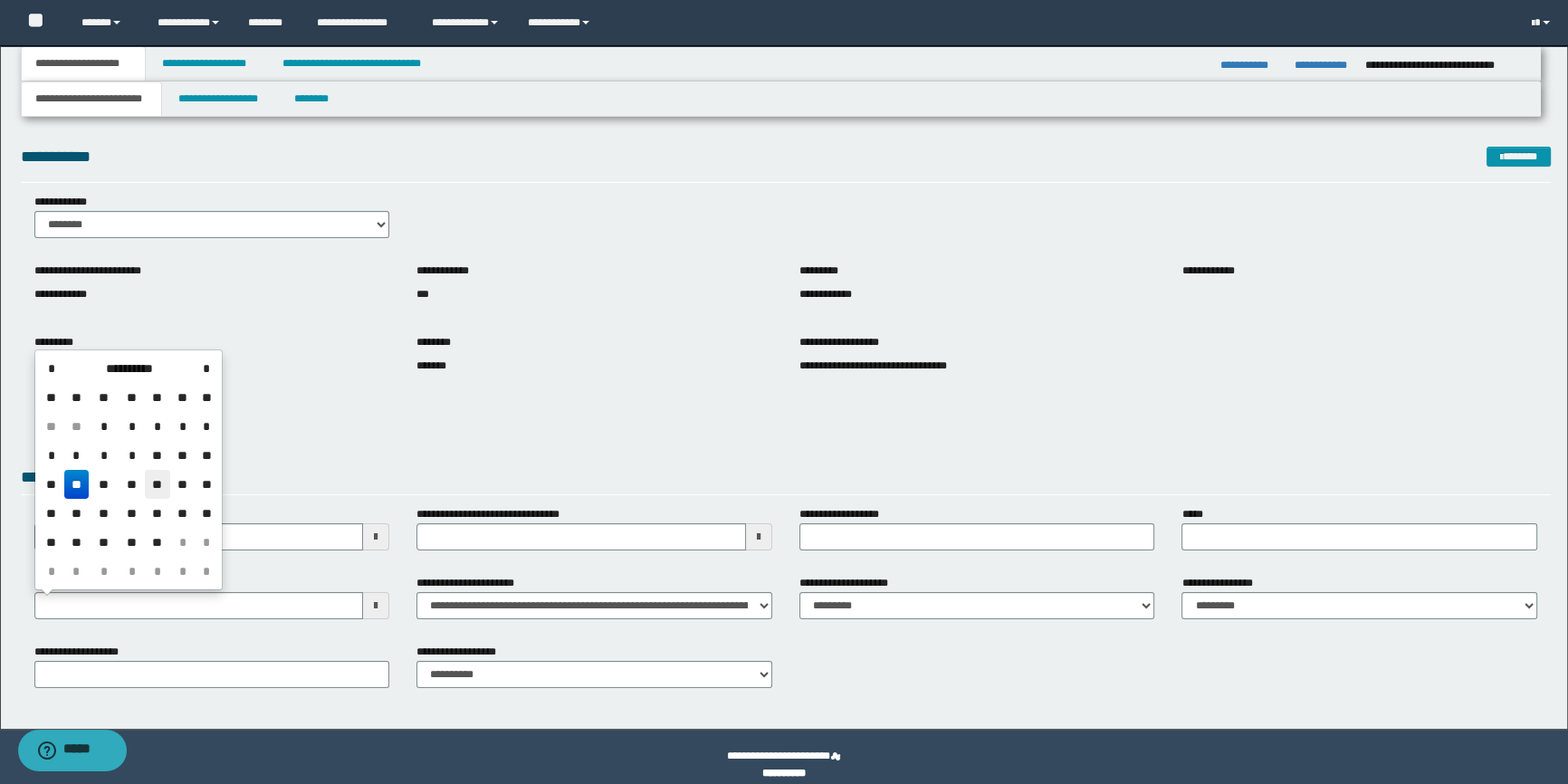 click on "**" at bounding box center [158, 484] 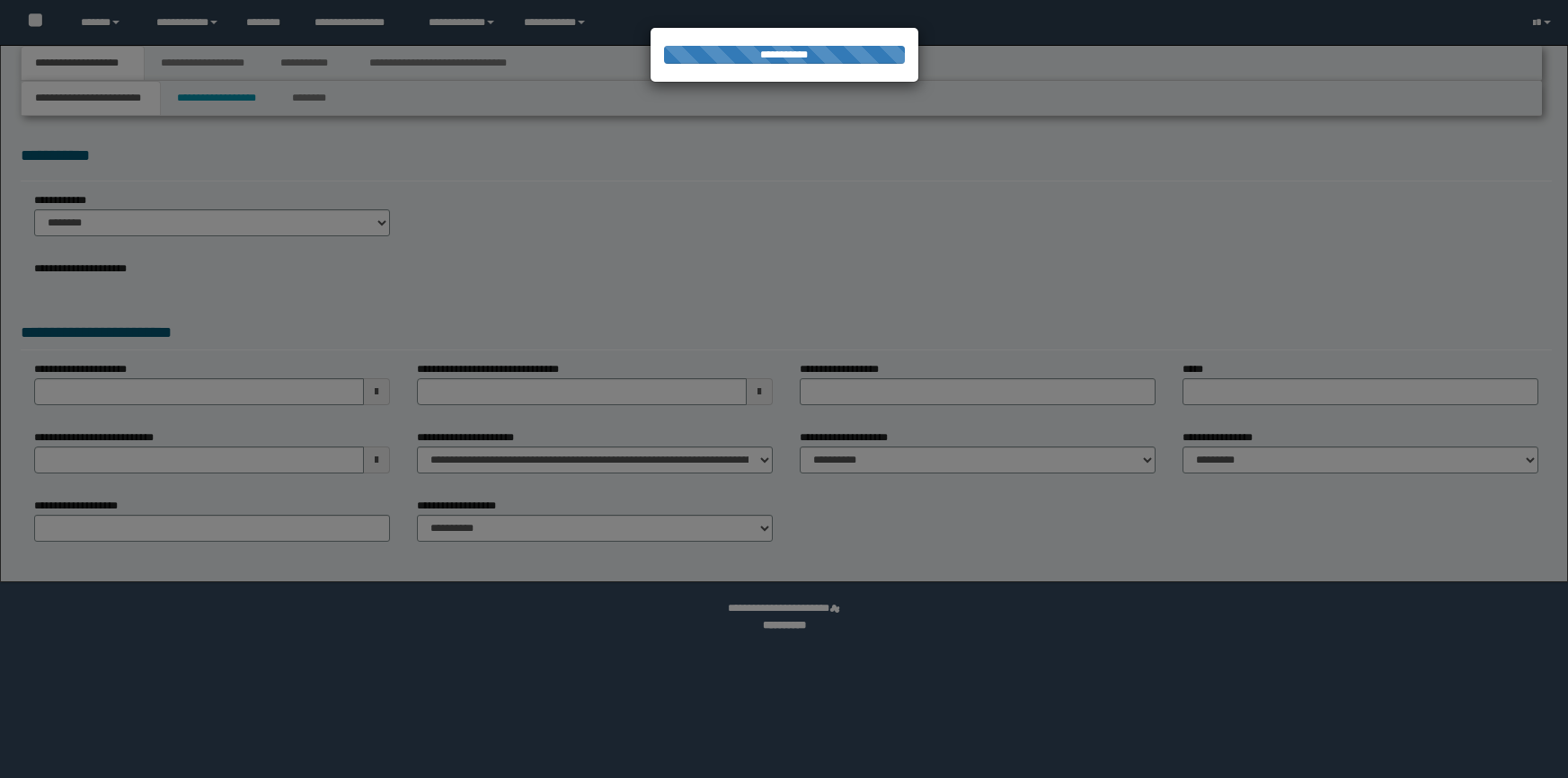 scroll, scrollTop: 0, scrollLeft: 0, axis: both 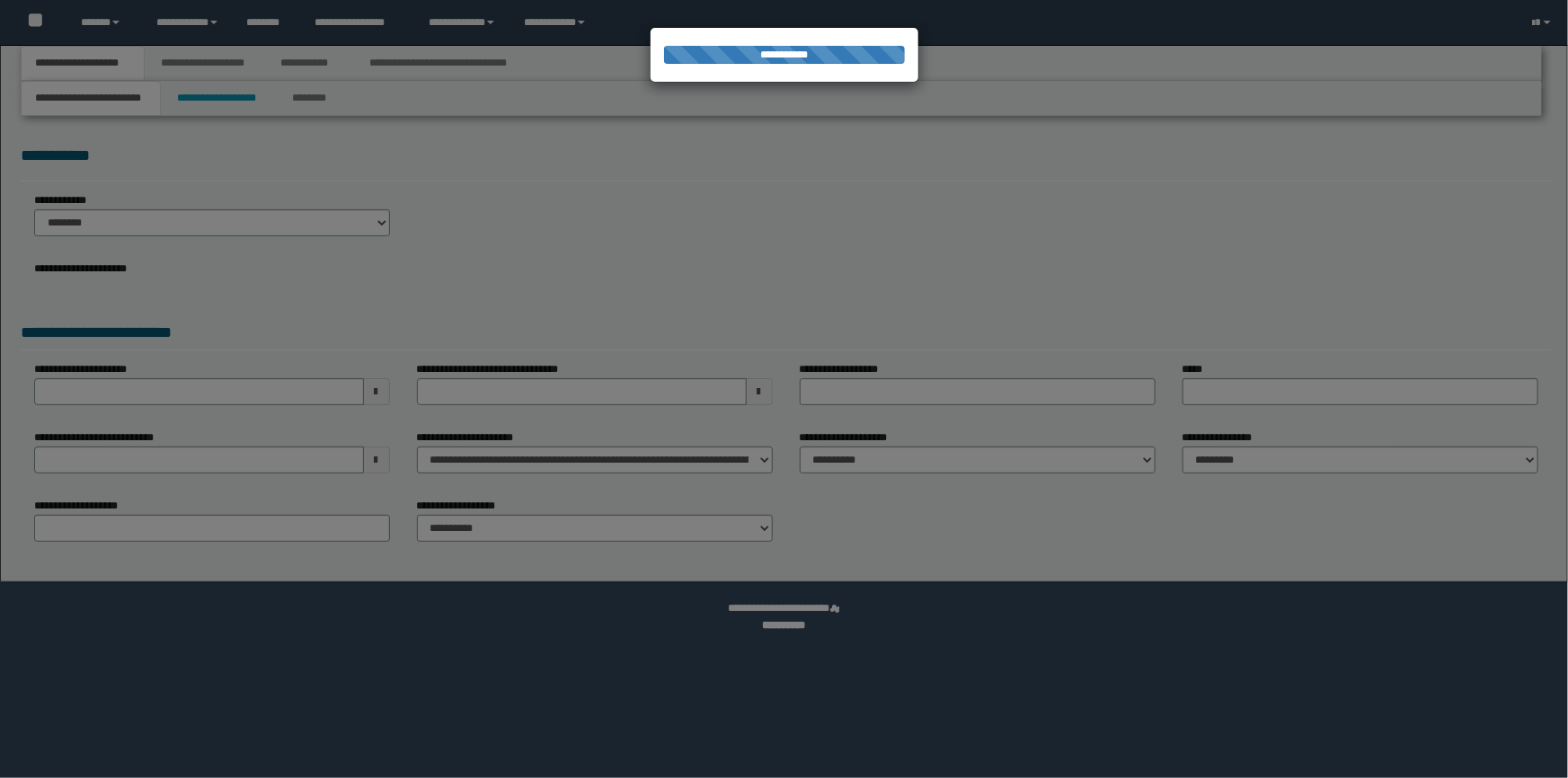 select on "*" 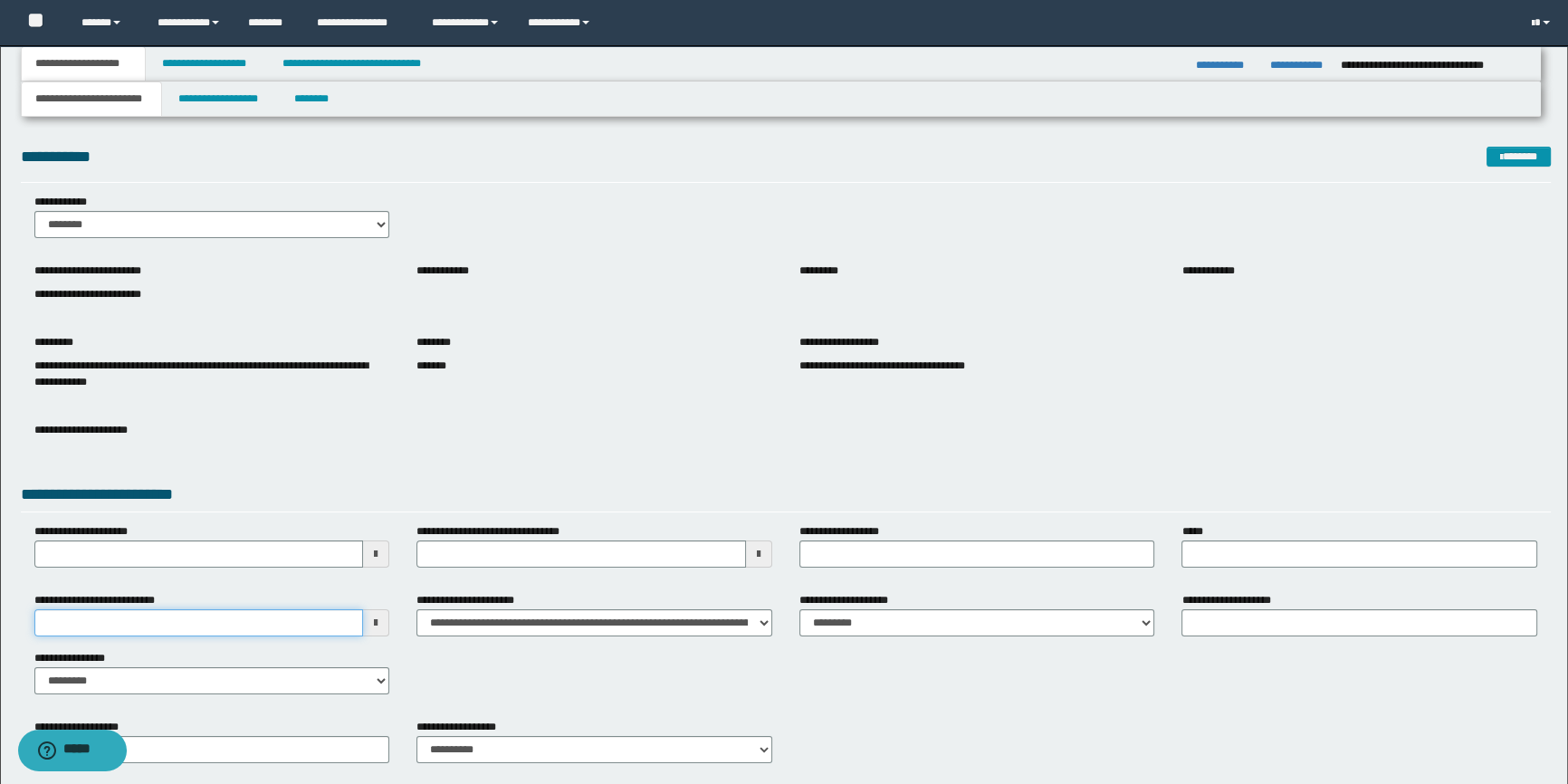 click on "**********" at bounding box center [199, 623] 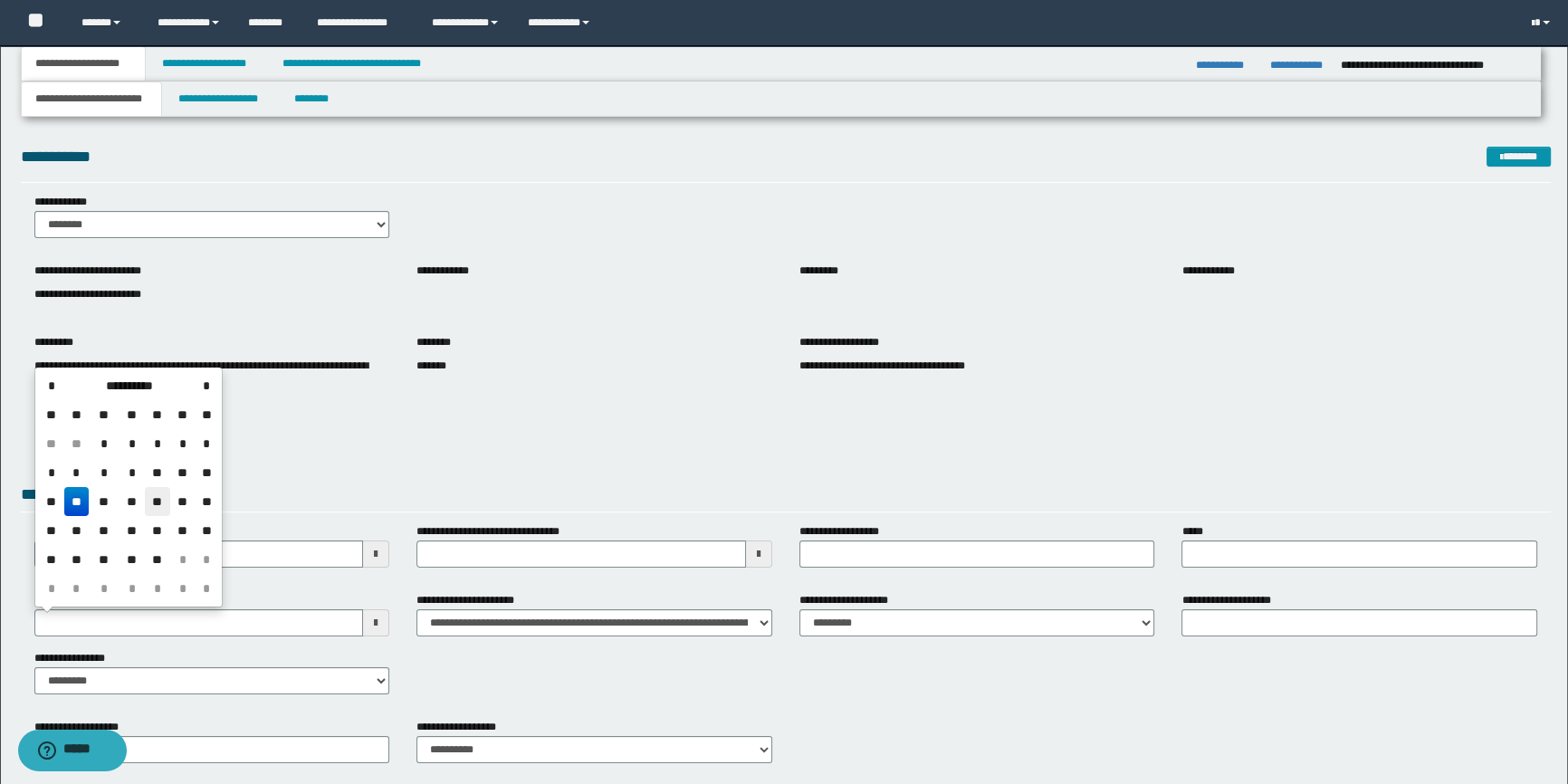 click on "**" at bounding box center [158, 502] 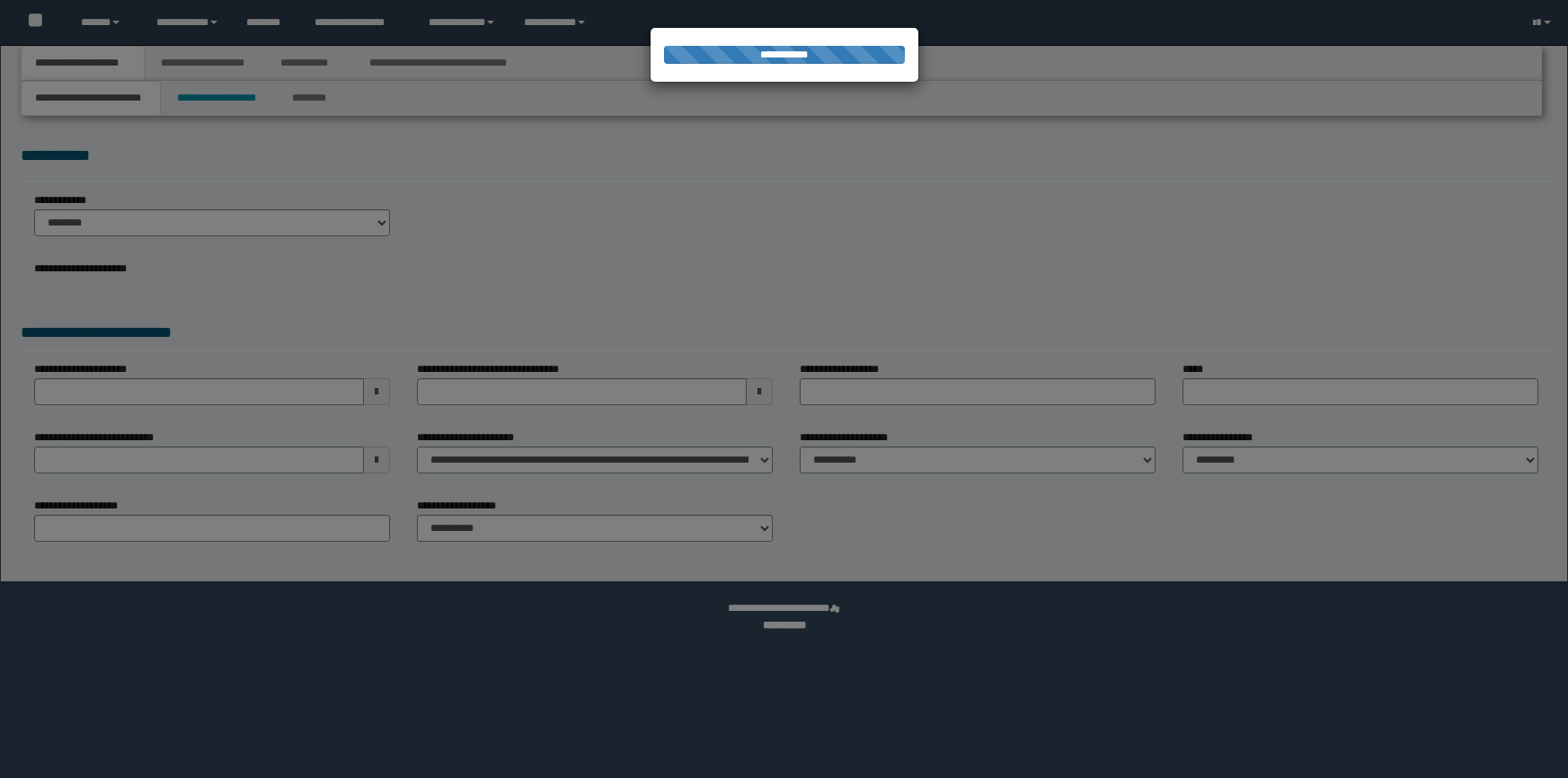 scroll, scrollTop: 0, scrollLeft: 0, axis: both 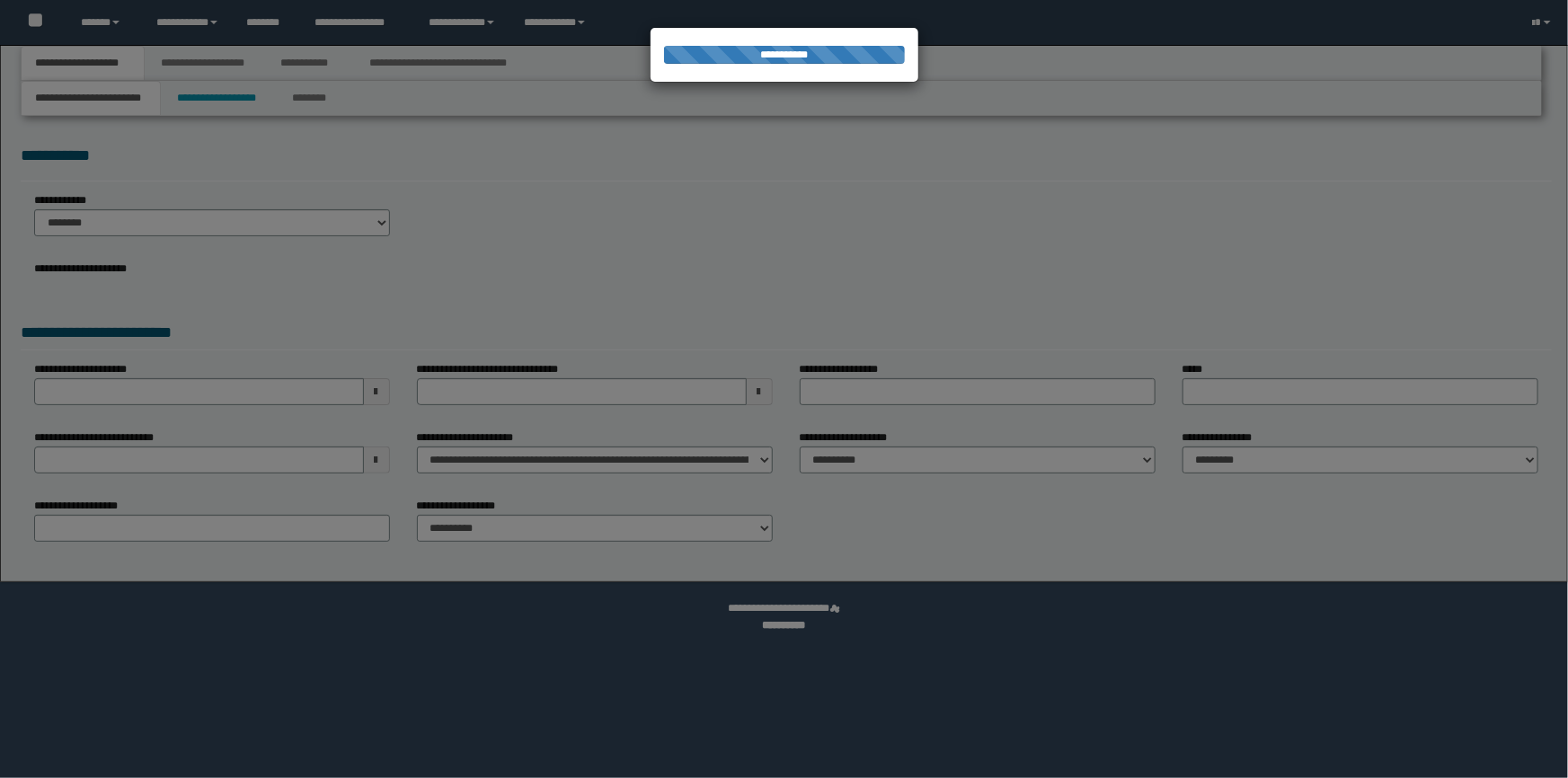 select on "*" 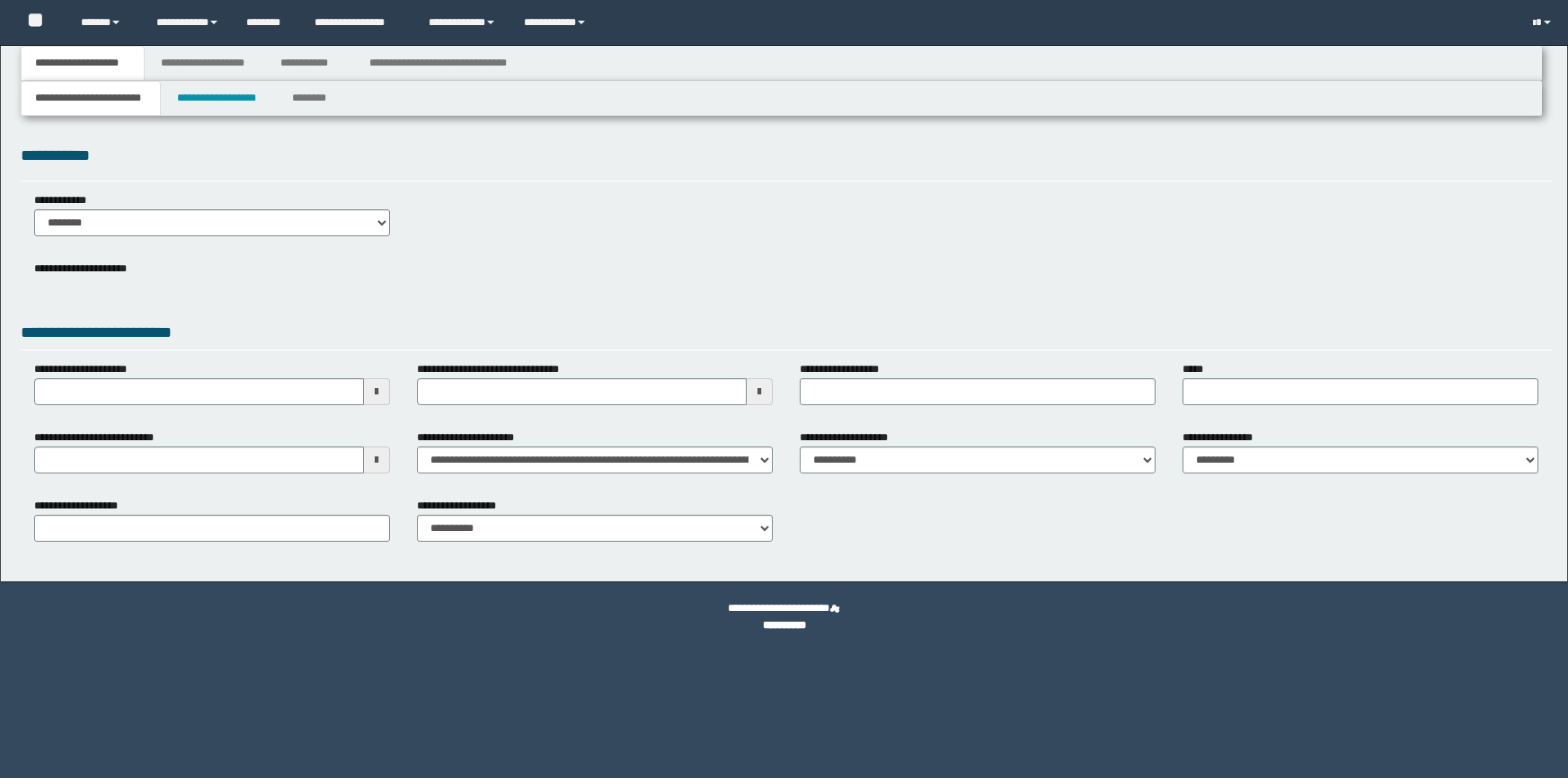 scroll, scrollTop: 0, scrollLeft: 0, axis: both 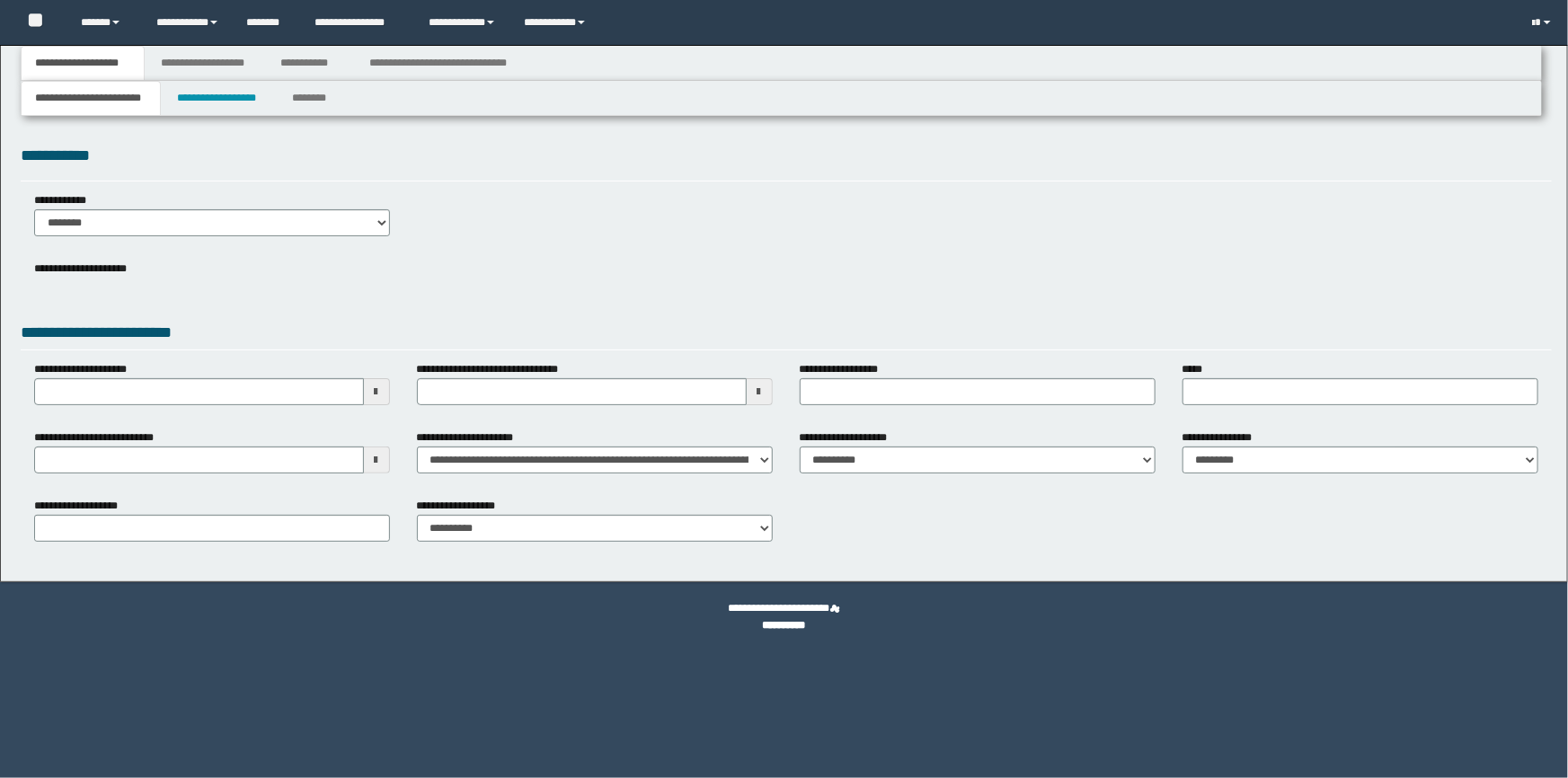select on "*" 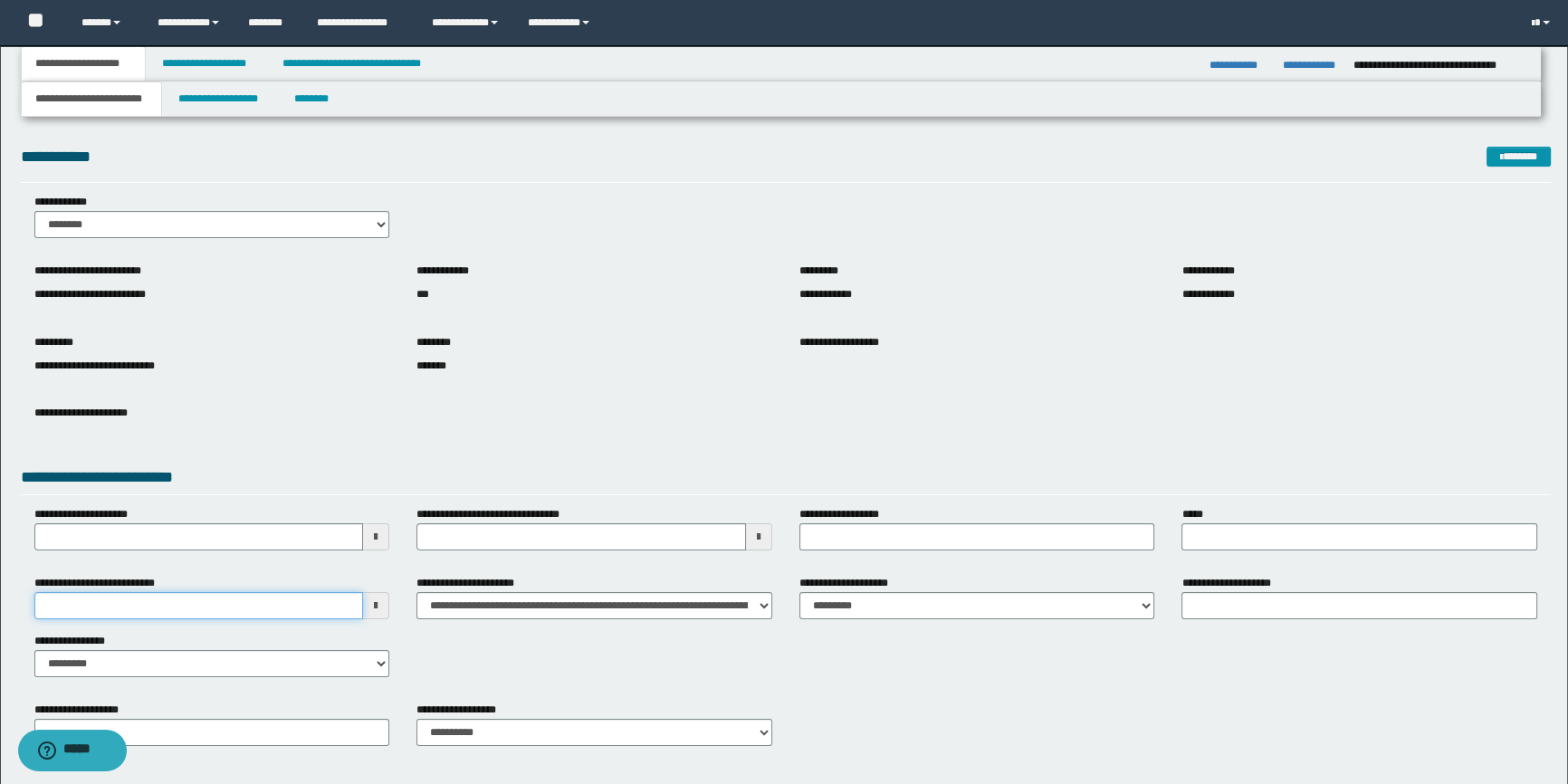 click on "**********" at bounding box center [199, 606] 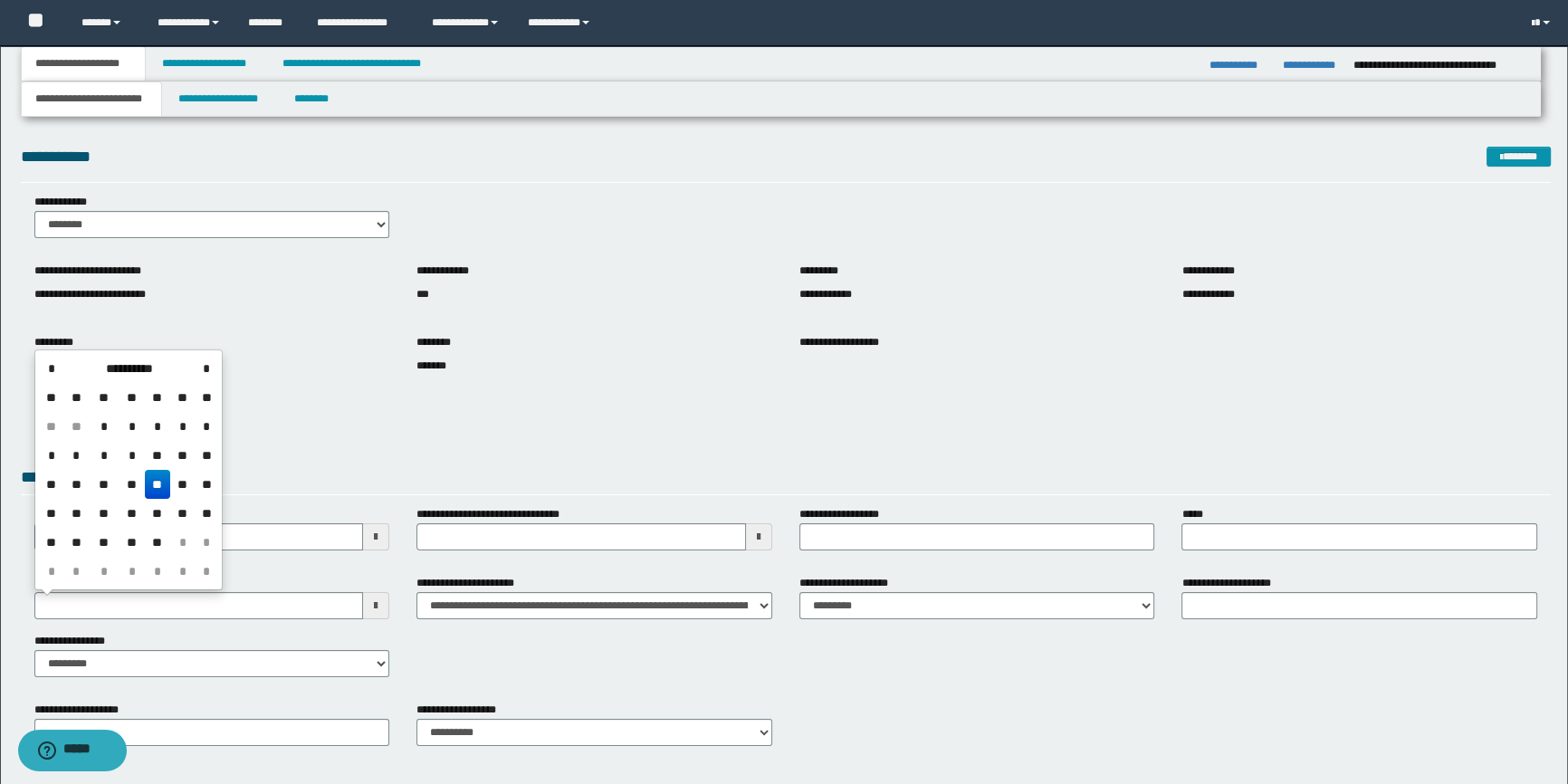 click on "**" at bounding box center [158, 484] 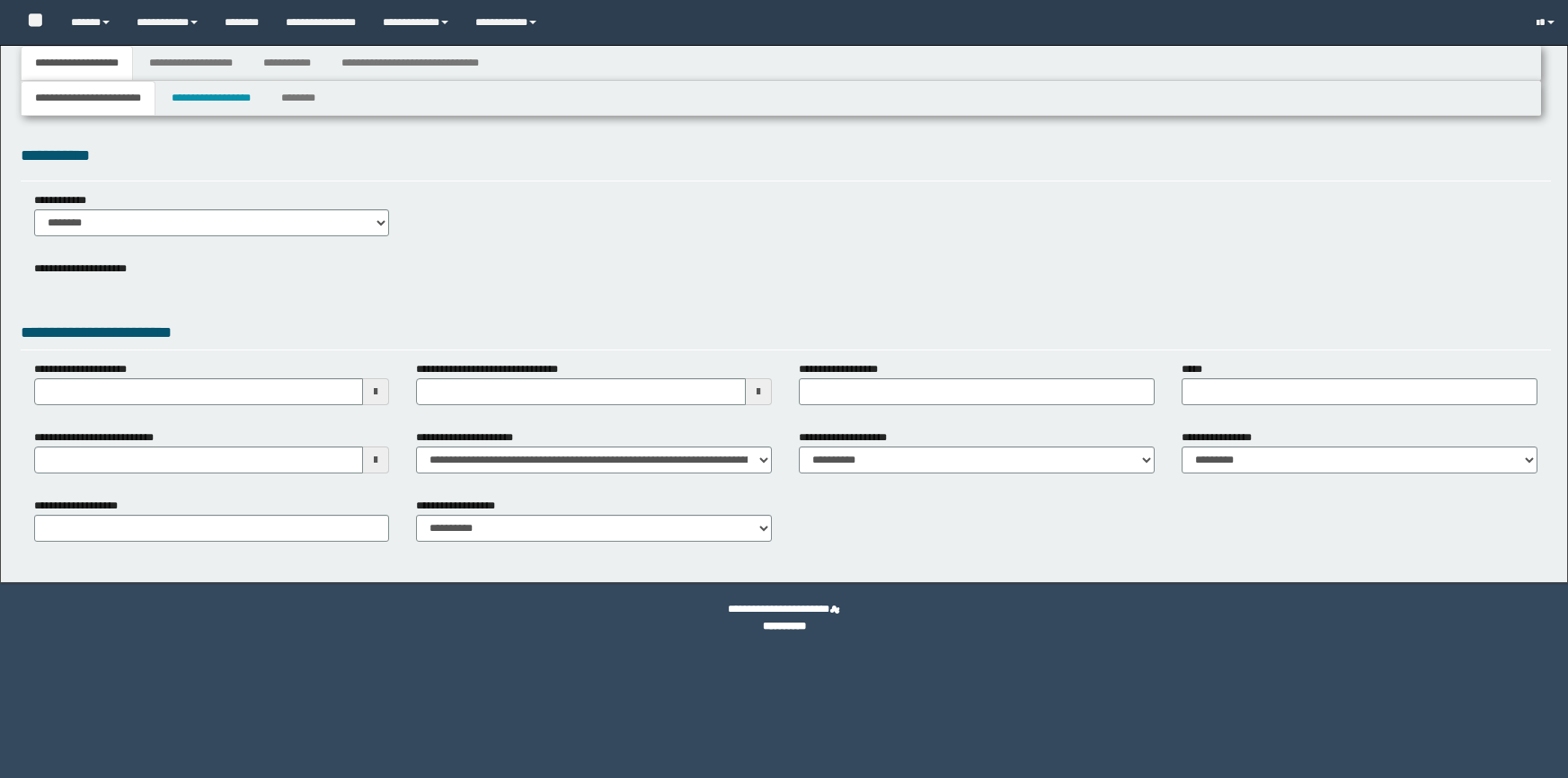 scroll, scrollTop: 0, scrollLeft: 0, axis: both 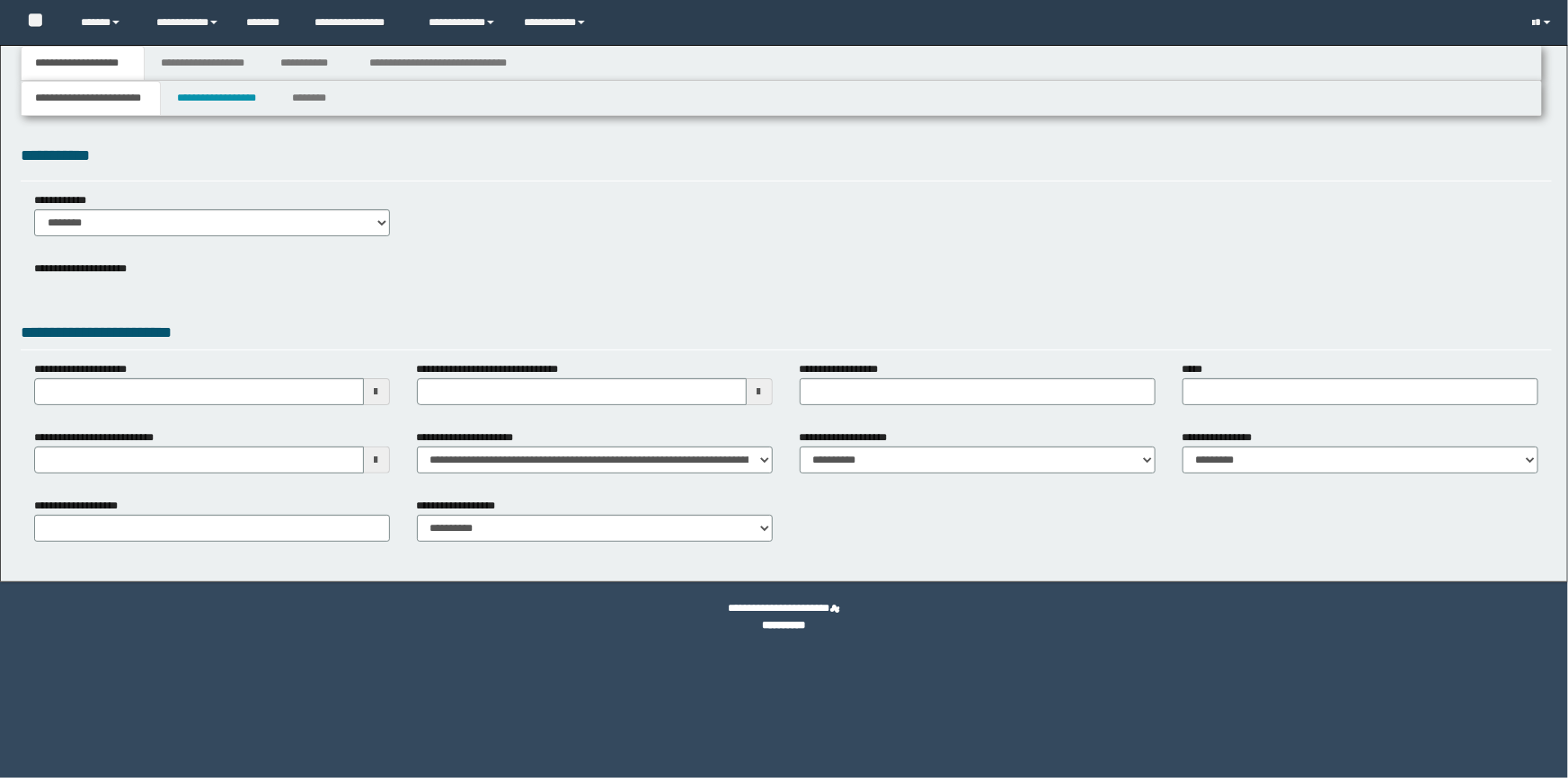 select on "*" 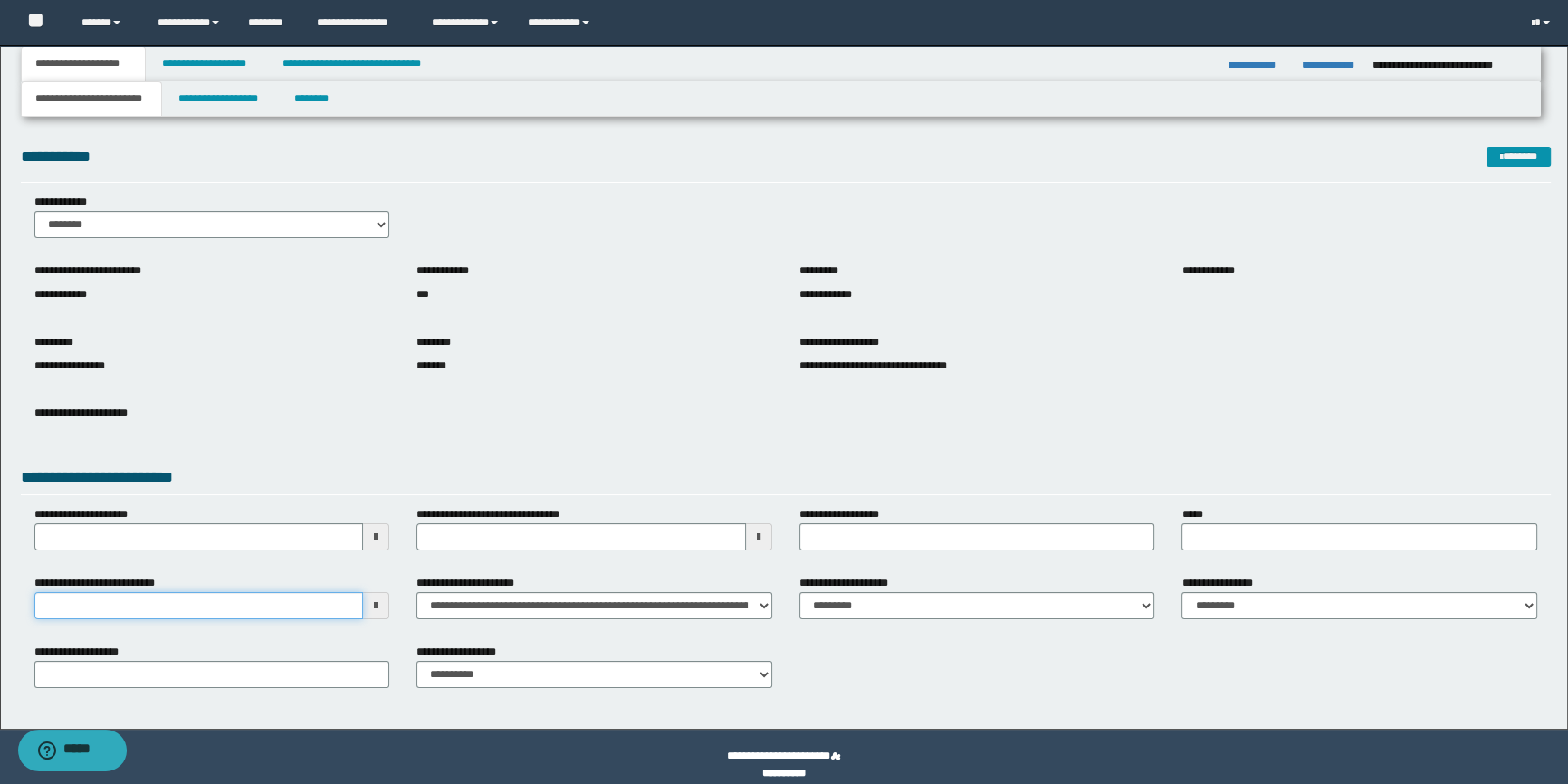 click on "**********" at bounding box center [199, 606] 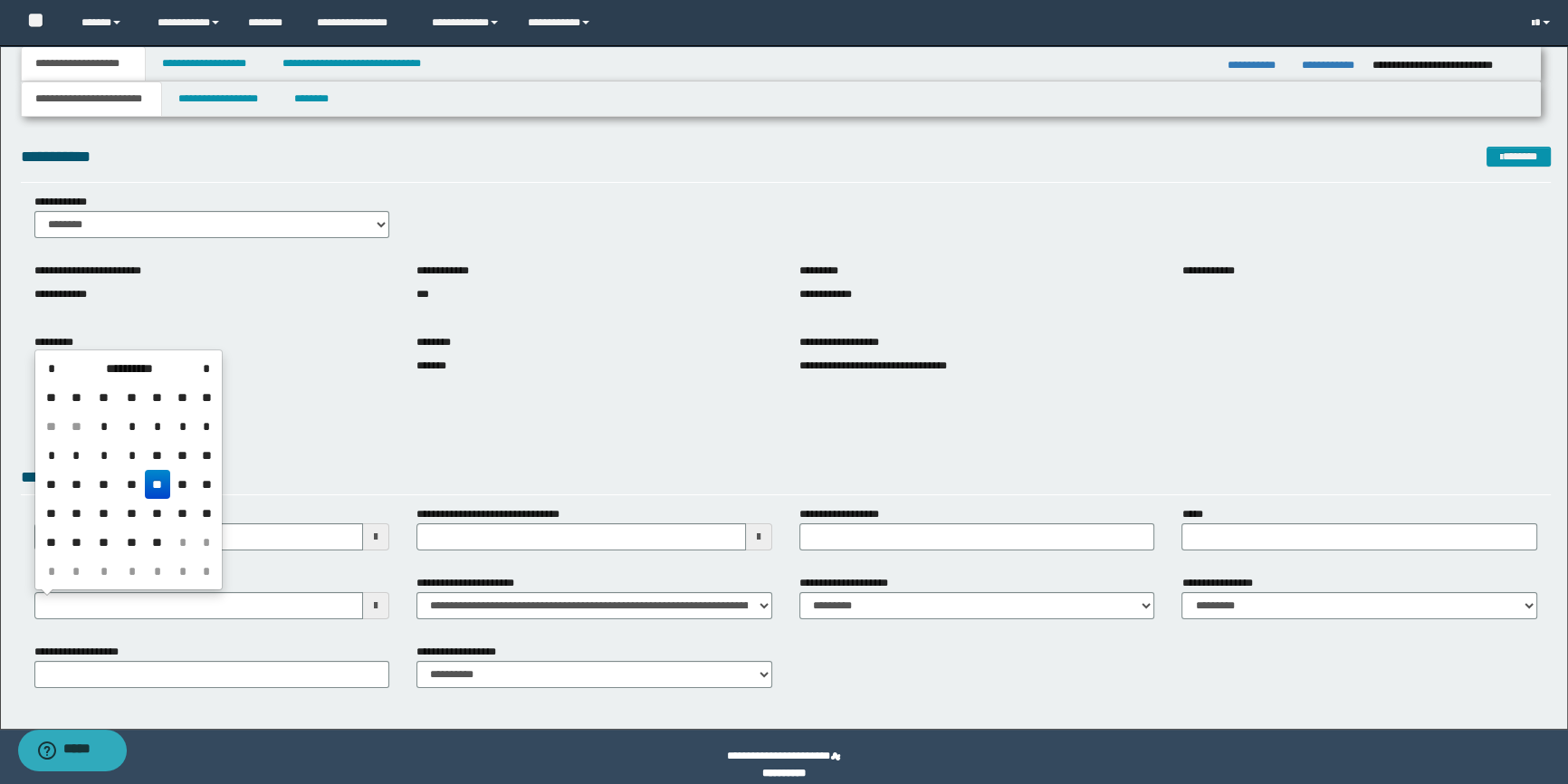 click on "**" at bounding box center (158, 484) 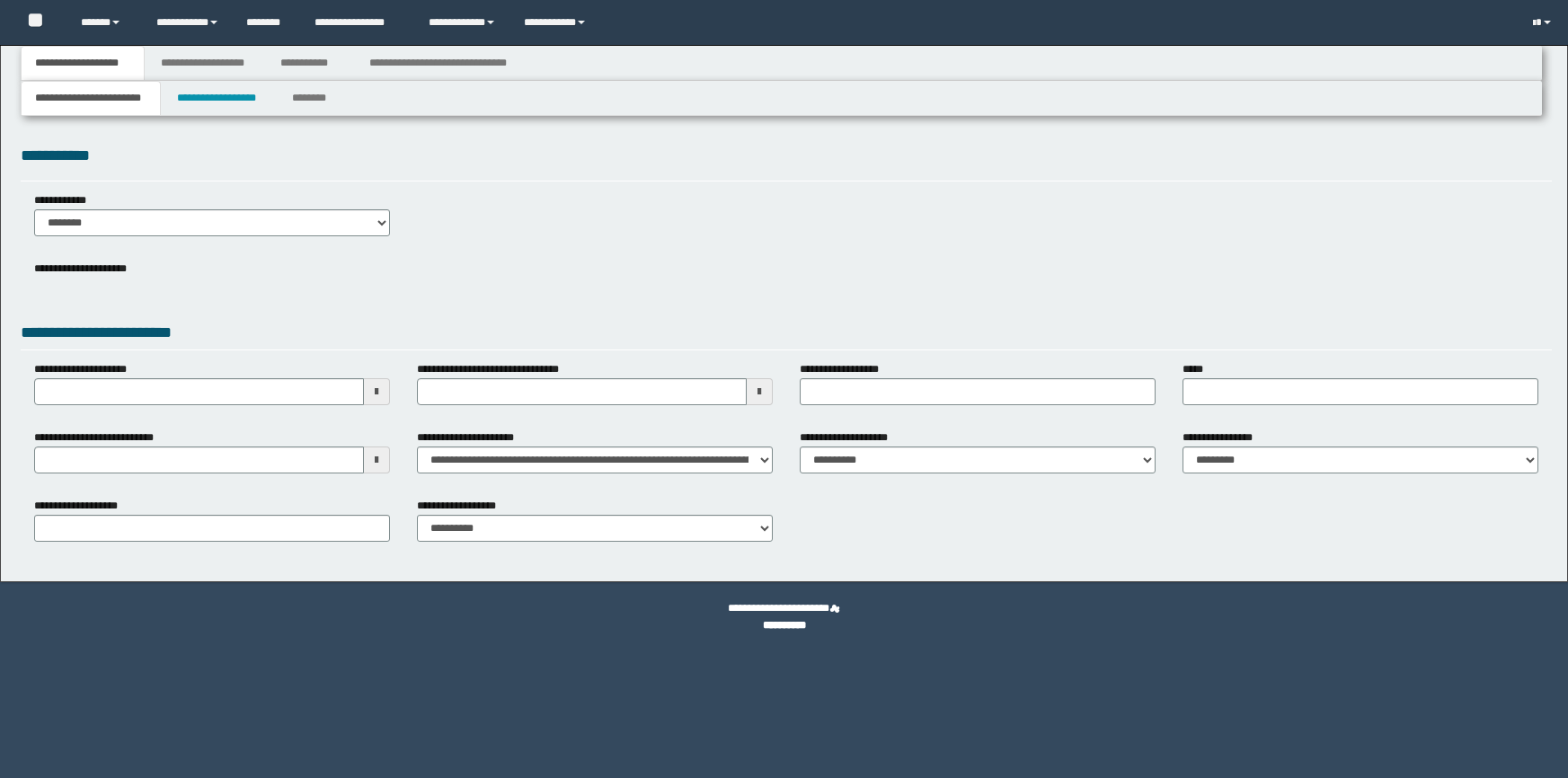 scroll, scrollTop: 0, scrollLeft: 0, axis: both 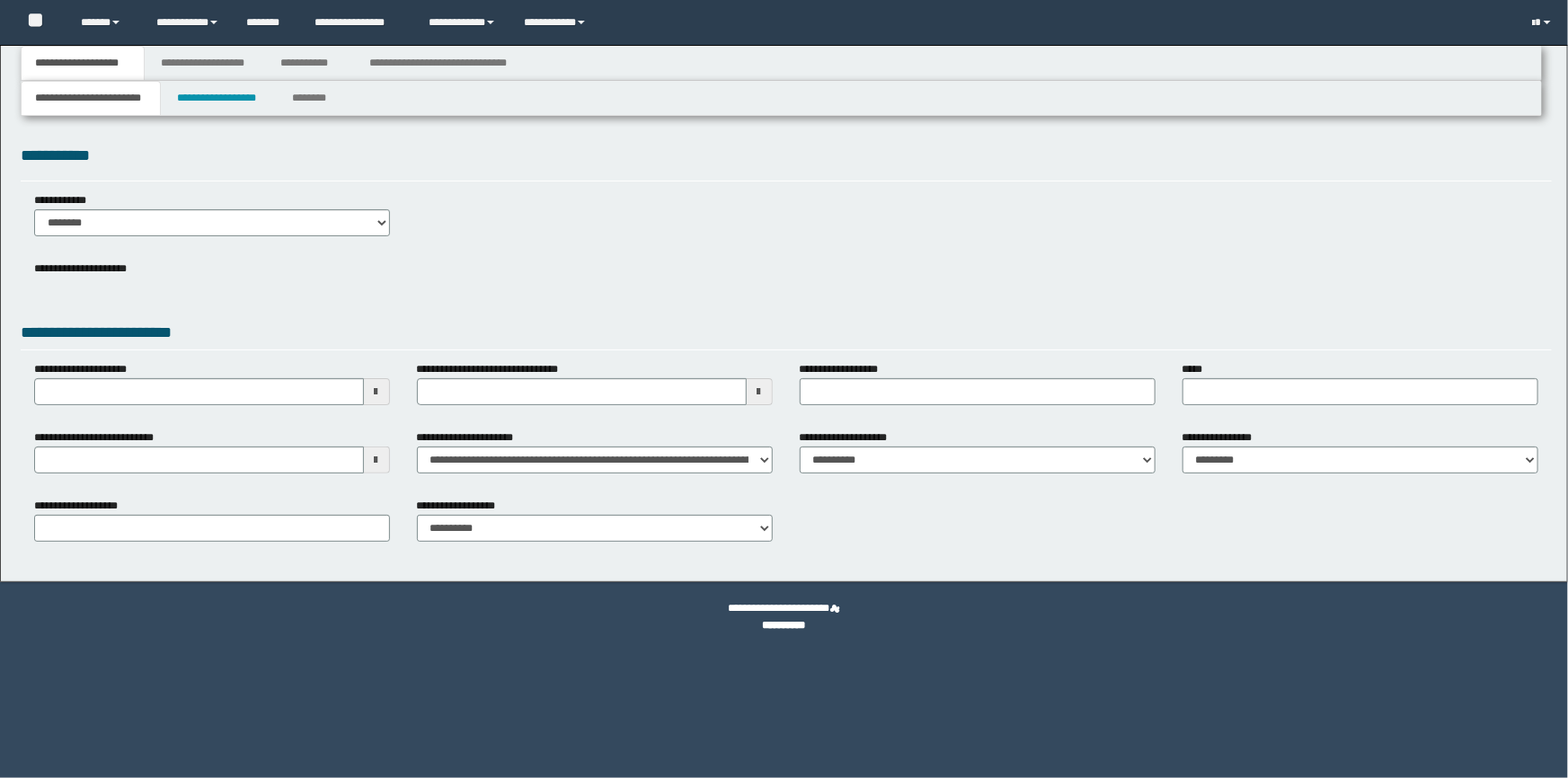select on "*" 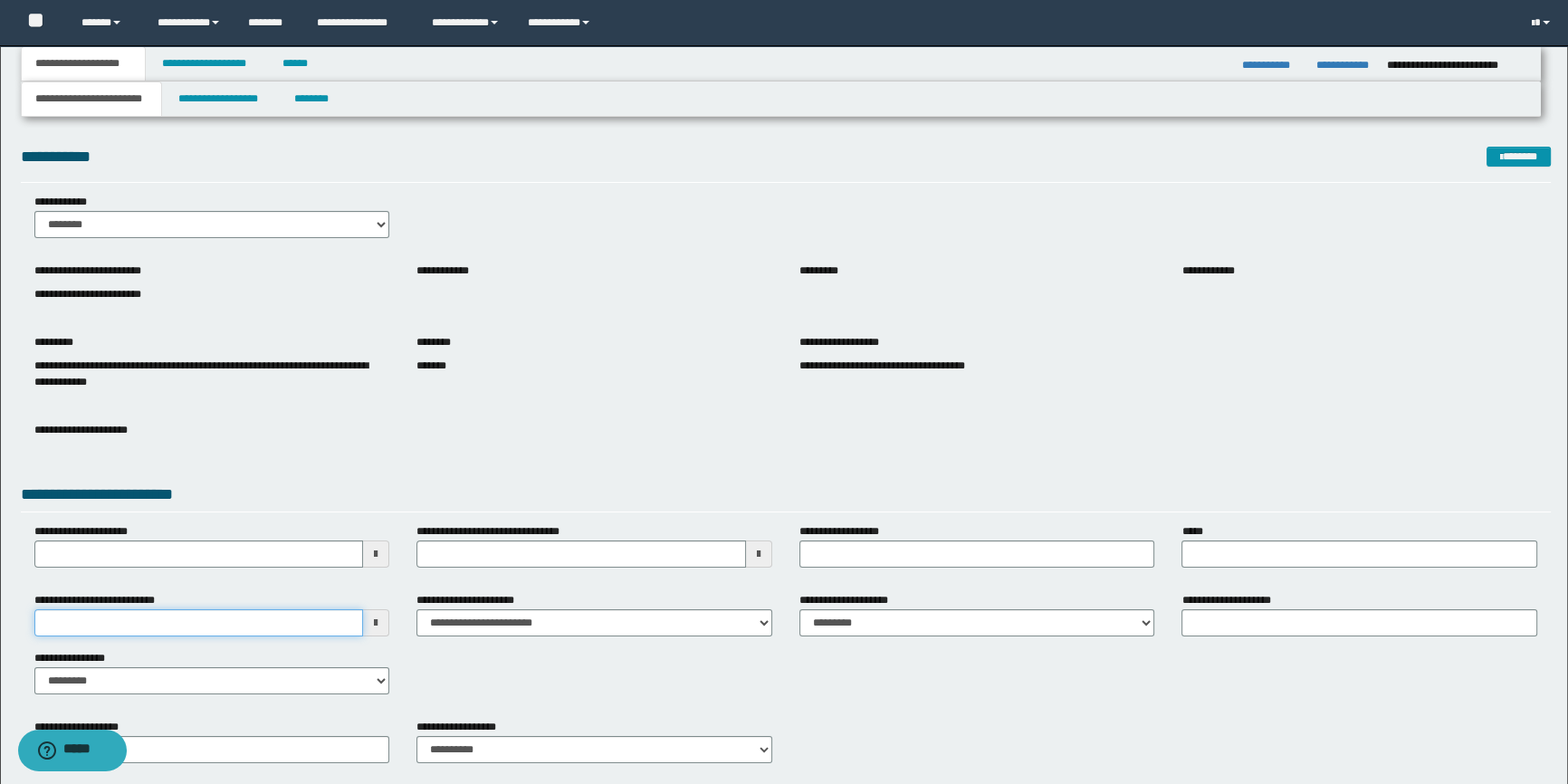 click on "**********" at bounding box center [199, 623] 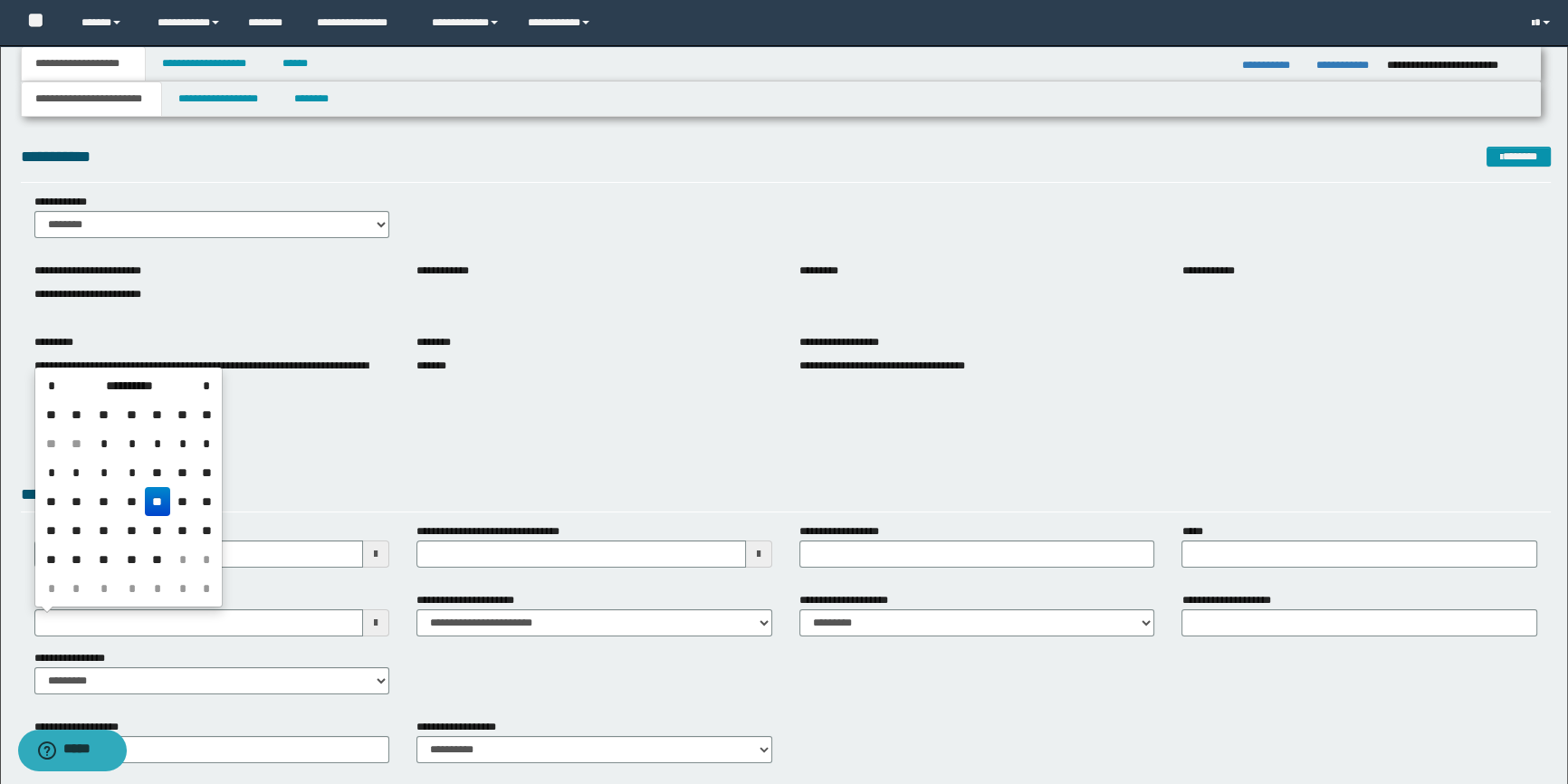 click on "**" at bounding box center (158, 502) 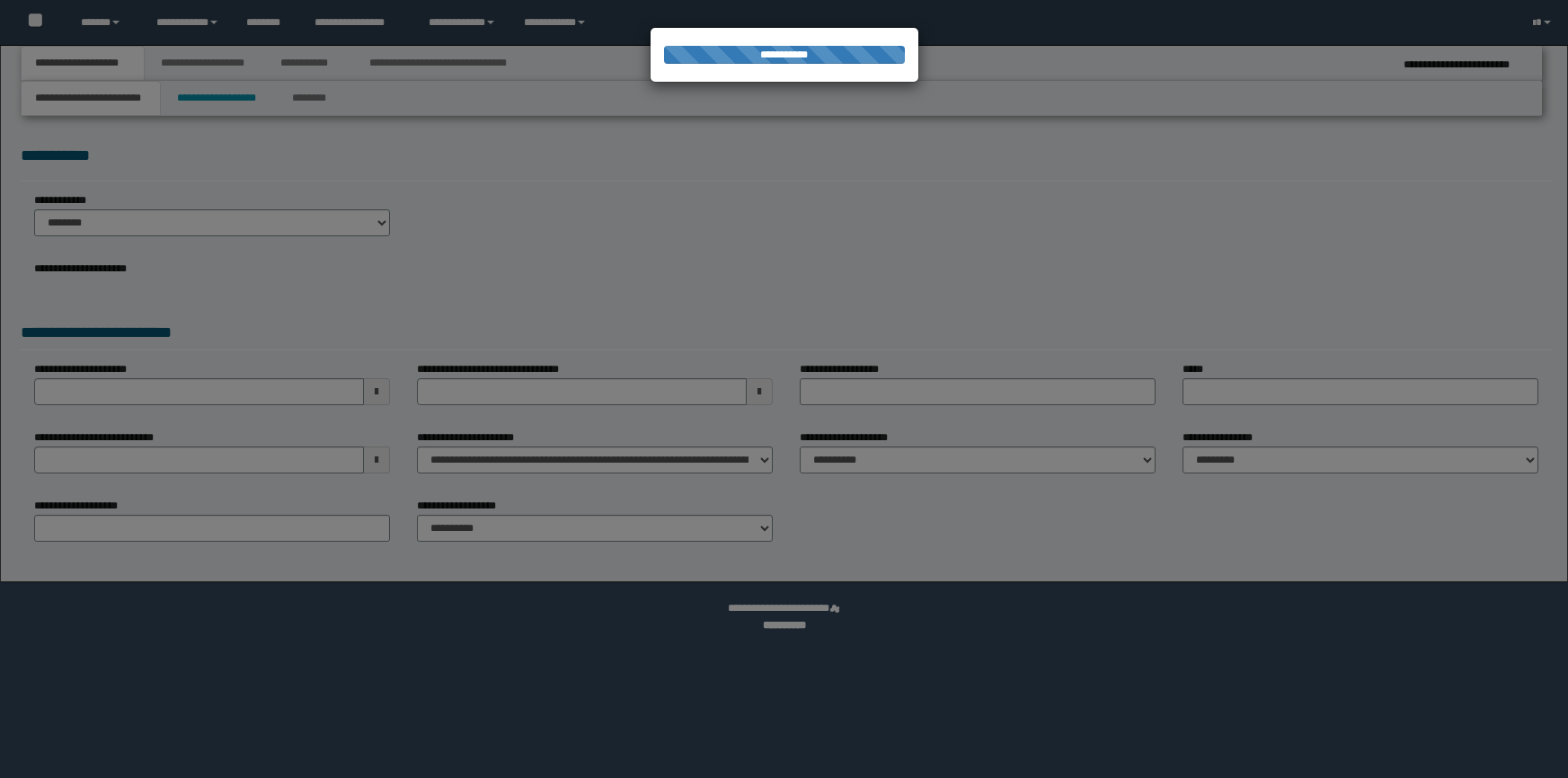 scroll, scrollTop: 0, scrollLeft: 0, axis: both 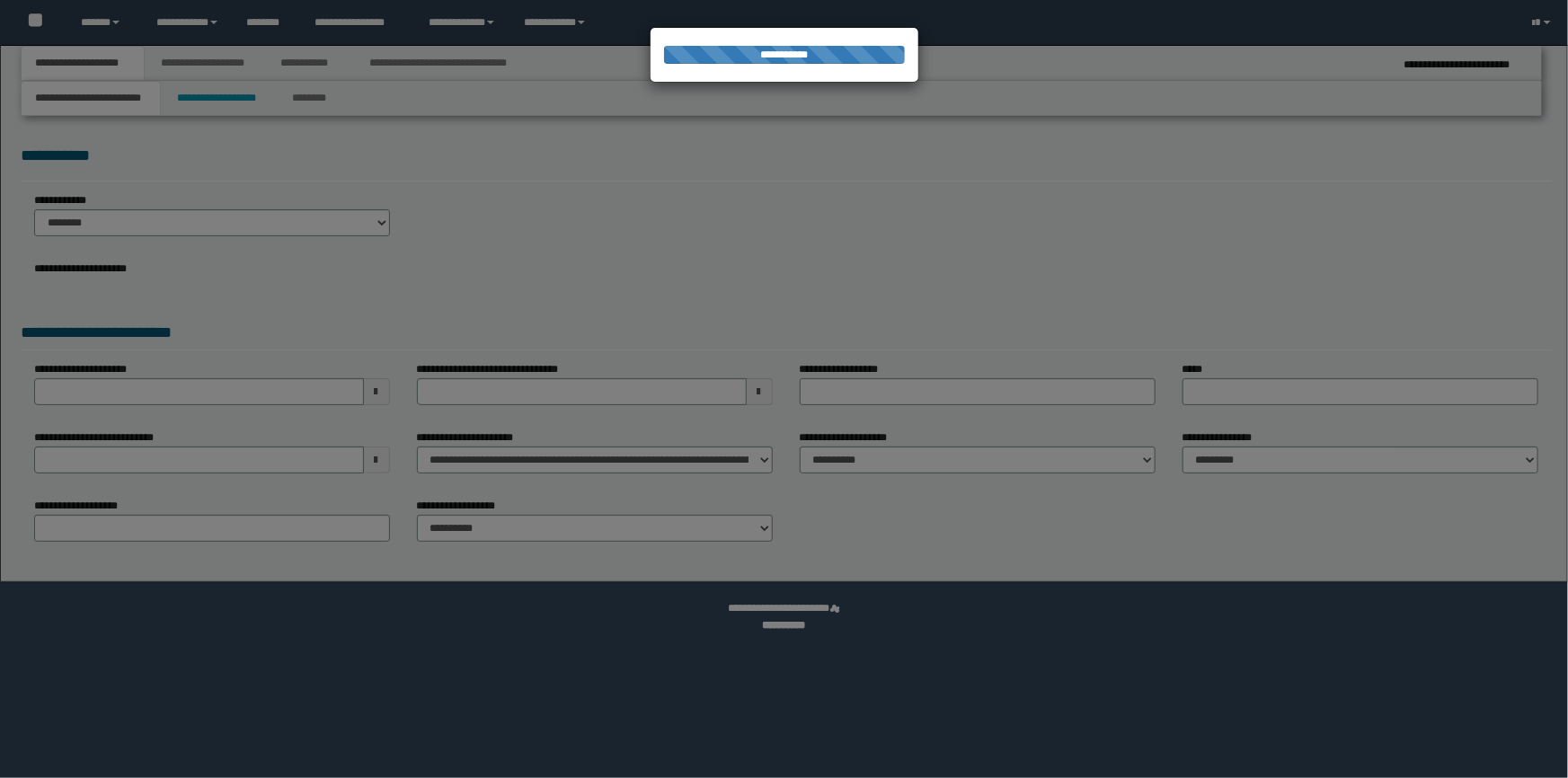 select on "*" 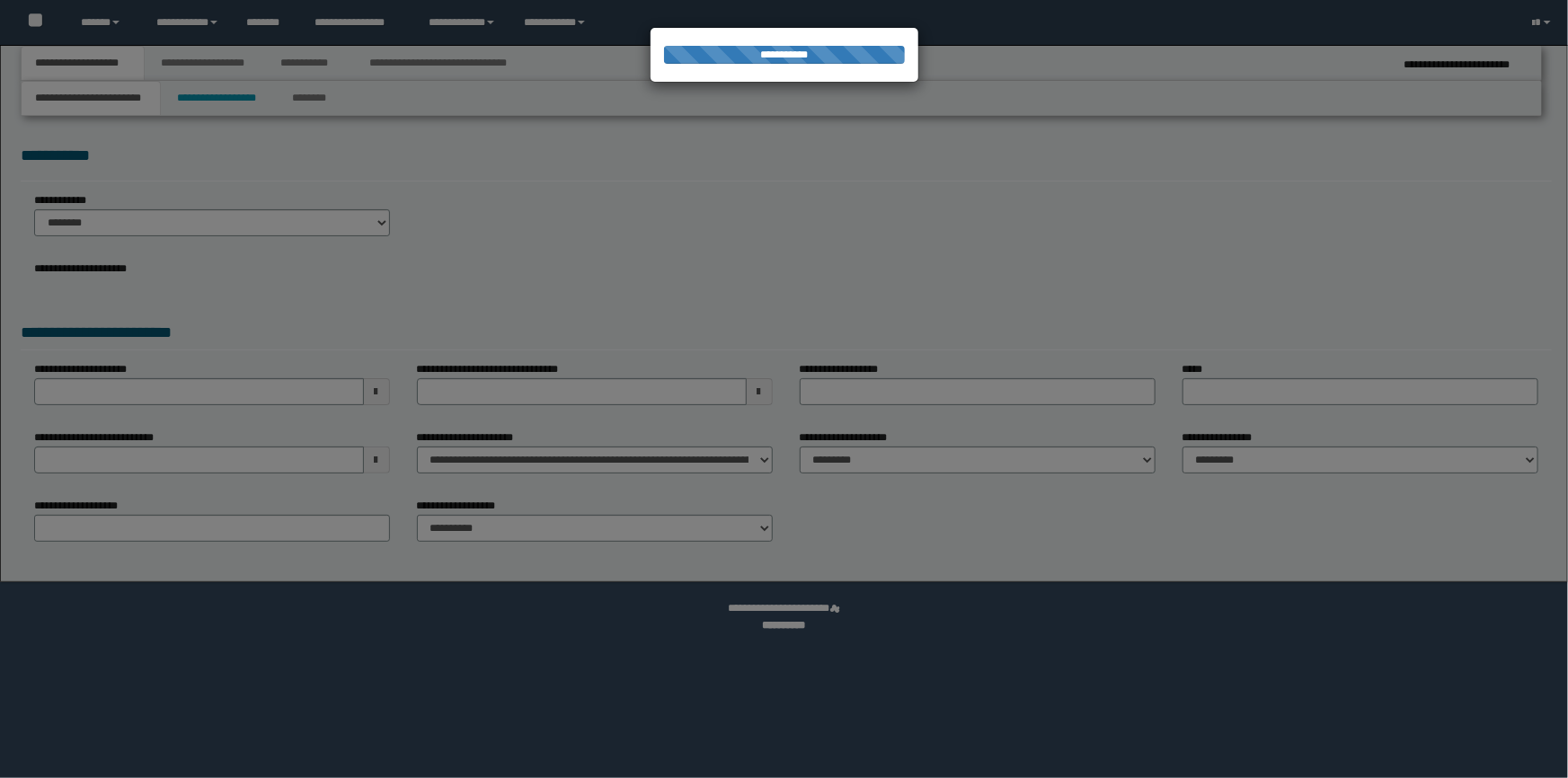 scroll, scrollTop: 0, scrollLeft: 0, axis: both 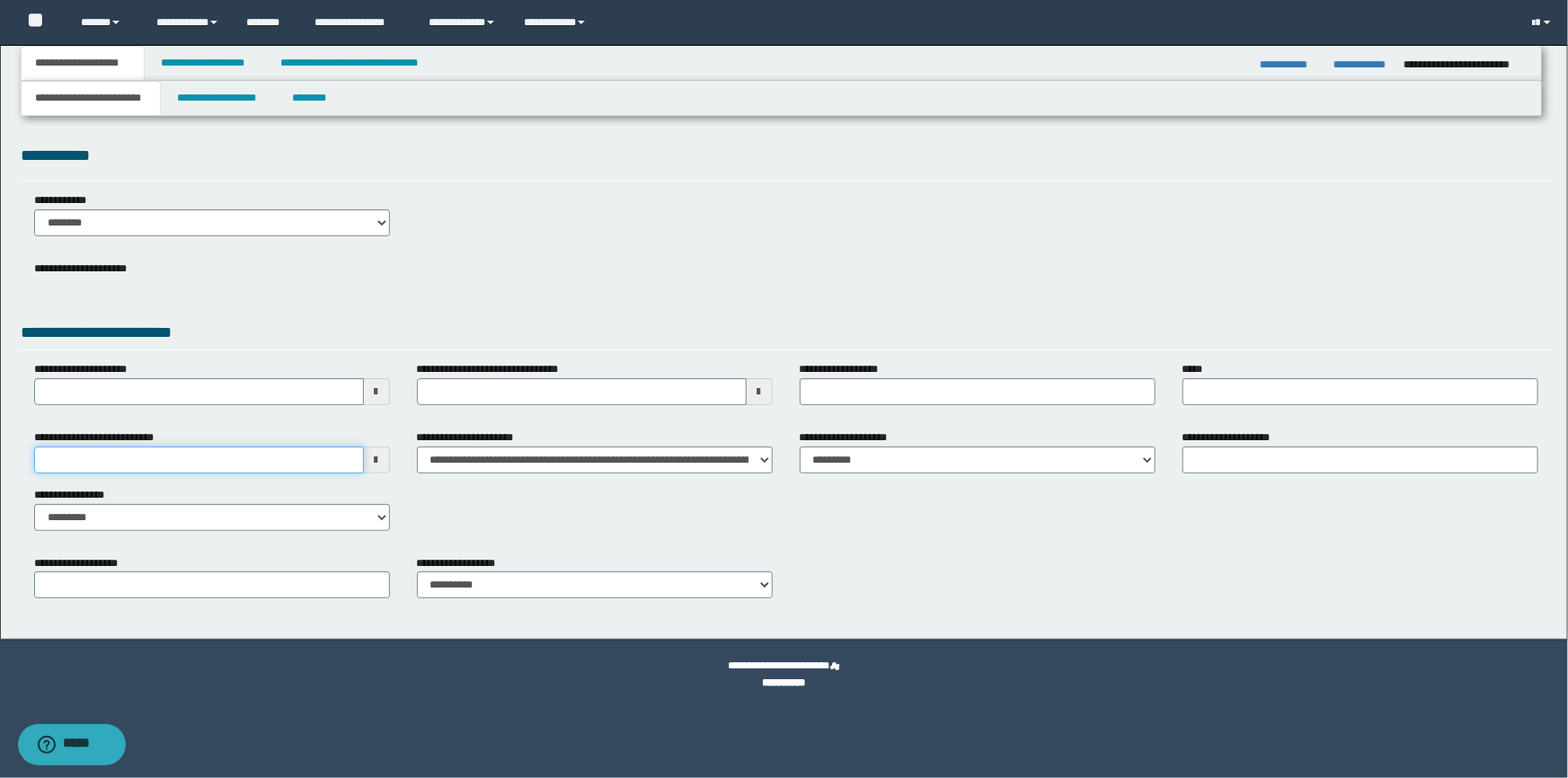 click on "**********" at bounding box center (199, 460) 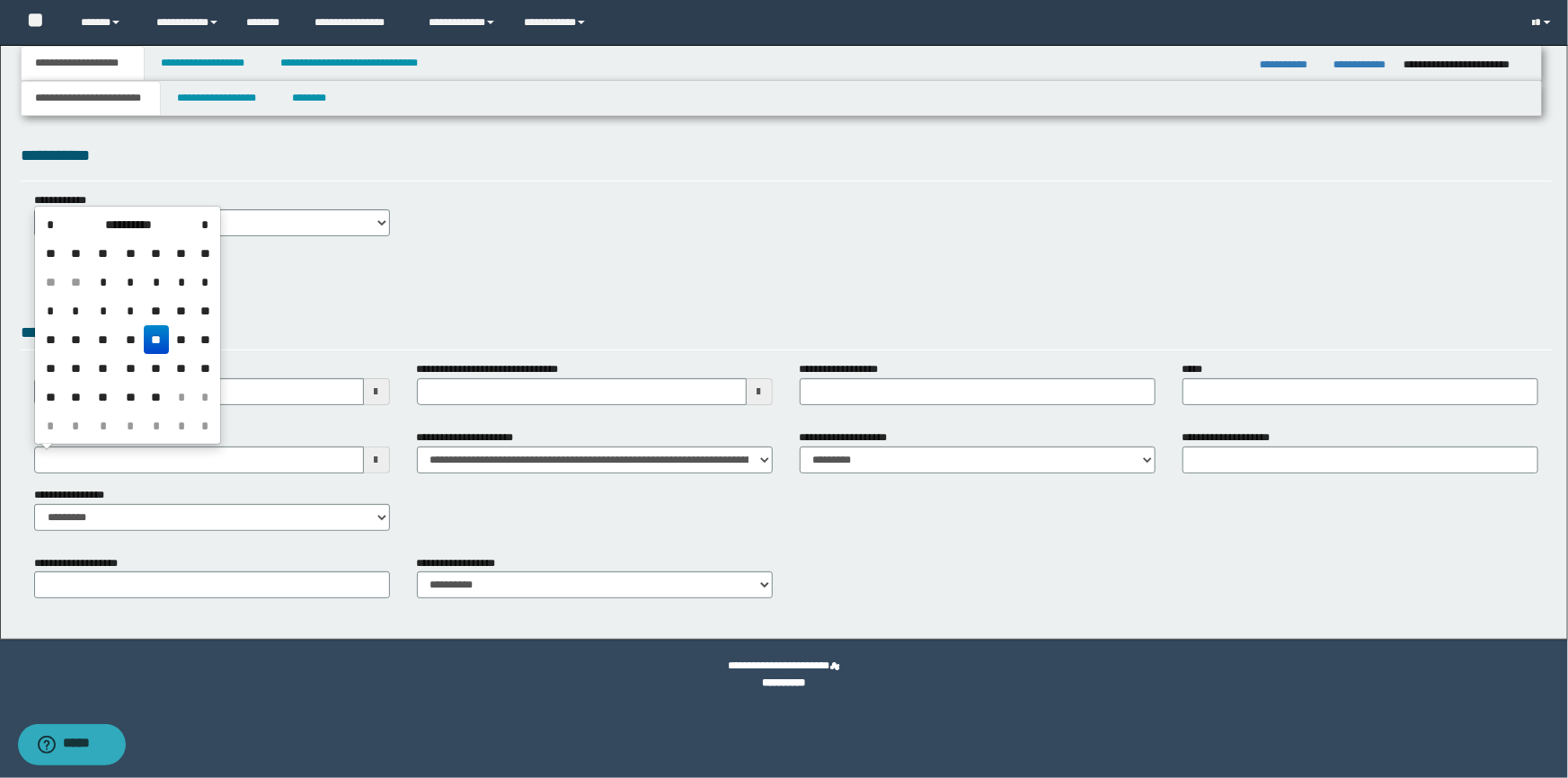 click on "**" at bounding box center [156, 340] 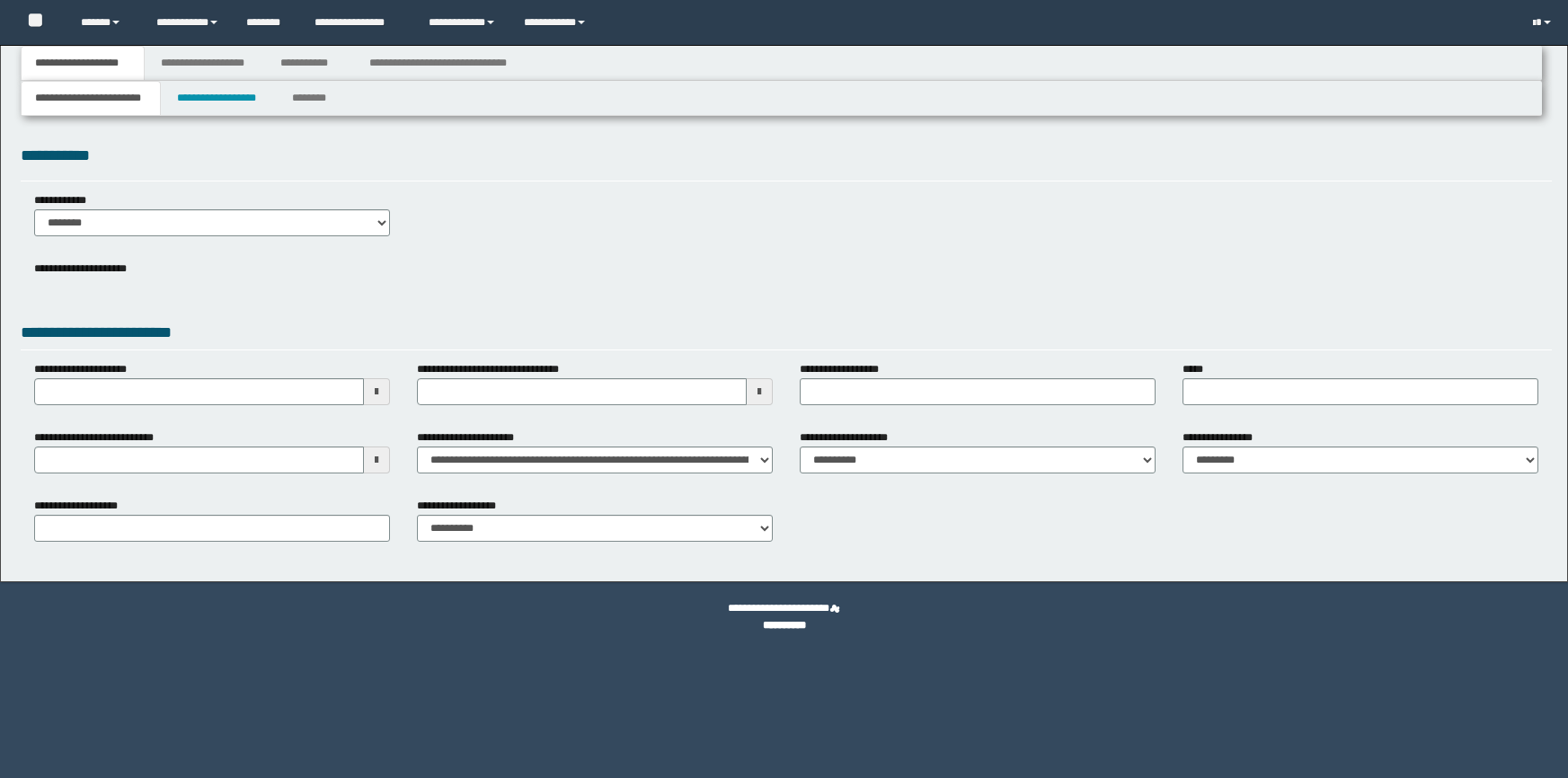 scroll, scrollTop: 0, scrollLeft: 0, axis: both 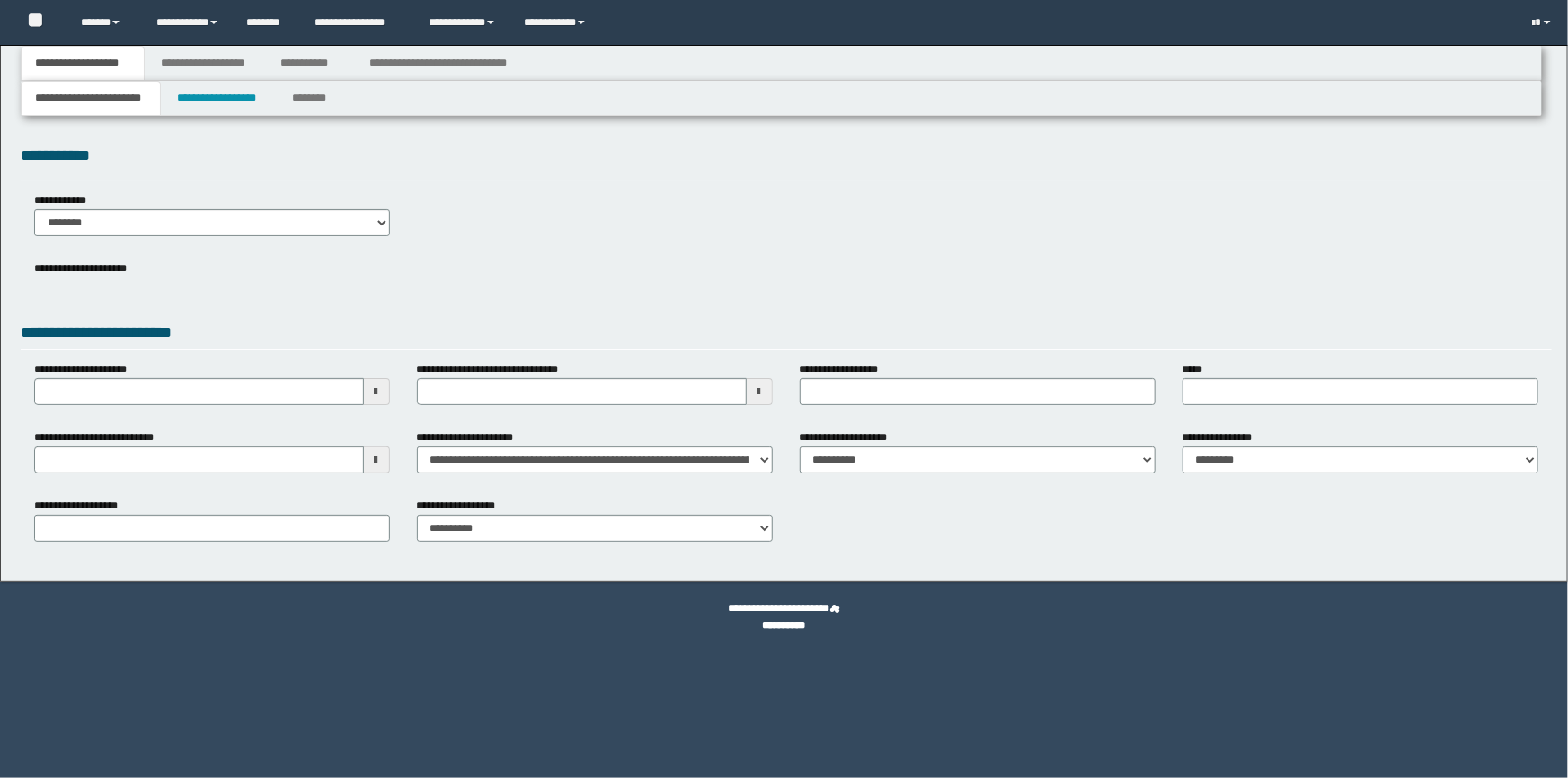 select on "**" 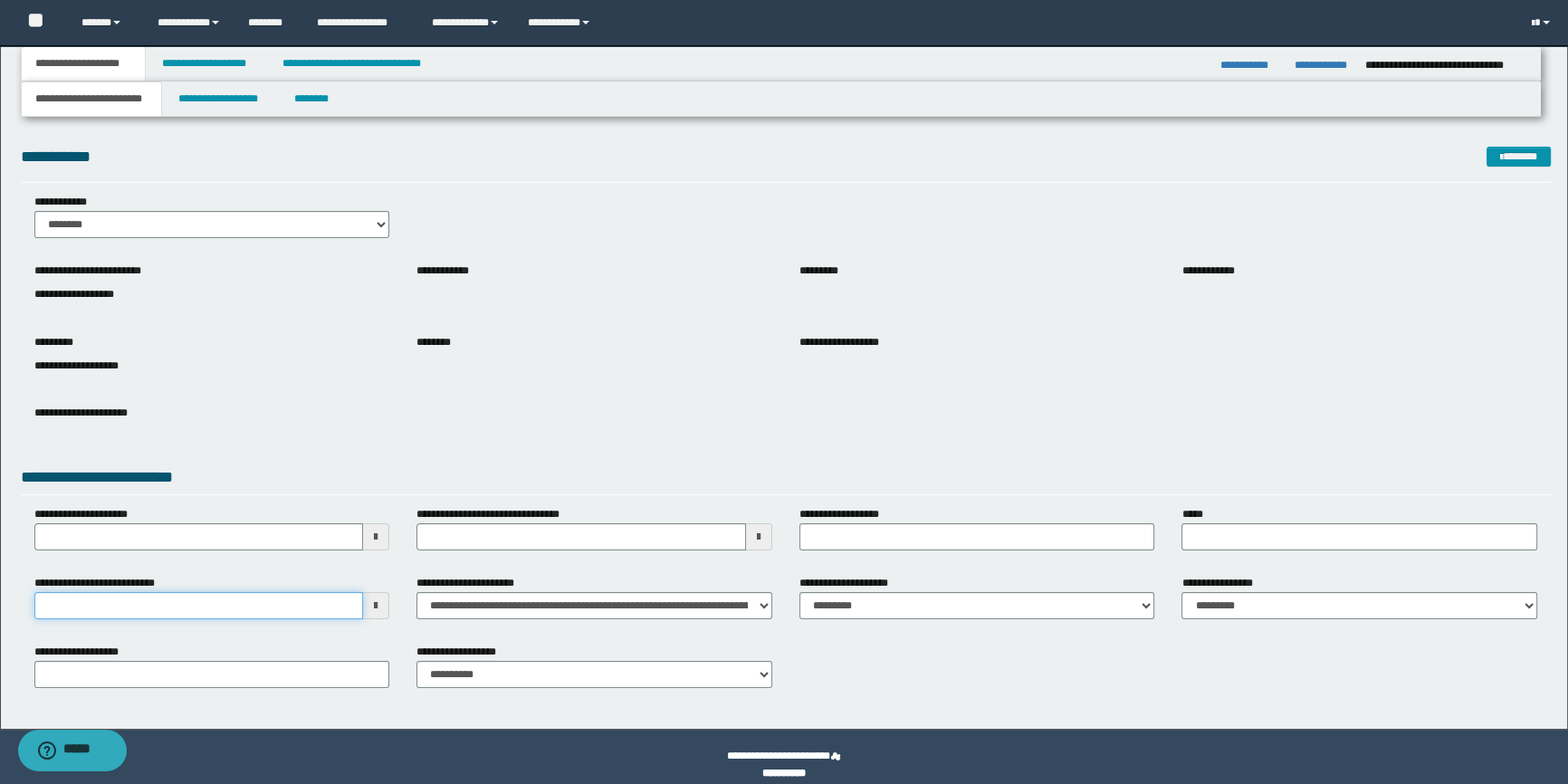 click on "**********" at bounding box center (199, 606) 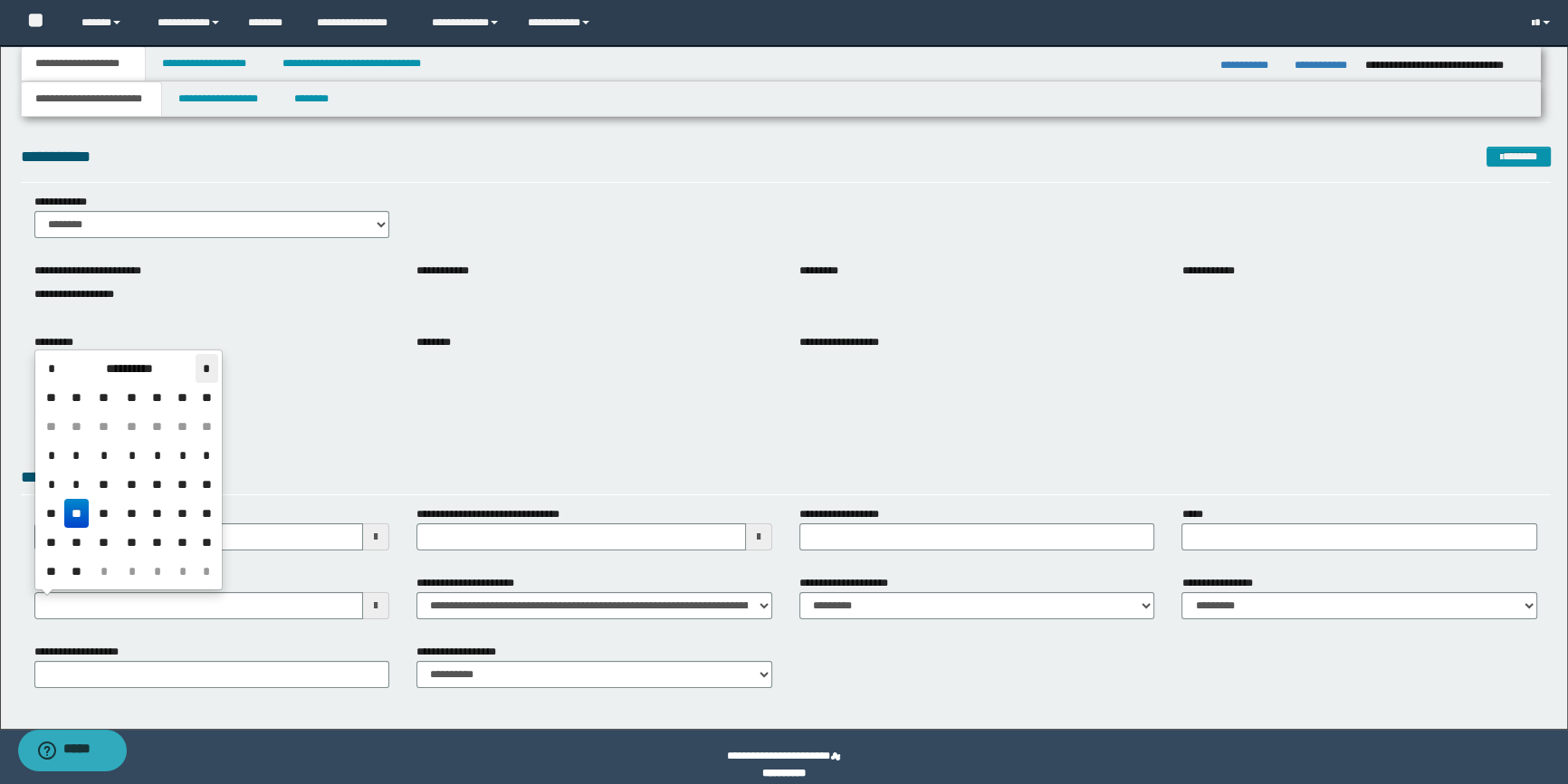 click on "*" at bounding box center (206, 368) 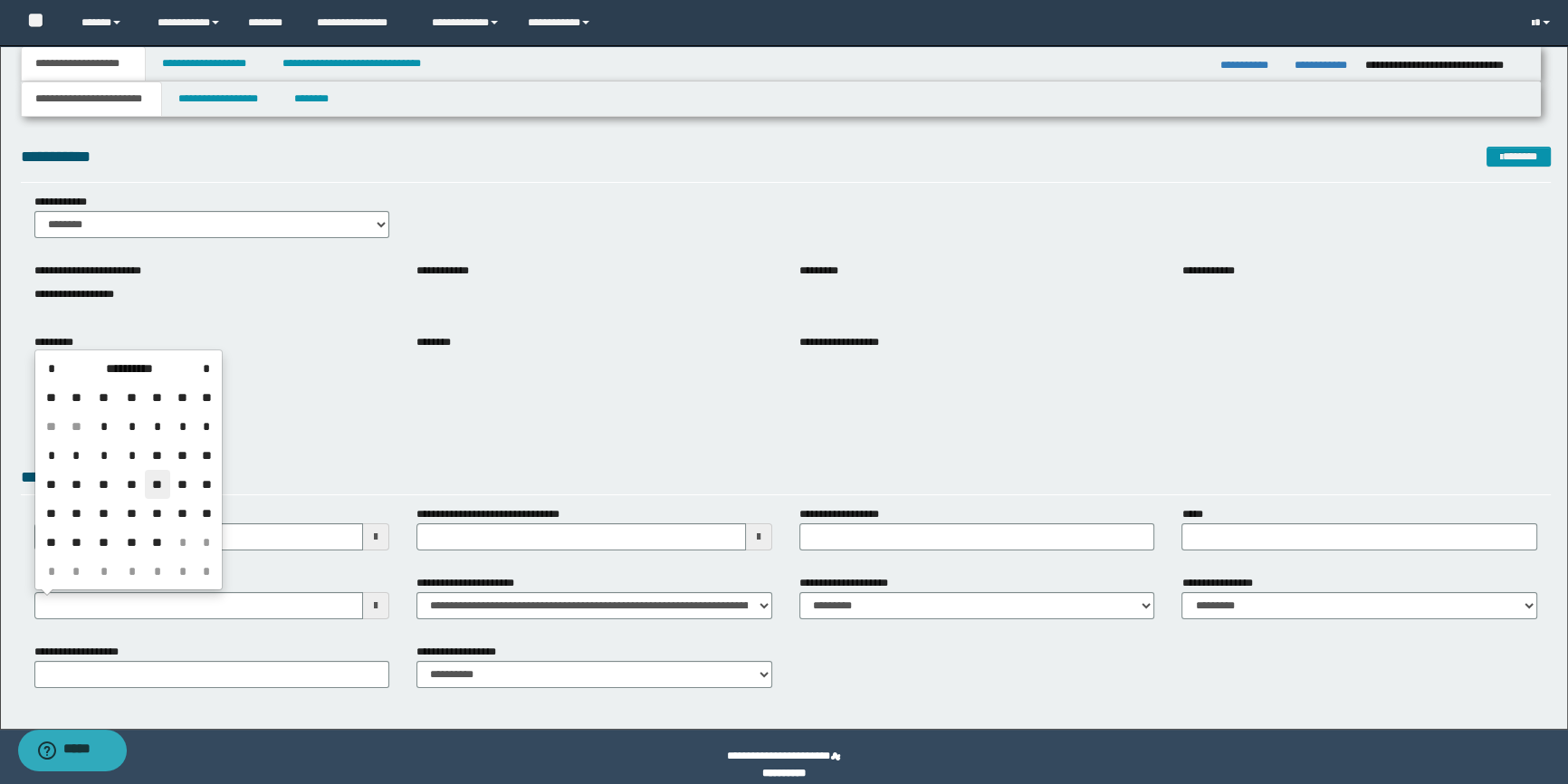 click on "**" at bounding box center [158, 484] 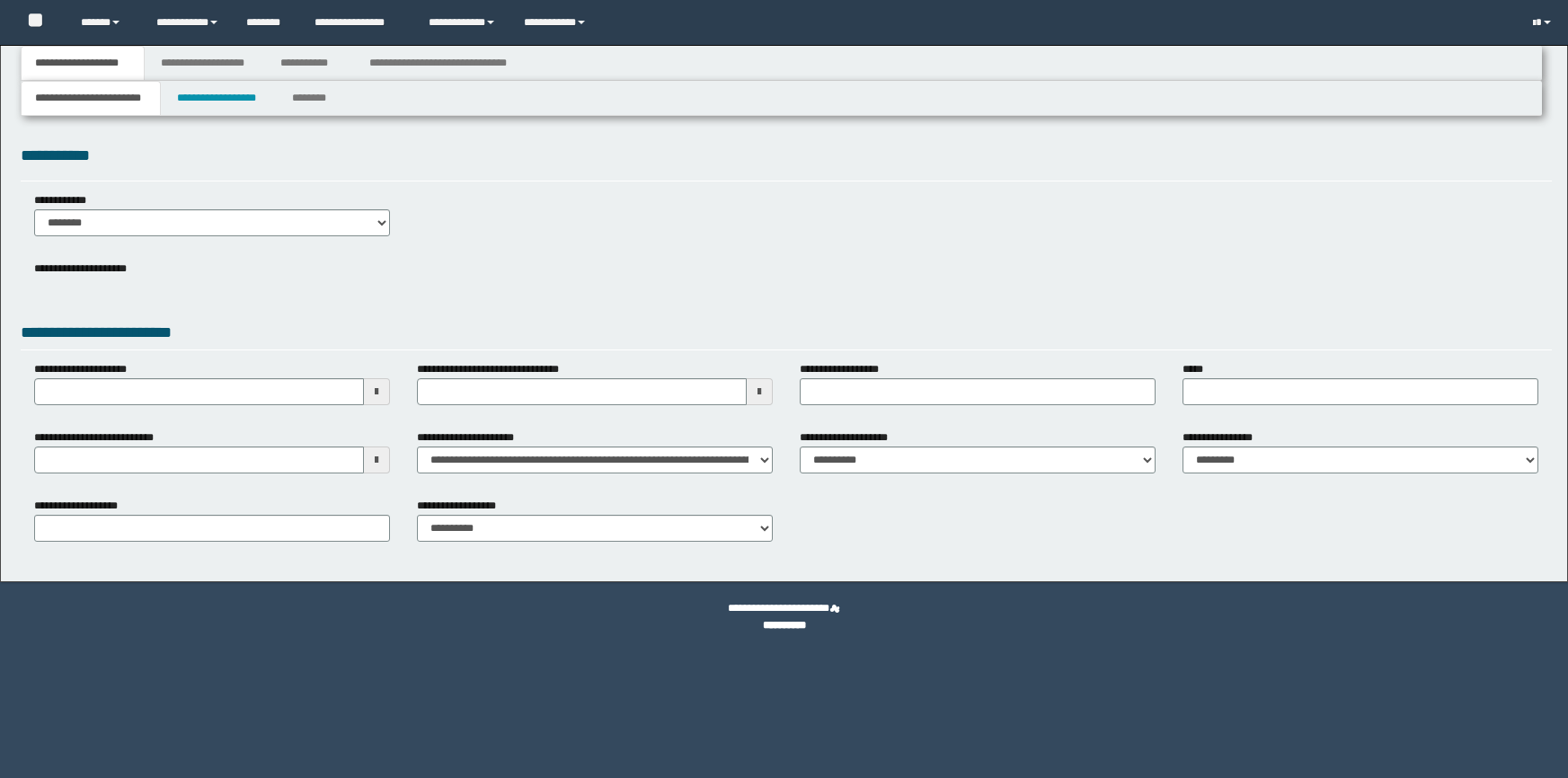 scroll, scrollTop: 0, scrollLeft: 0, axis: both 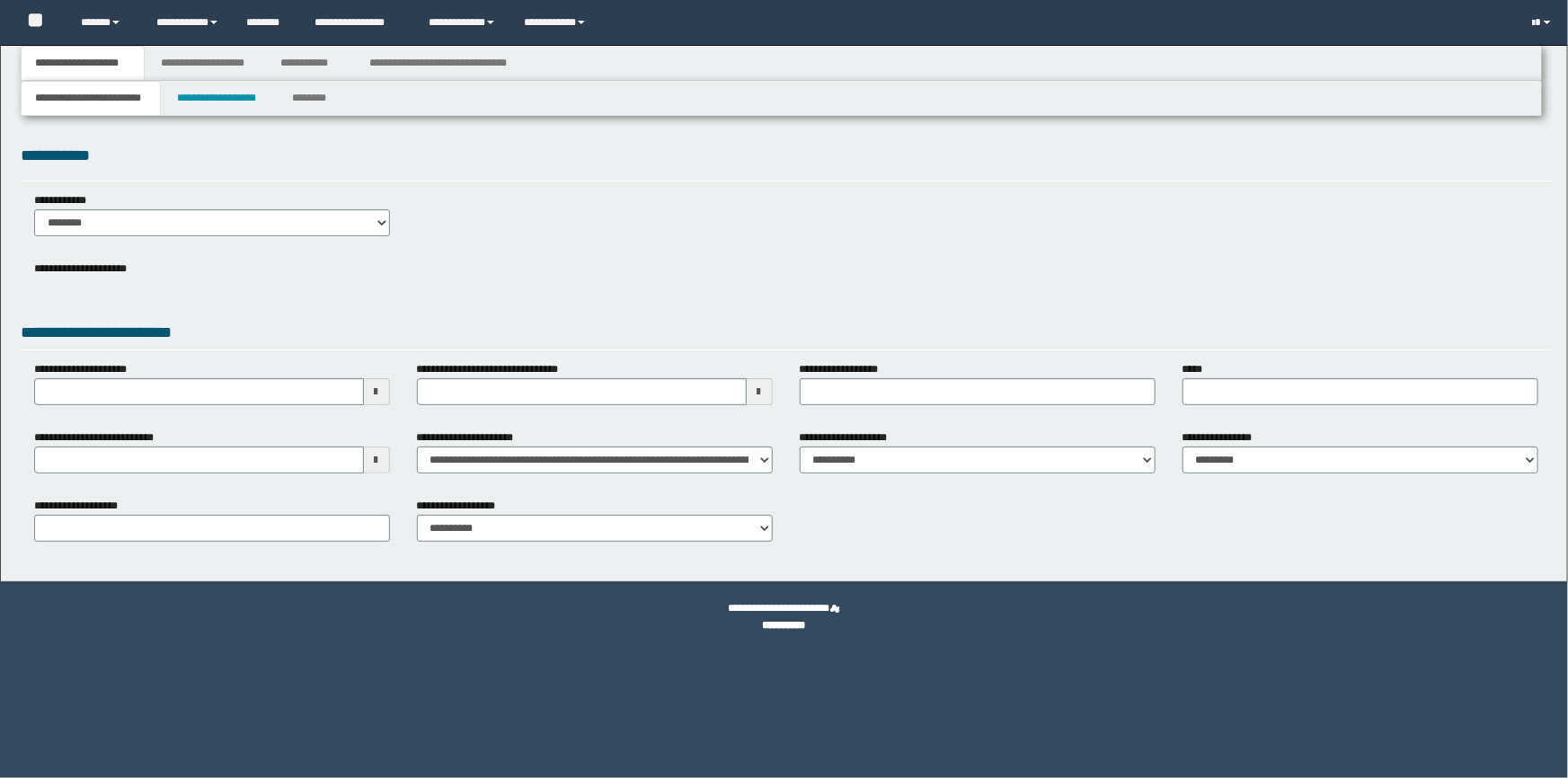 select on "**" 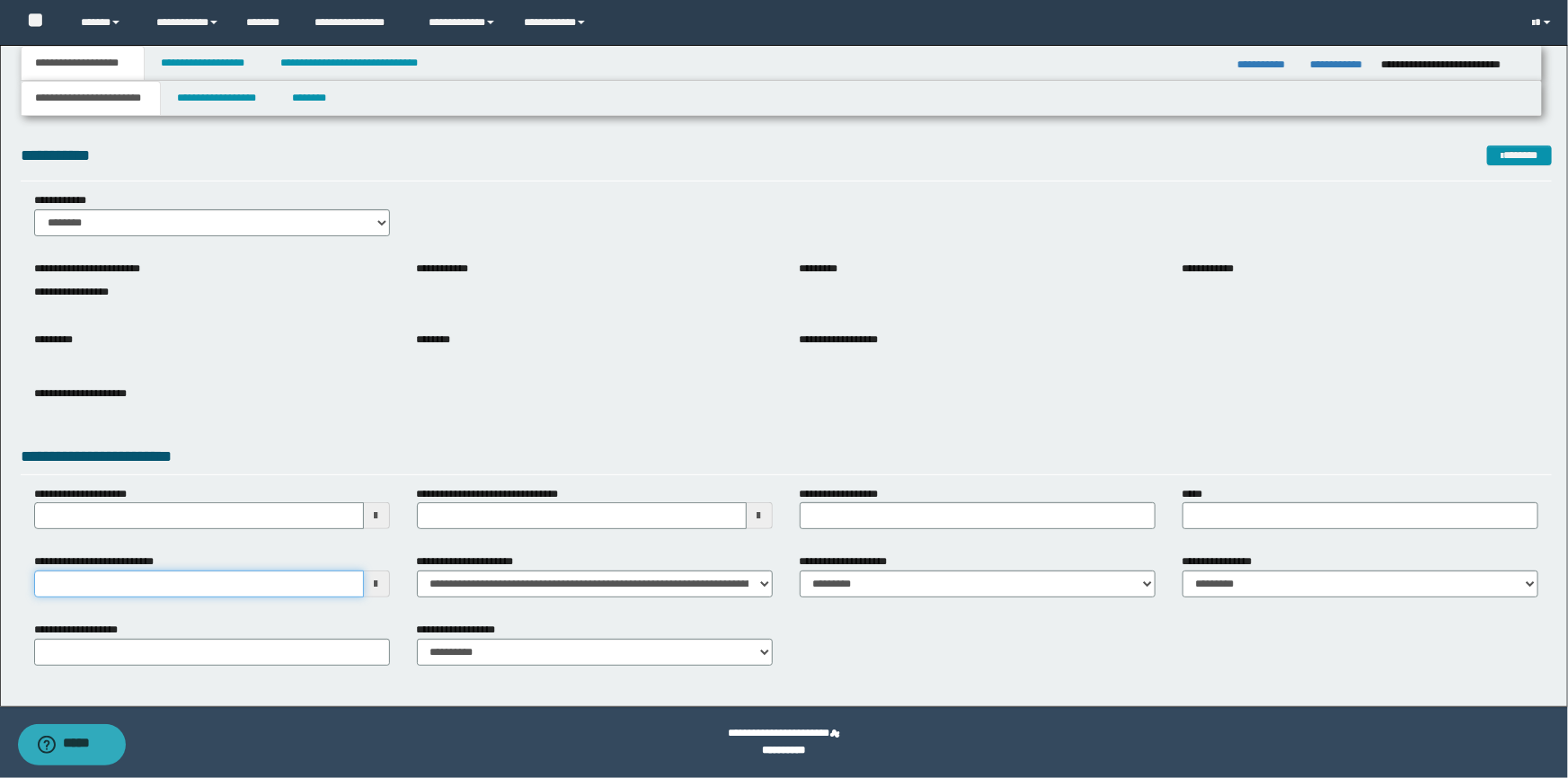 click on "**********" at bounding box center (199, 584) 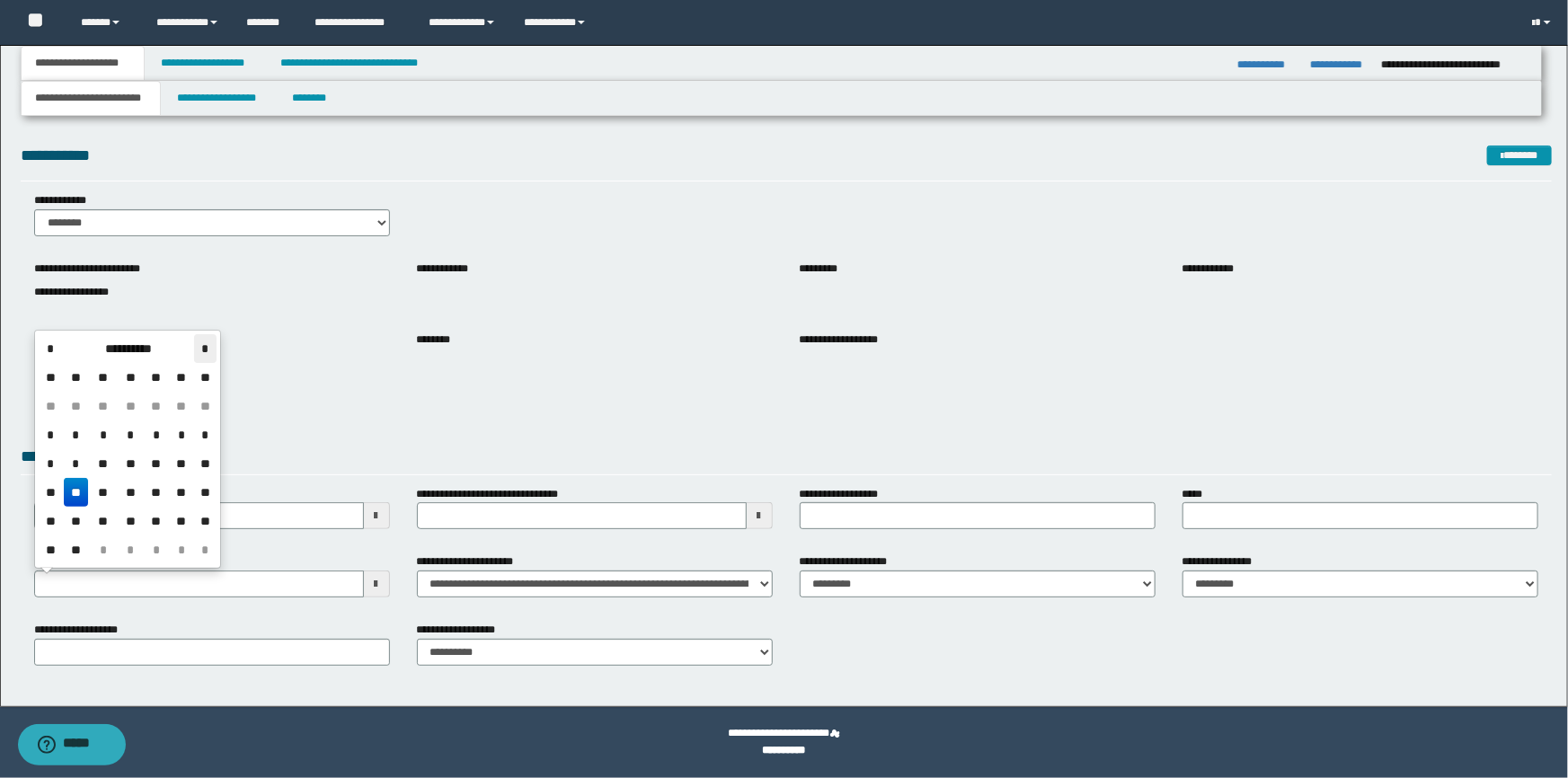 click on "*" at bounding box center [205, 349] 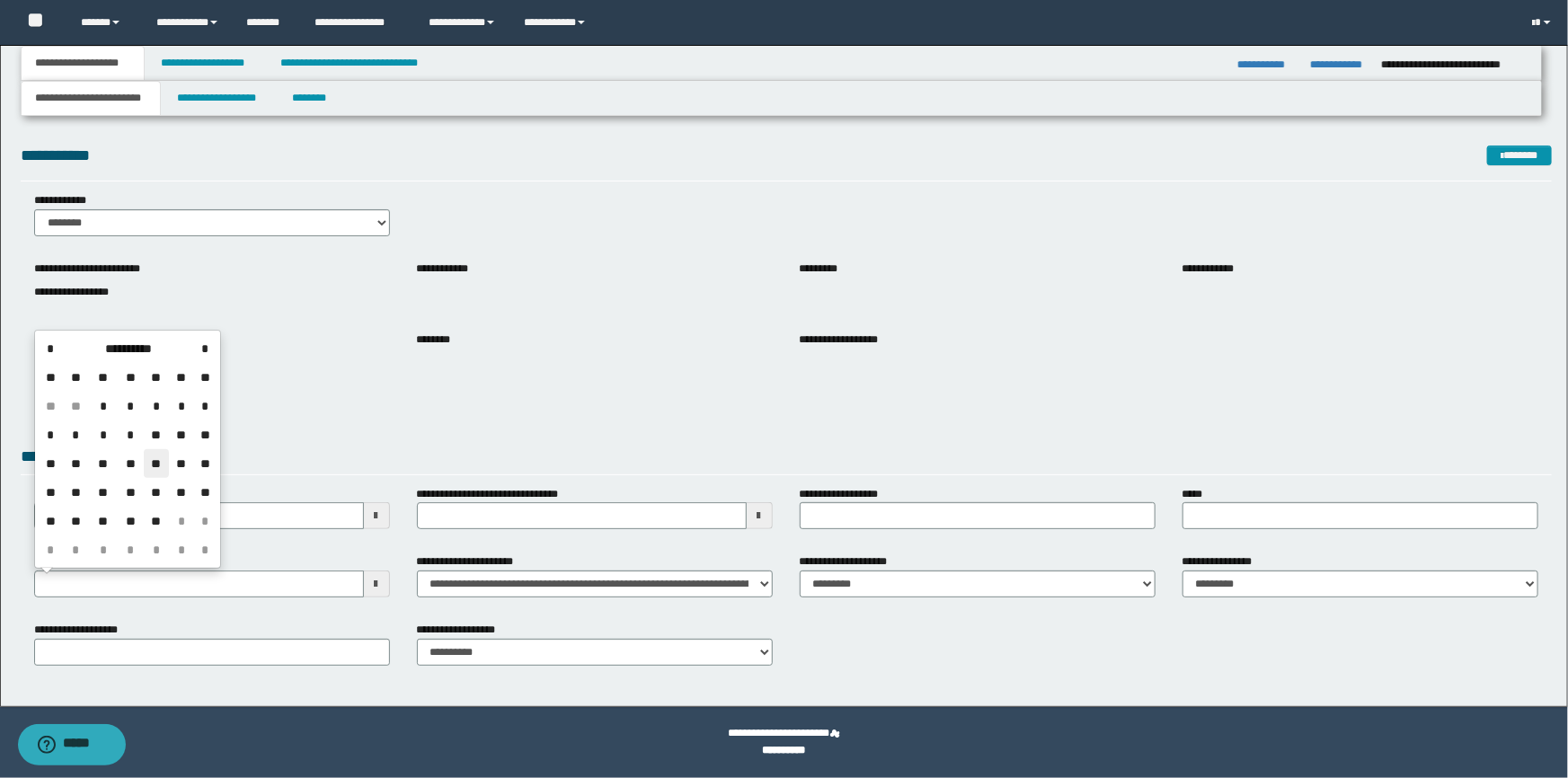 click on "**" at bounding box center [156, 464] 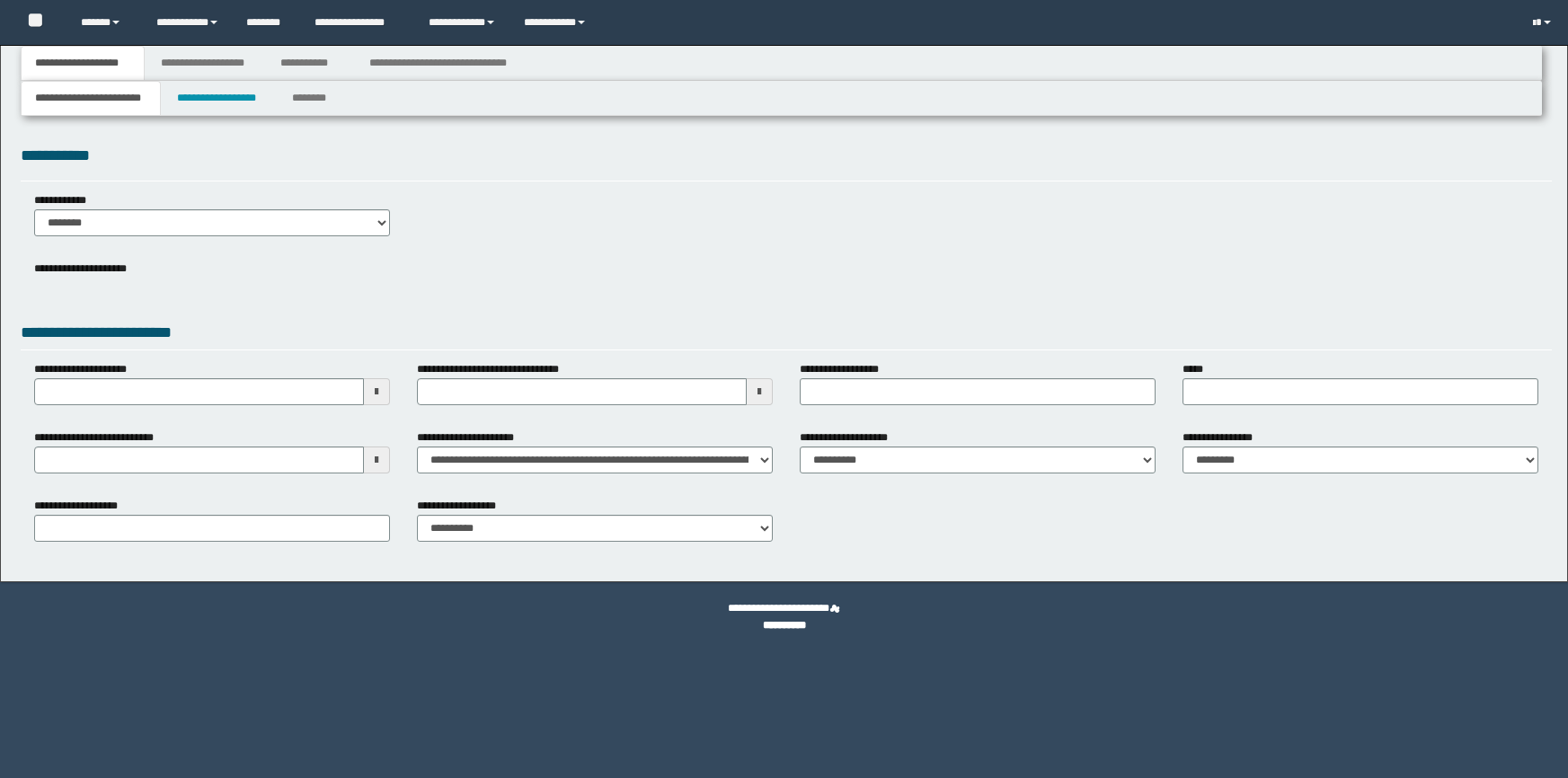 scroll, scrollTop: 0, scrollLeft: 0, axis: both 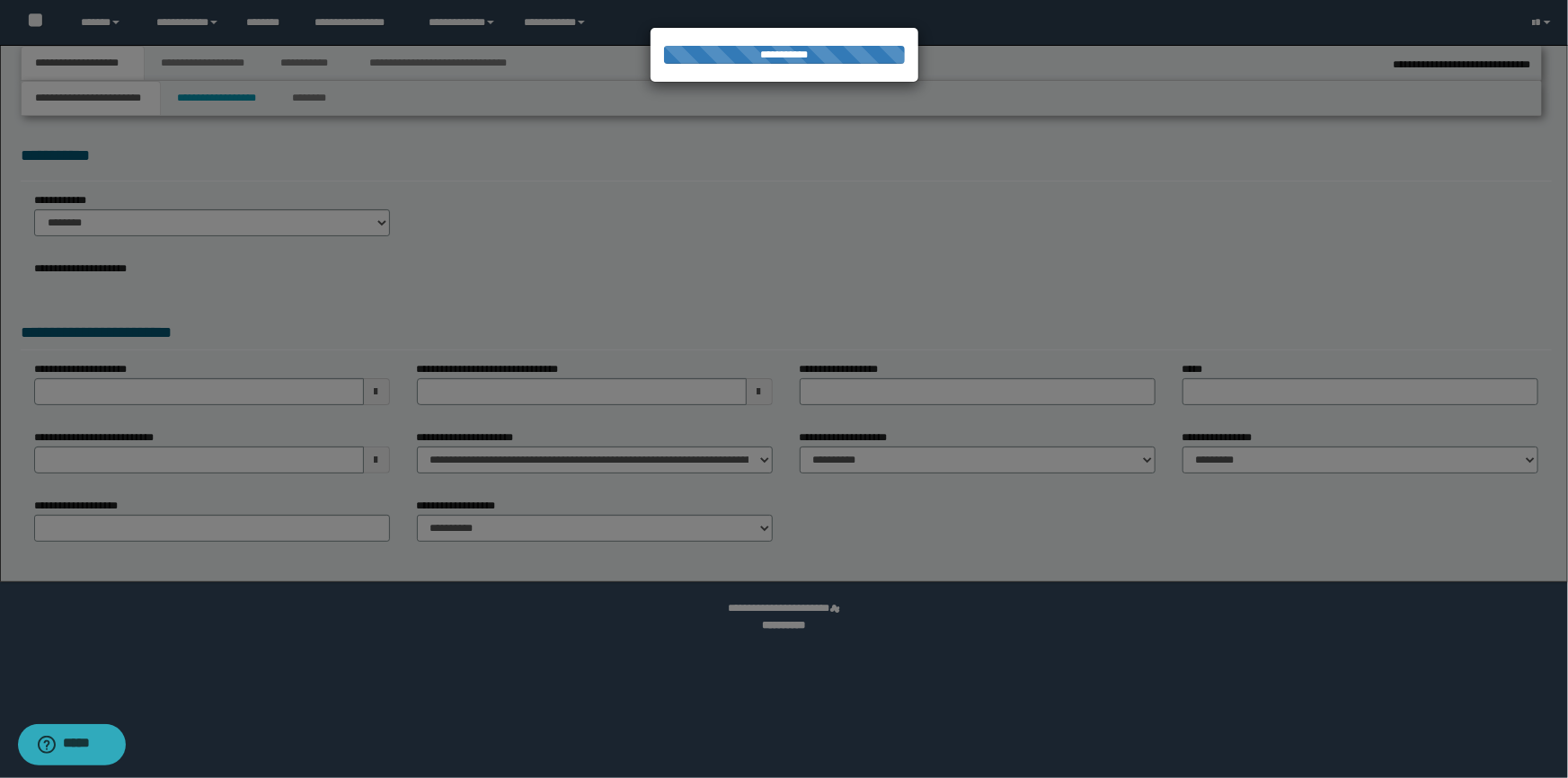 select on "*" 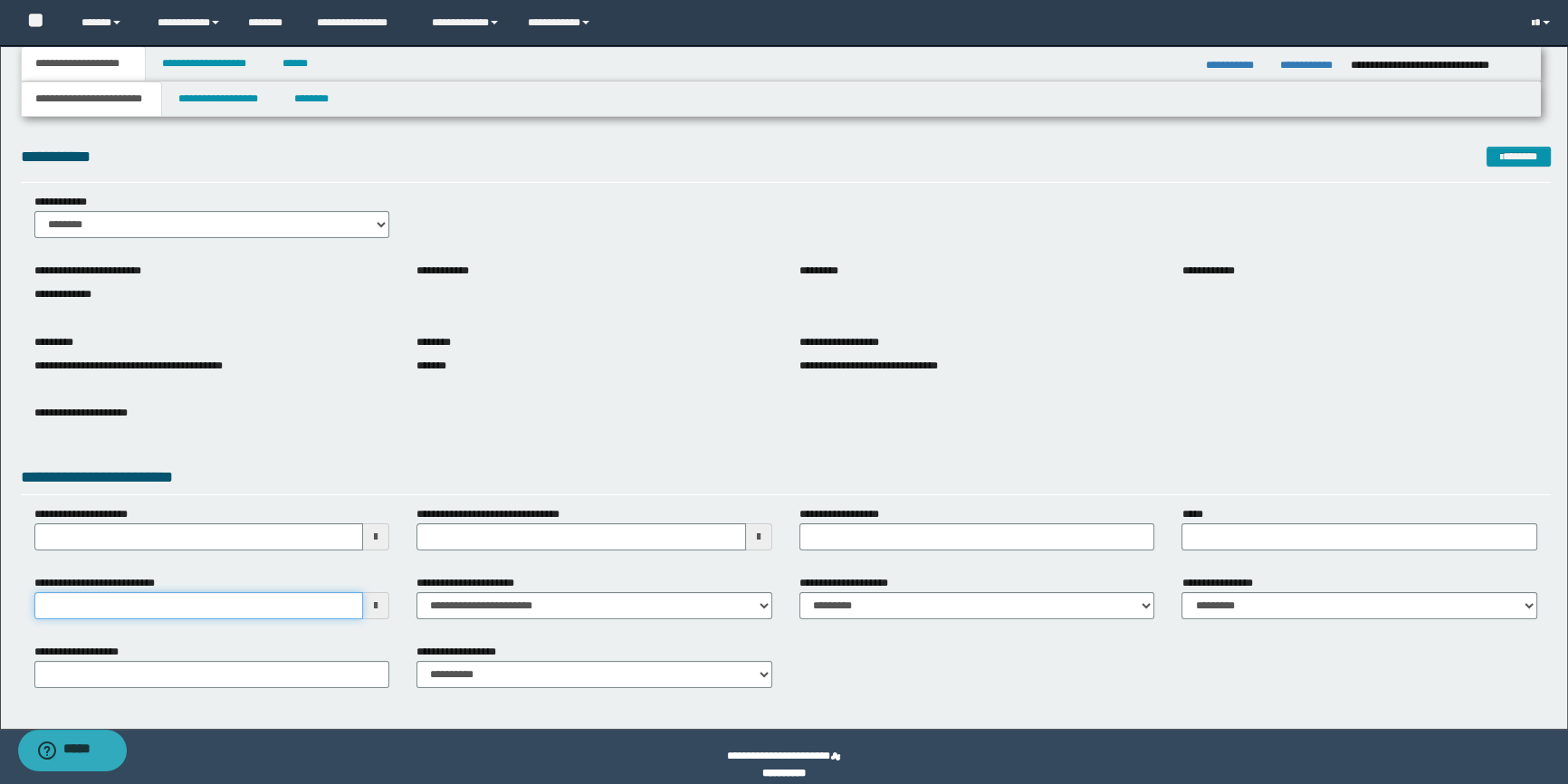 click on "**********" at bounding box center (199, 606) 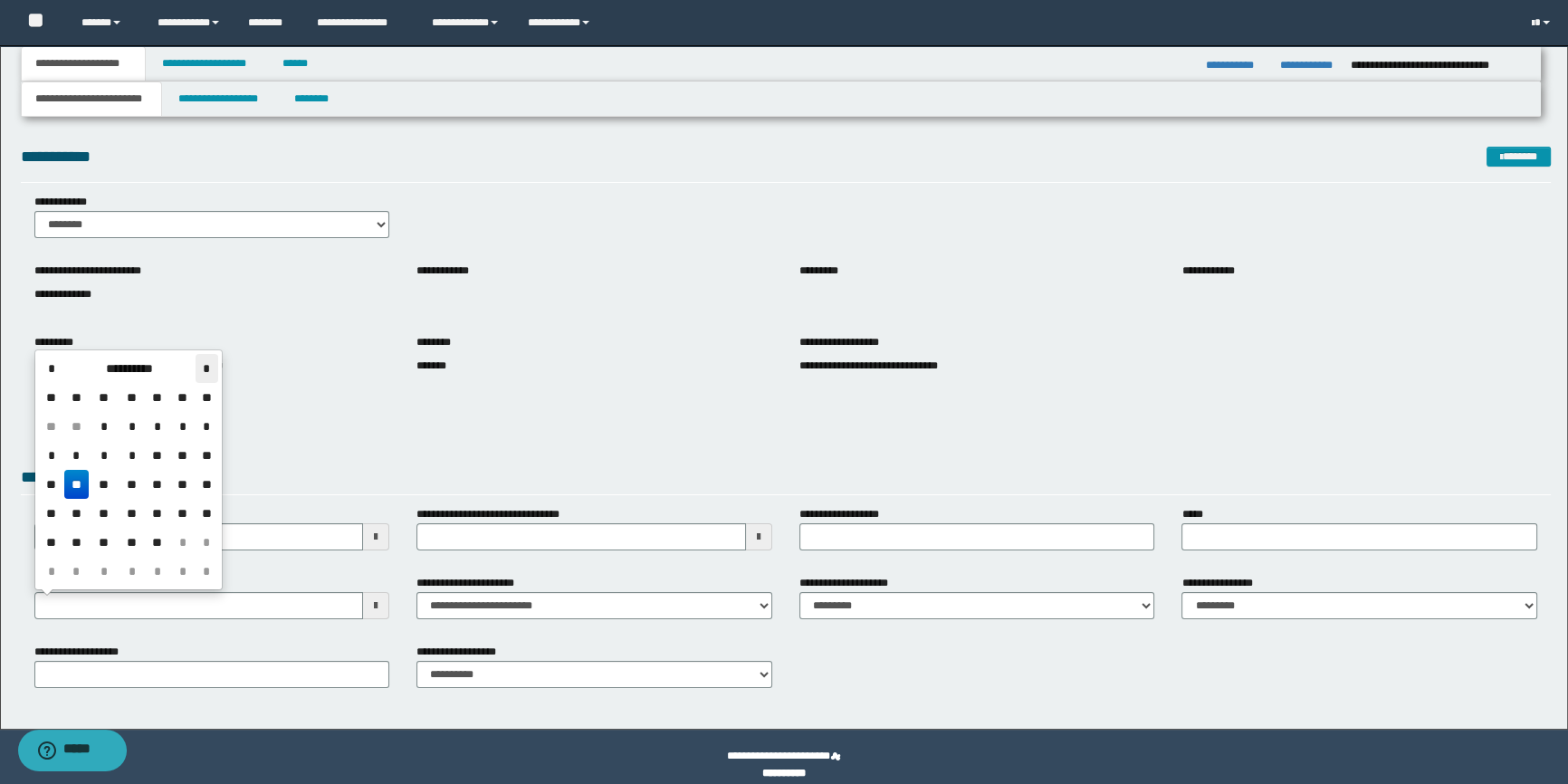 click on "*" at bounding box center [206, 368] 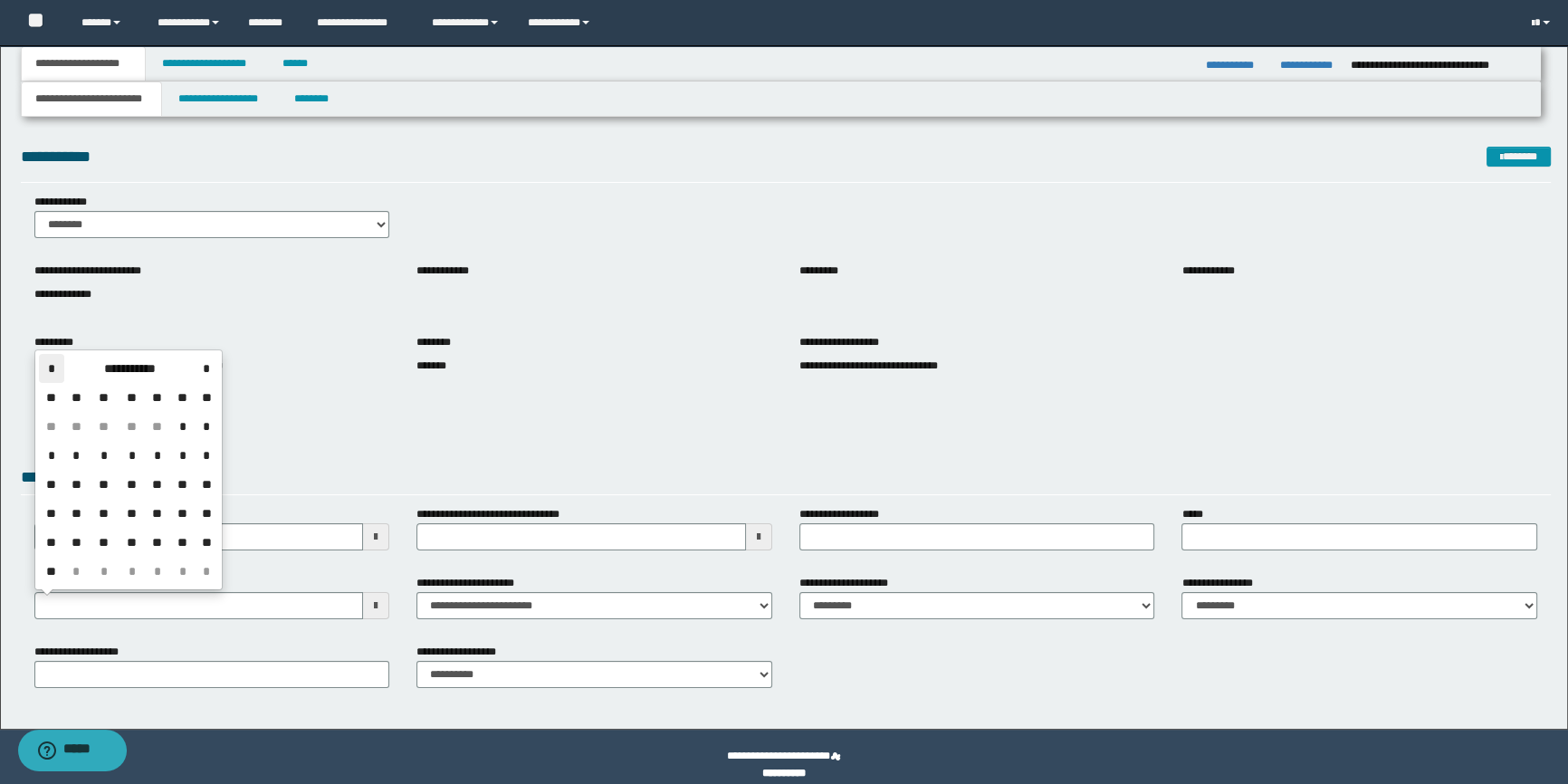 click on "*" at bounding box center [52, 368] 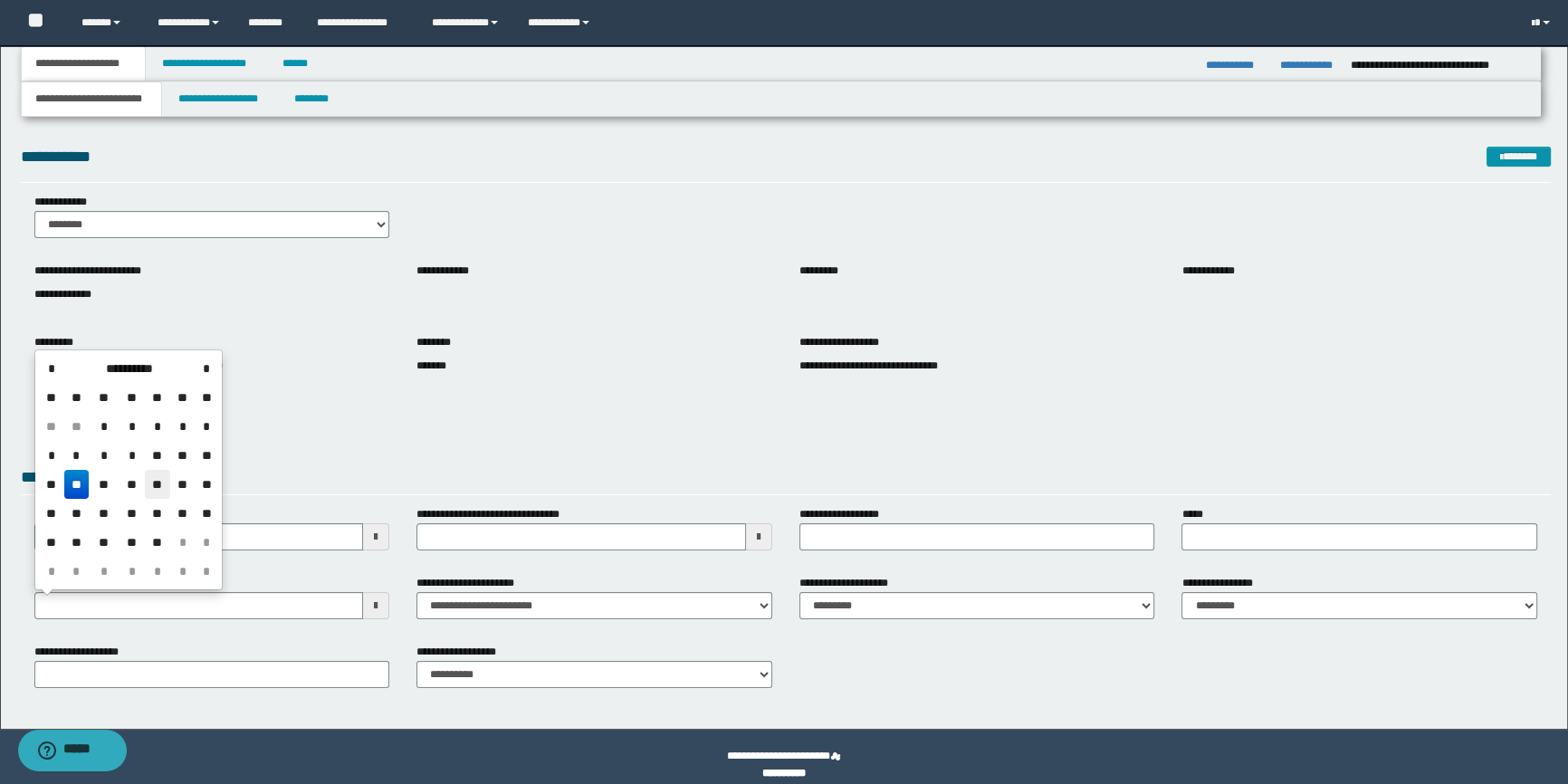 click on "**" at bounding box center [158, 484] 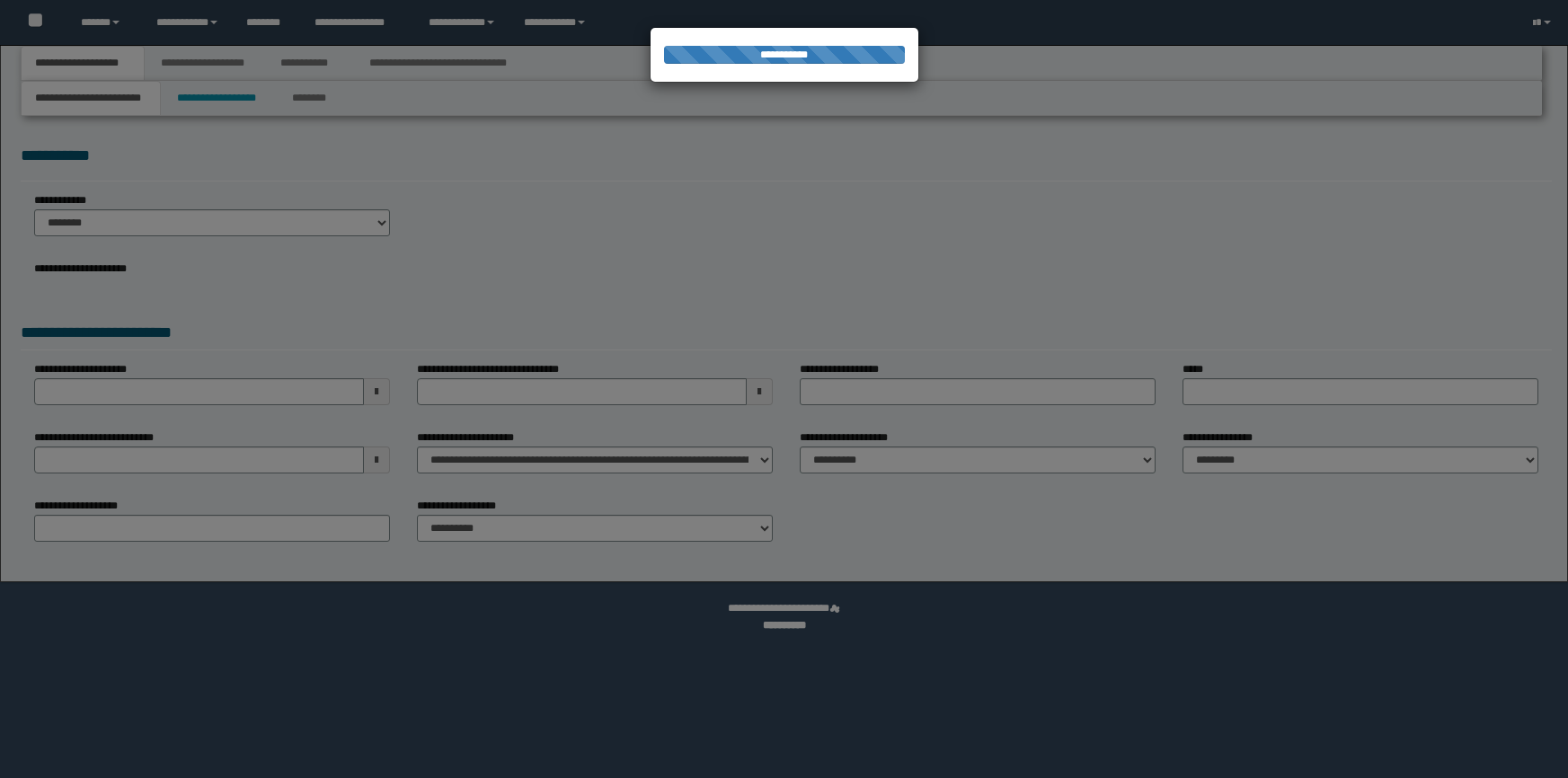 scroll, scrollTop: 0, scrollLeft: 0, axis: both 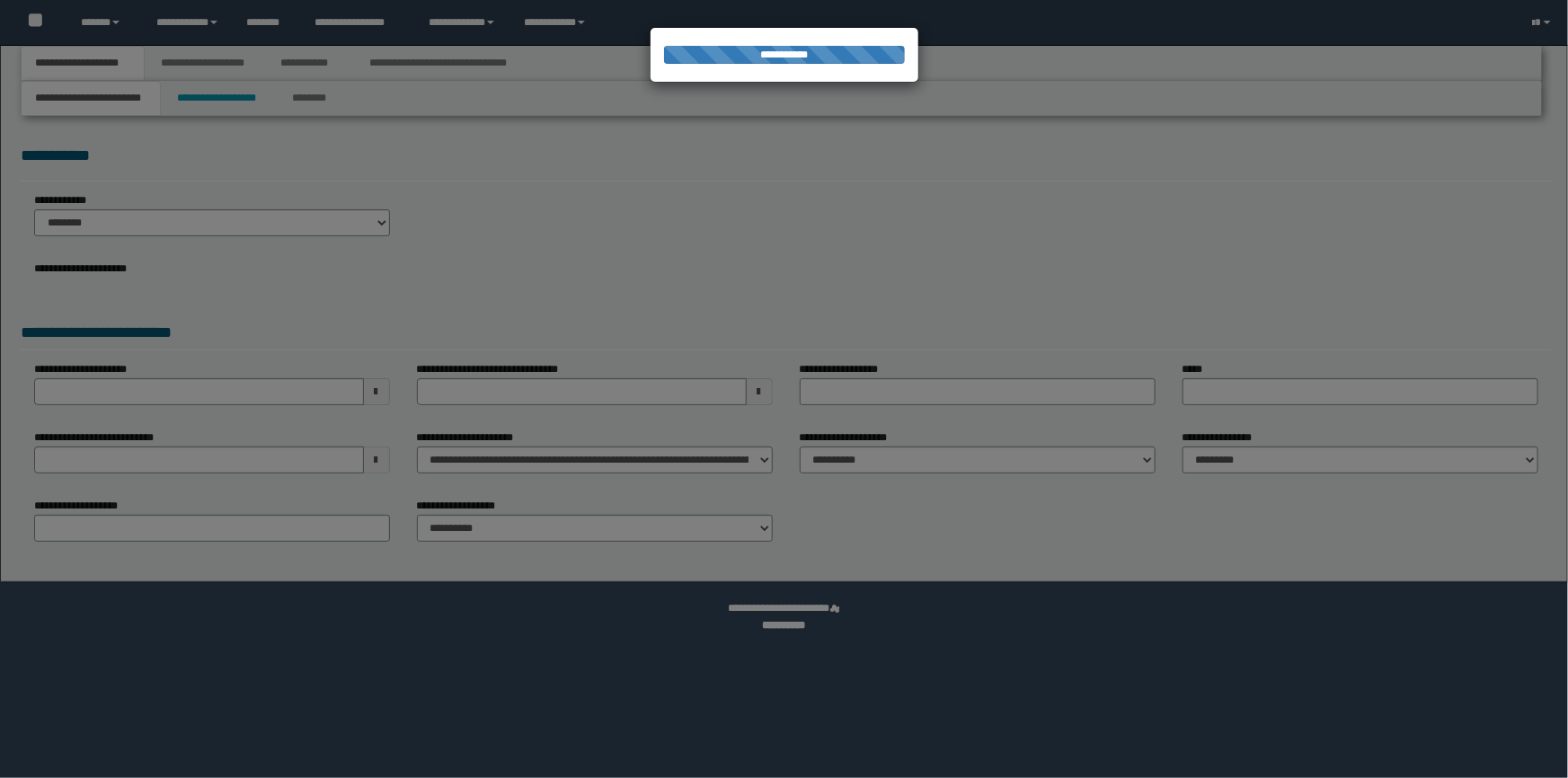 select on "*" 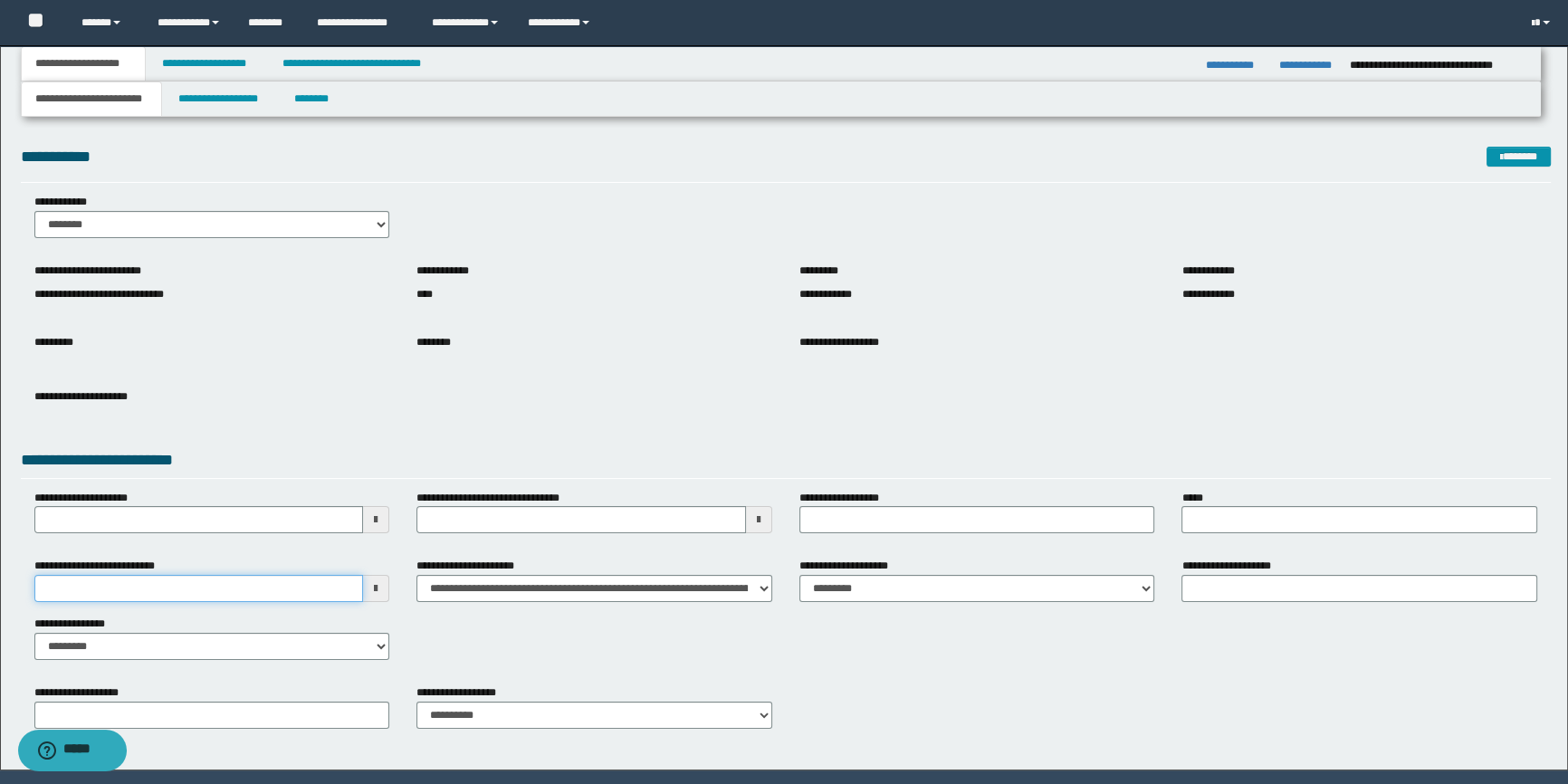 click on "**********" at bounding box center (199, 588) 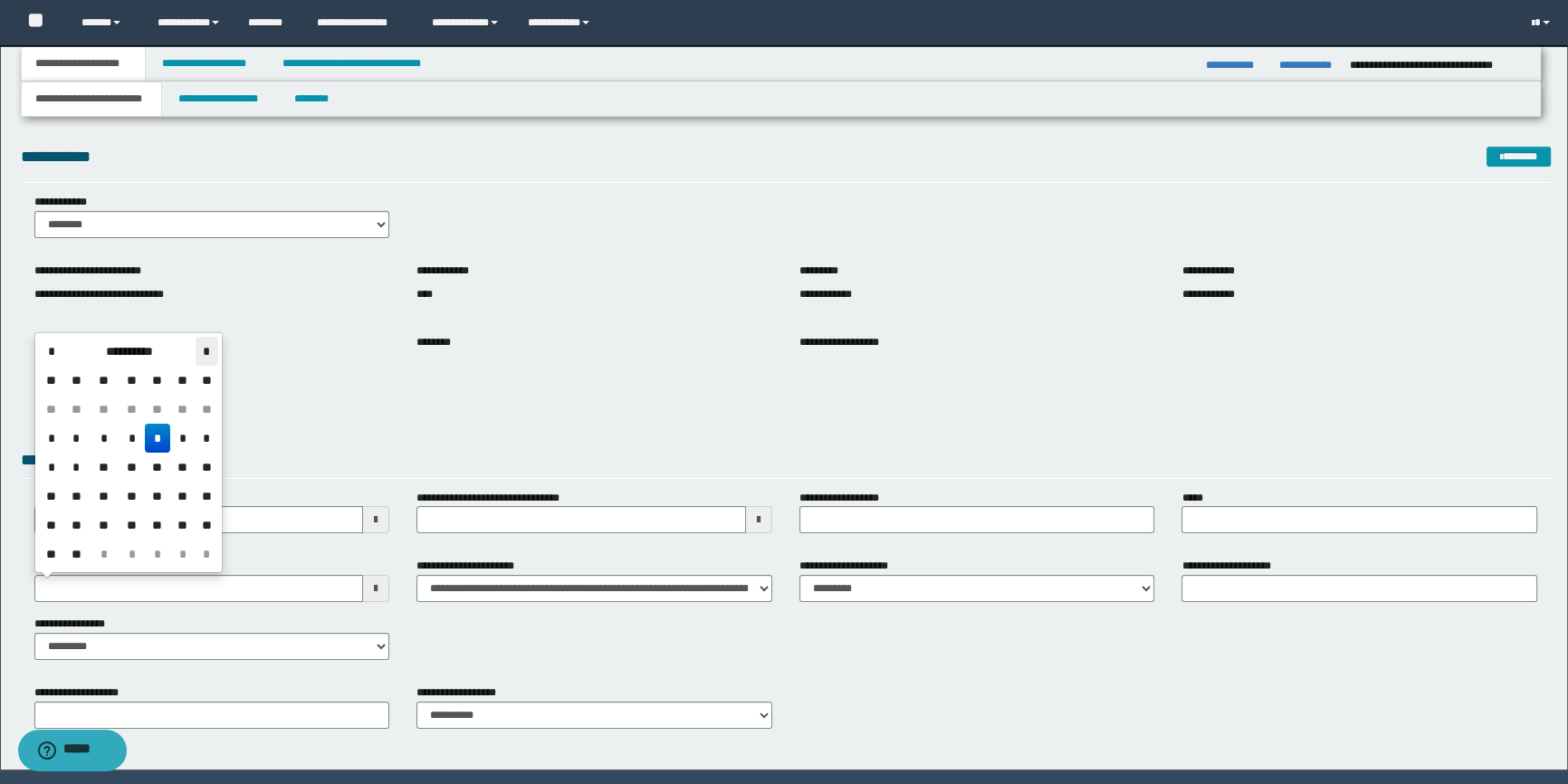 click on "*" at bounding box center (206, 351) 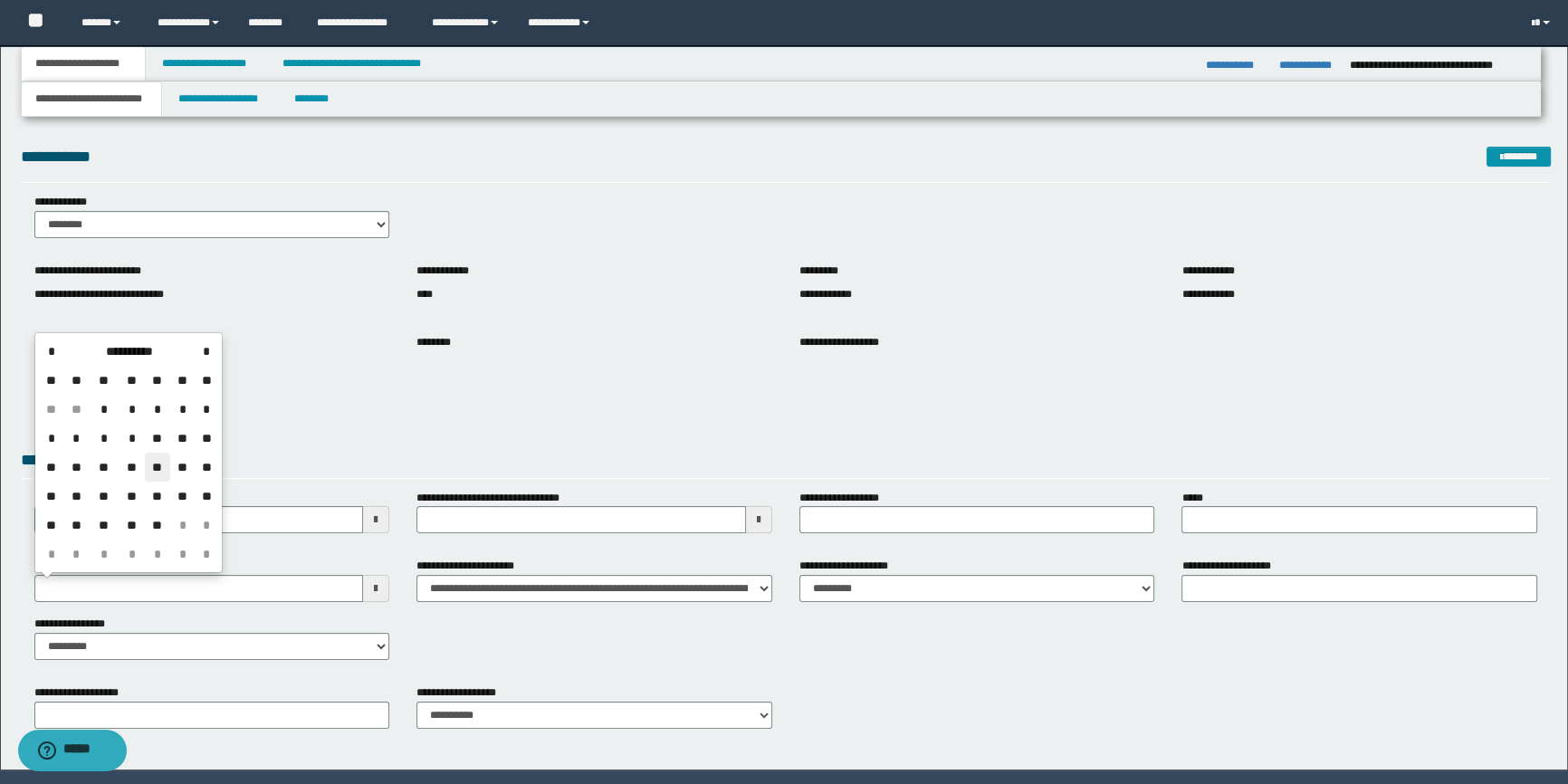 click on "**" at bounding box center [158, 467] 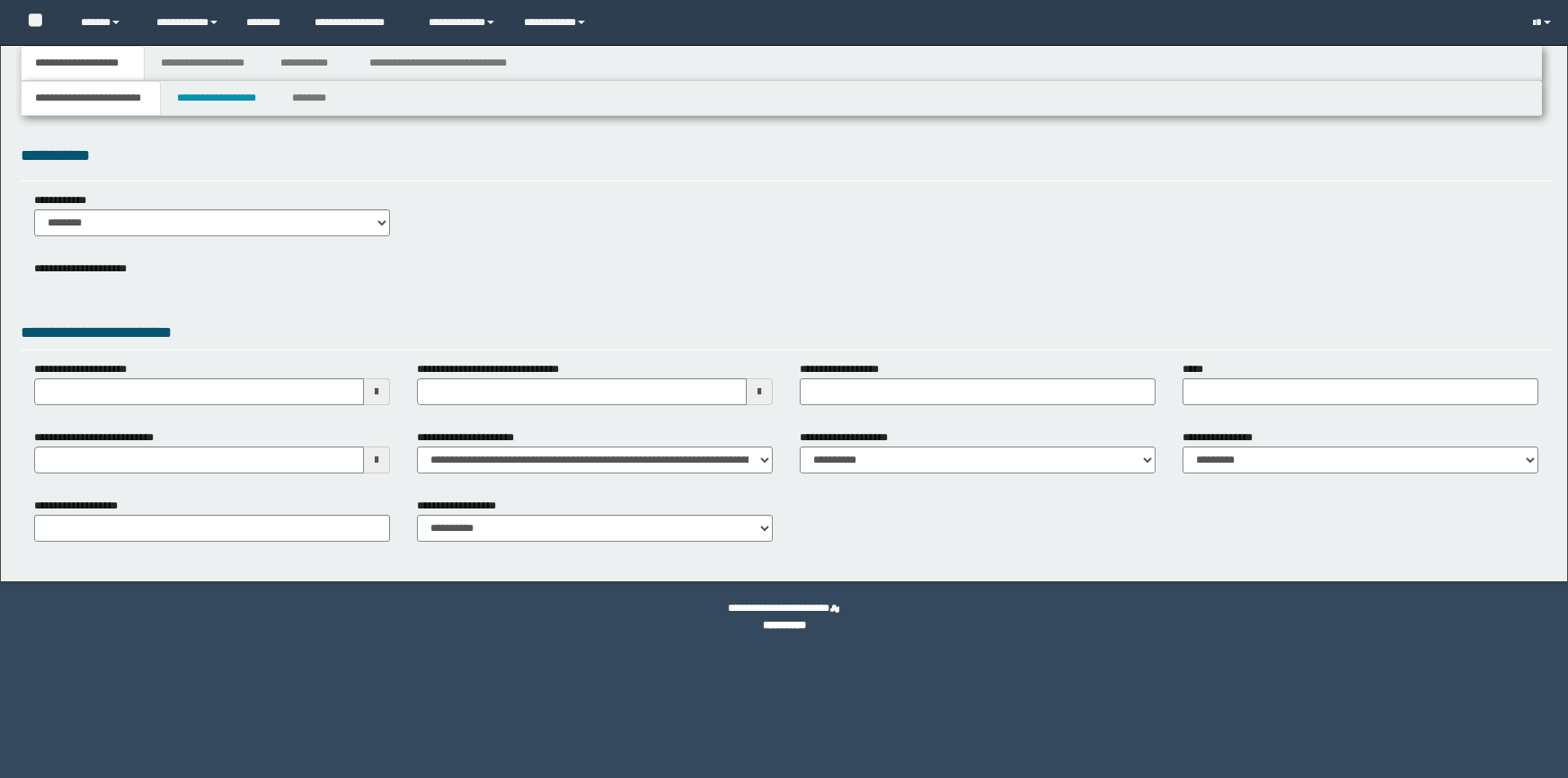 scroll, scrollTop: 0, scrollLeft: 0, axis: both 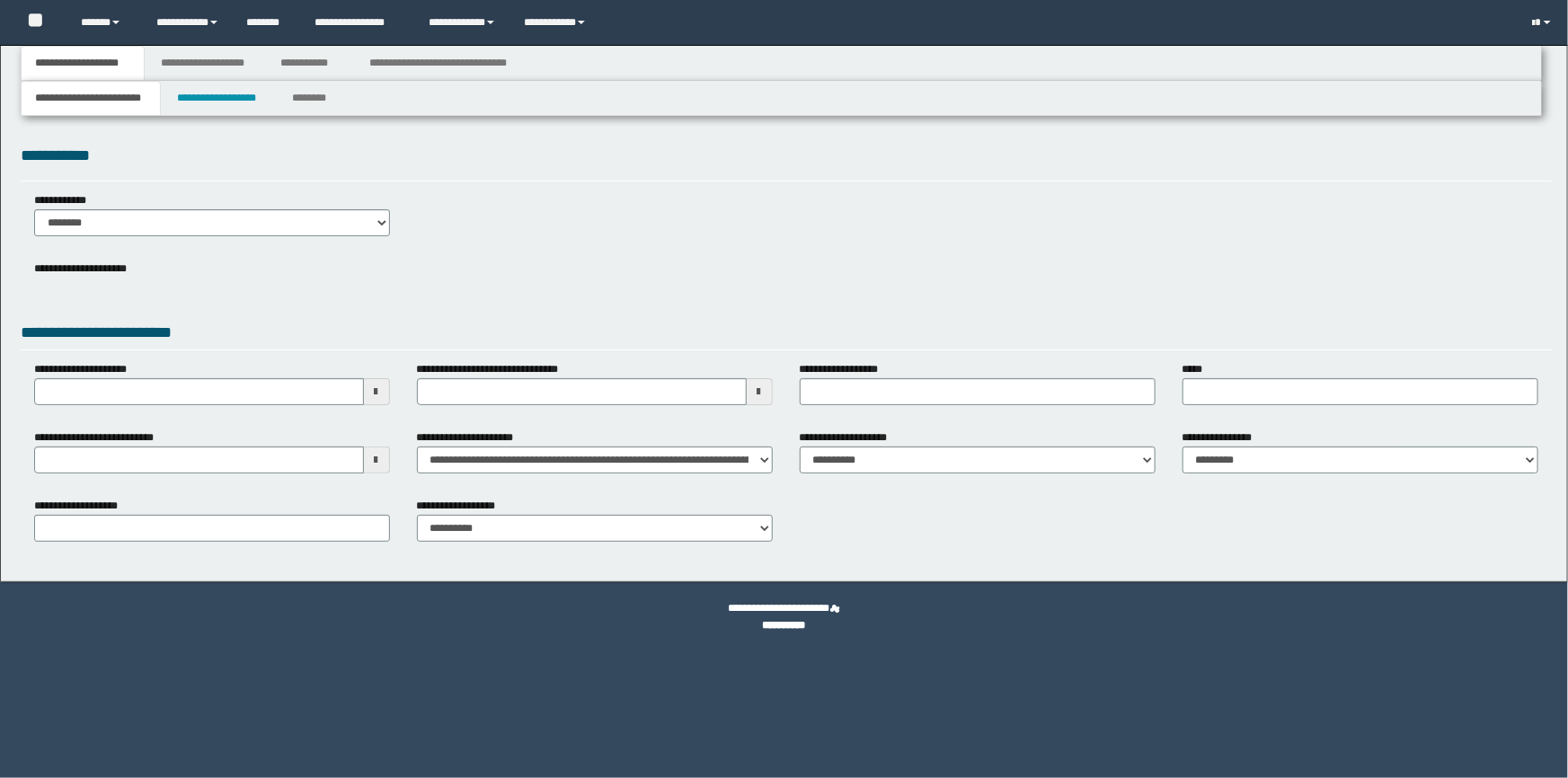 select on "*" 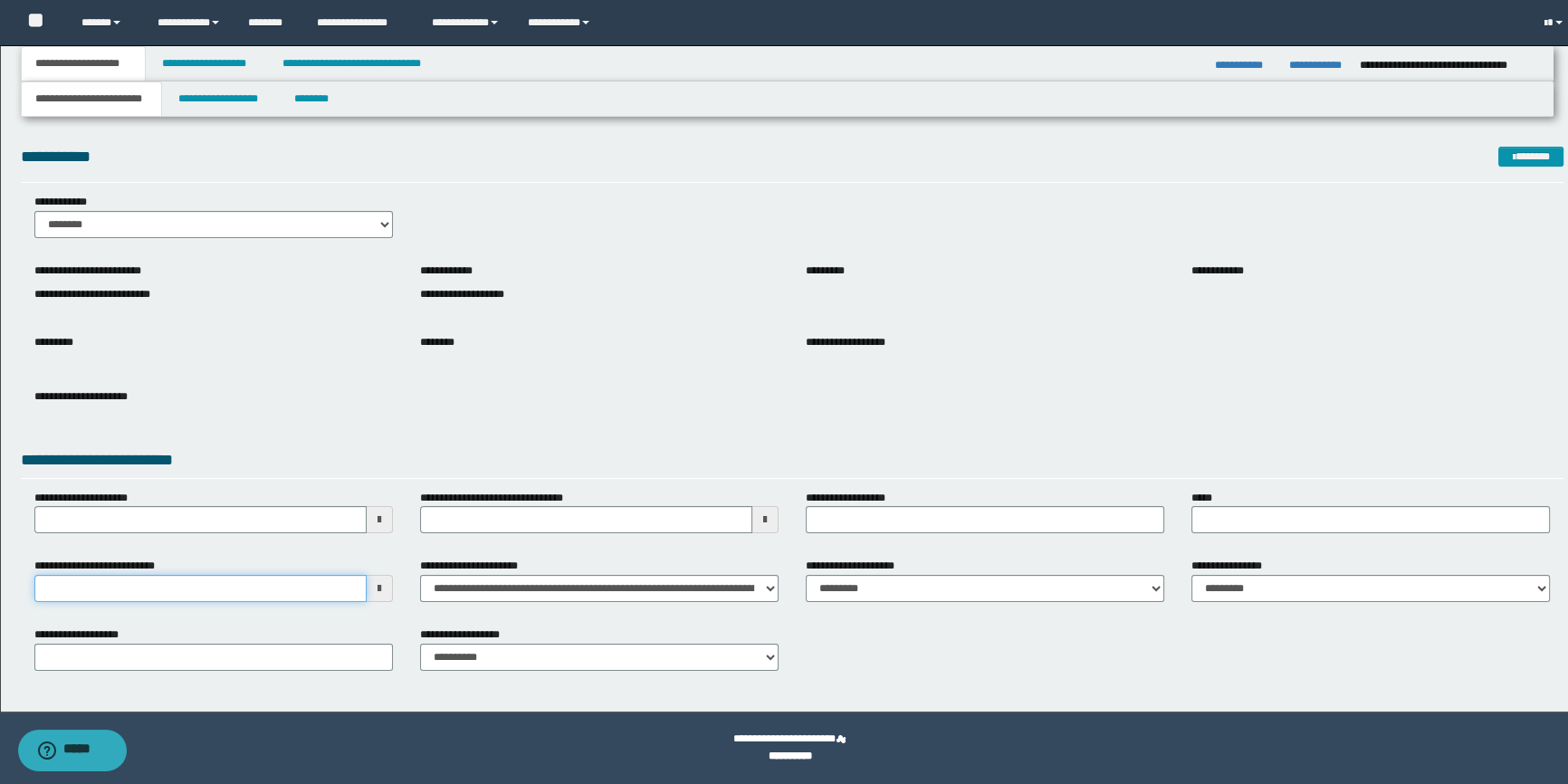 click on "**********" at bounding box center (200, 588) 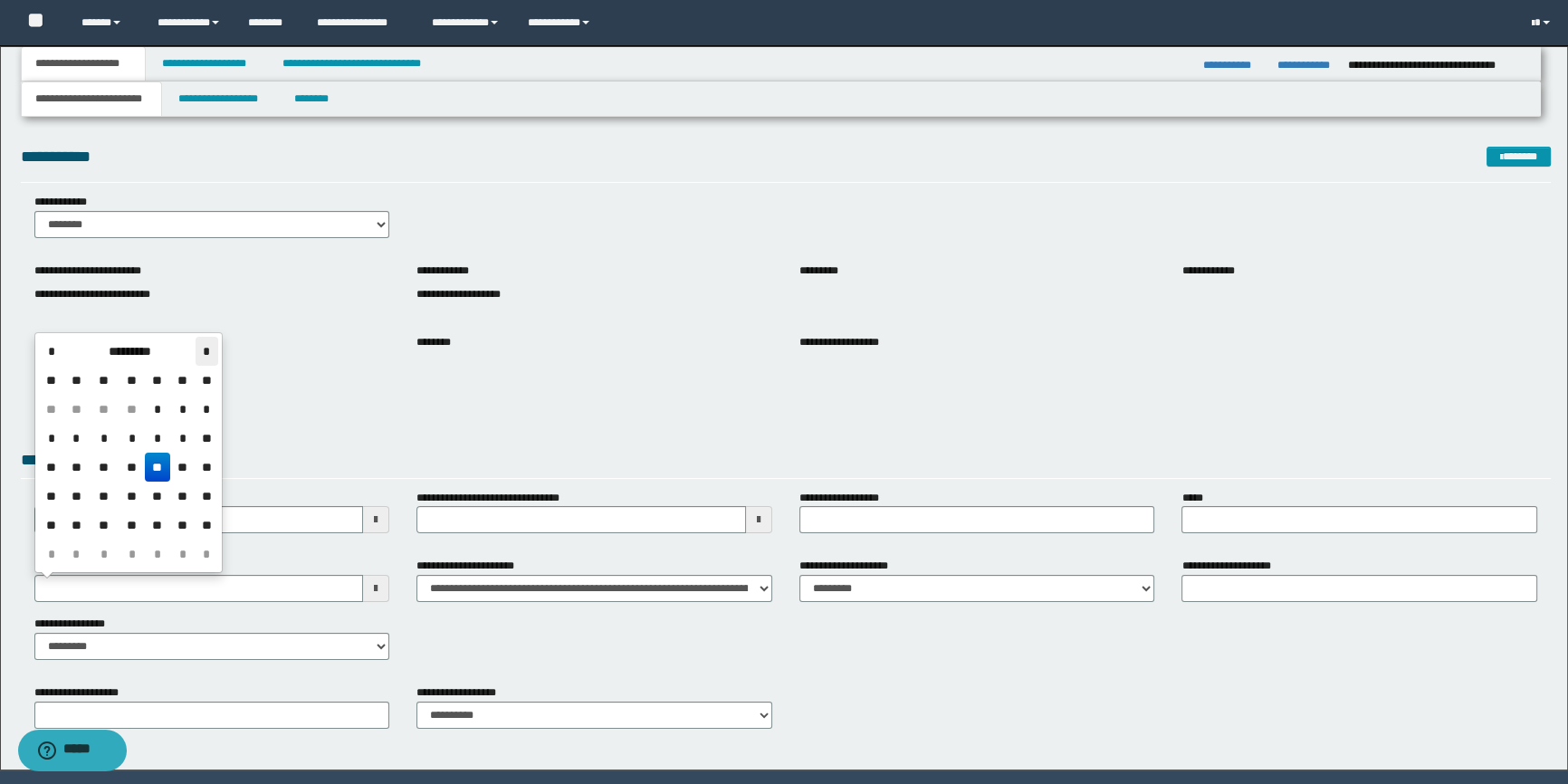 click on "*" at bounding box center (206, 351) 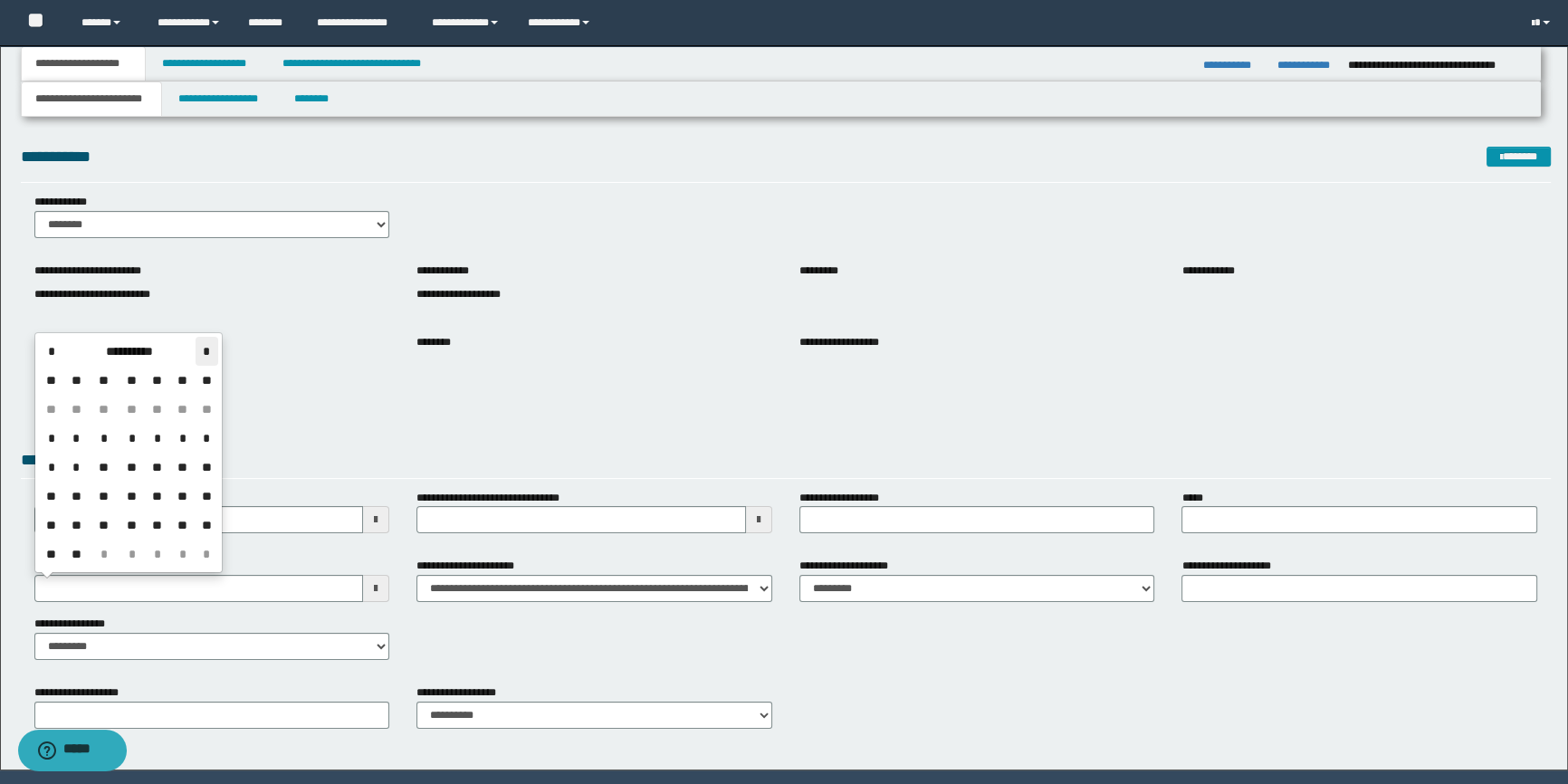 click on "*" at bounding box center (206, 351) 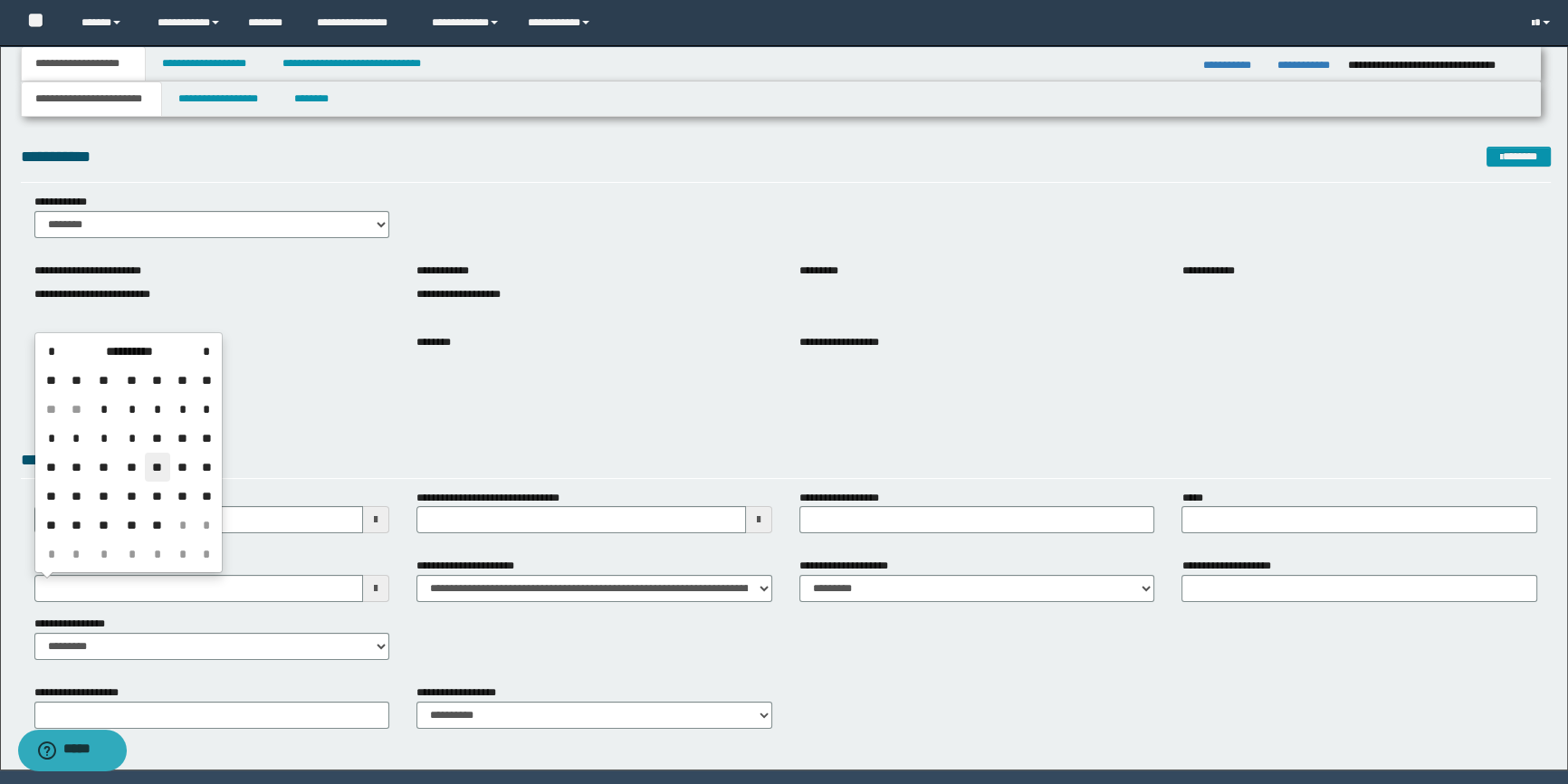 click on "**" at bounding box center [158, 467] 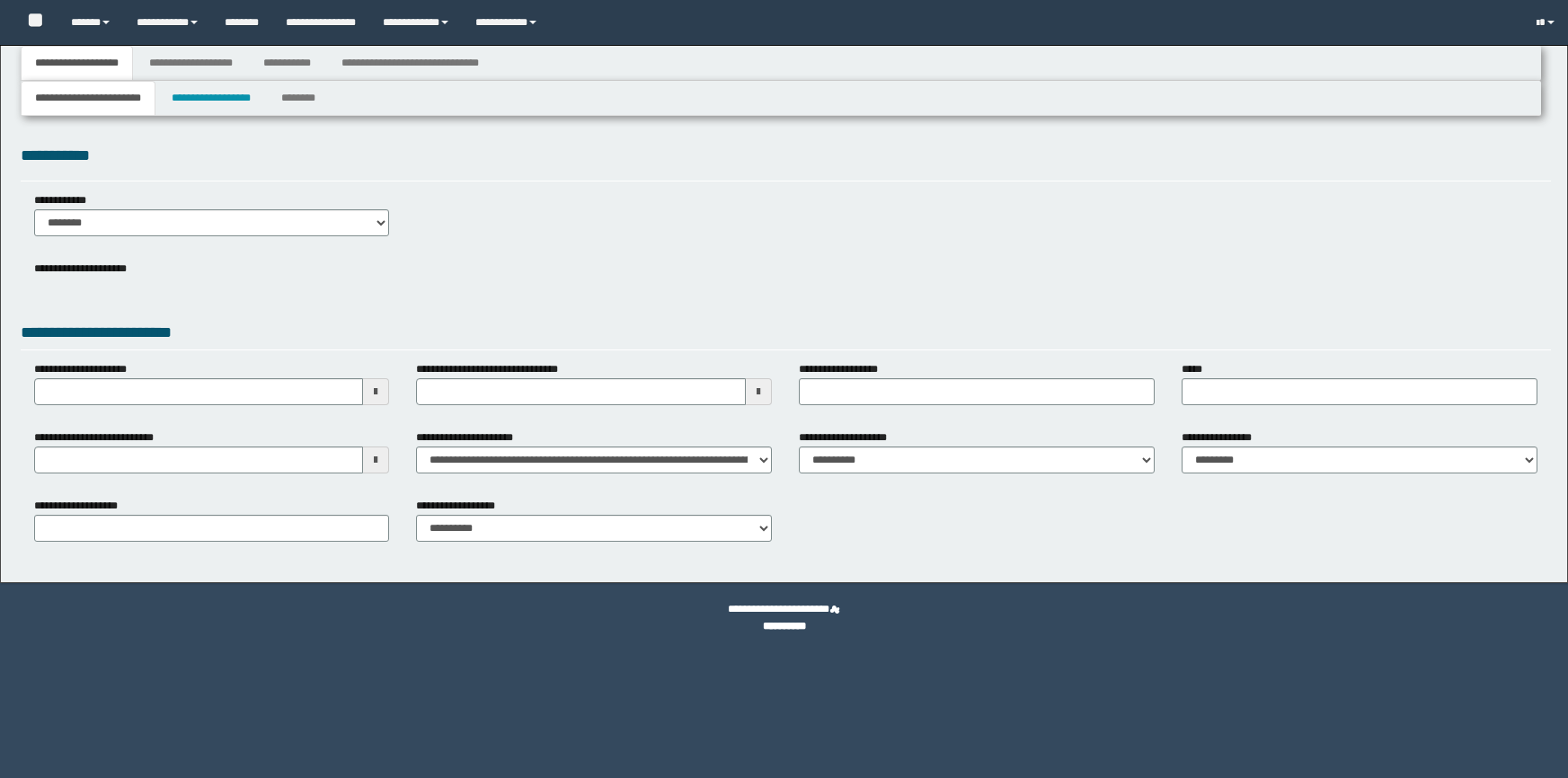 scroll, scrollTop: 0, scrollLeft: 0, axis: both 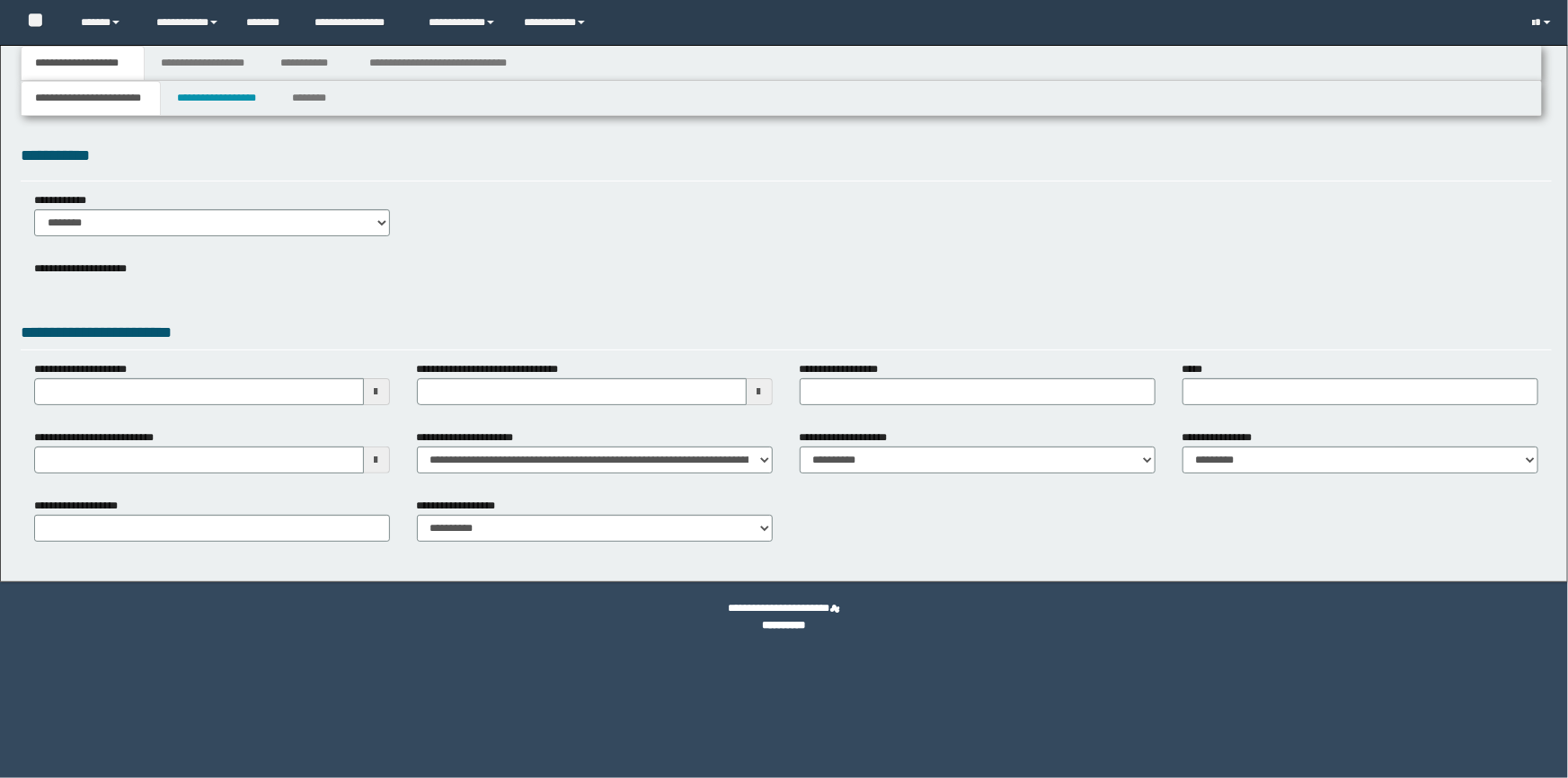 select on "*" 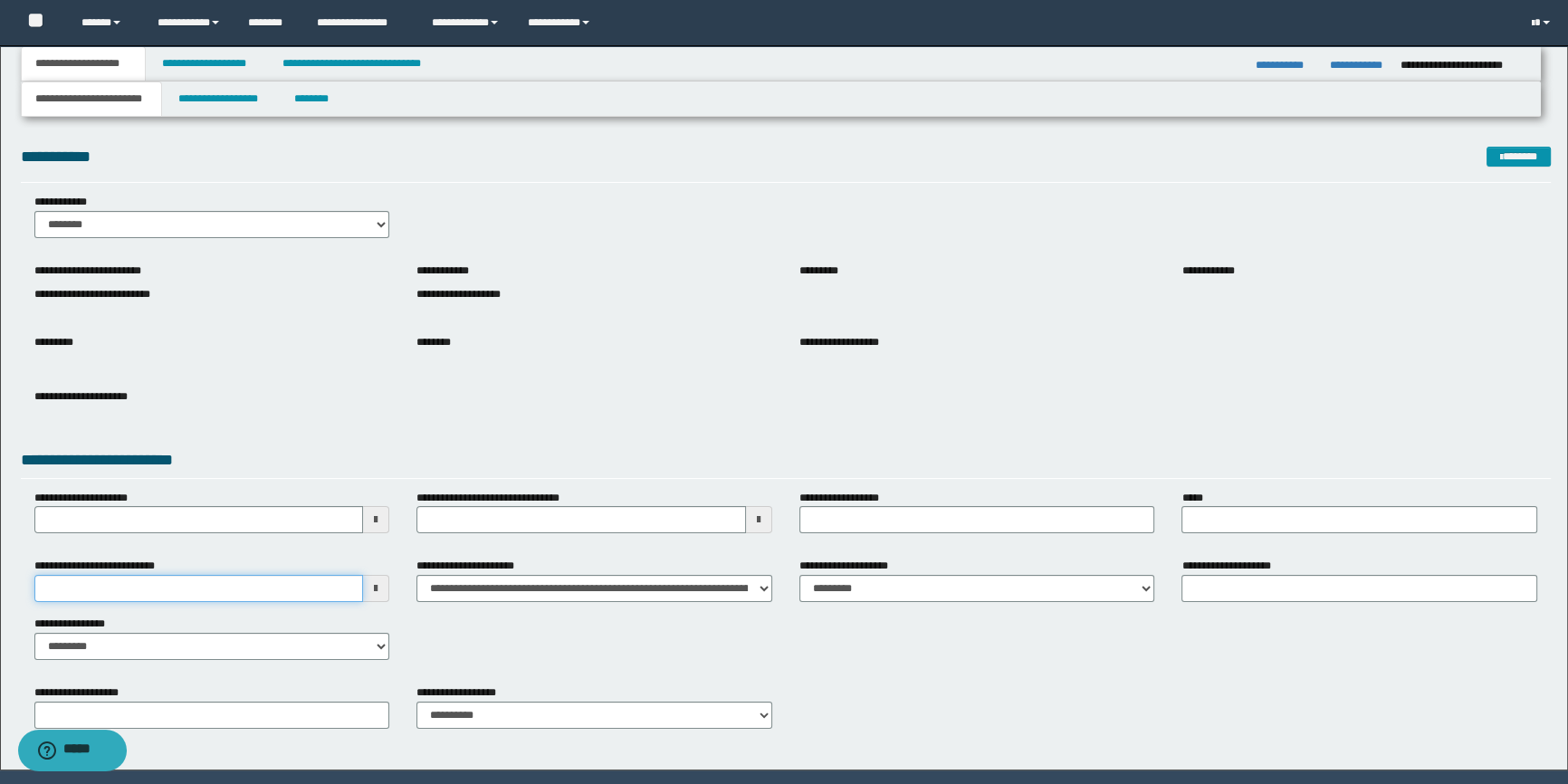 click on "**********" at bounding box center [199, 588] 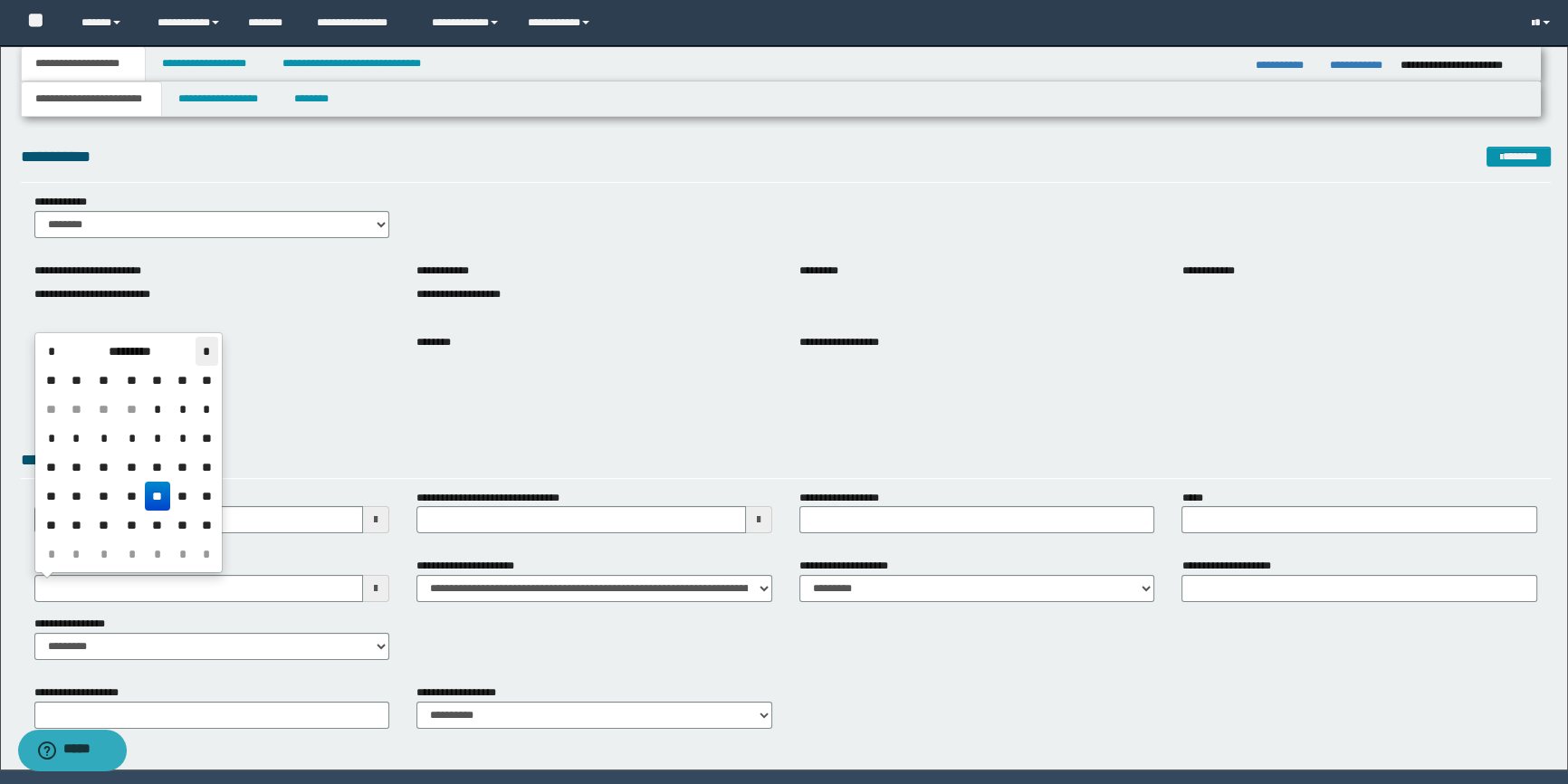 click on "*" at bounding box center [206, 351] 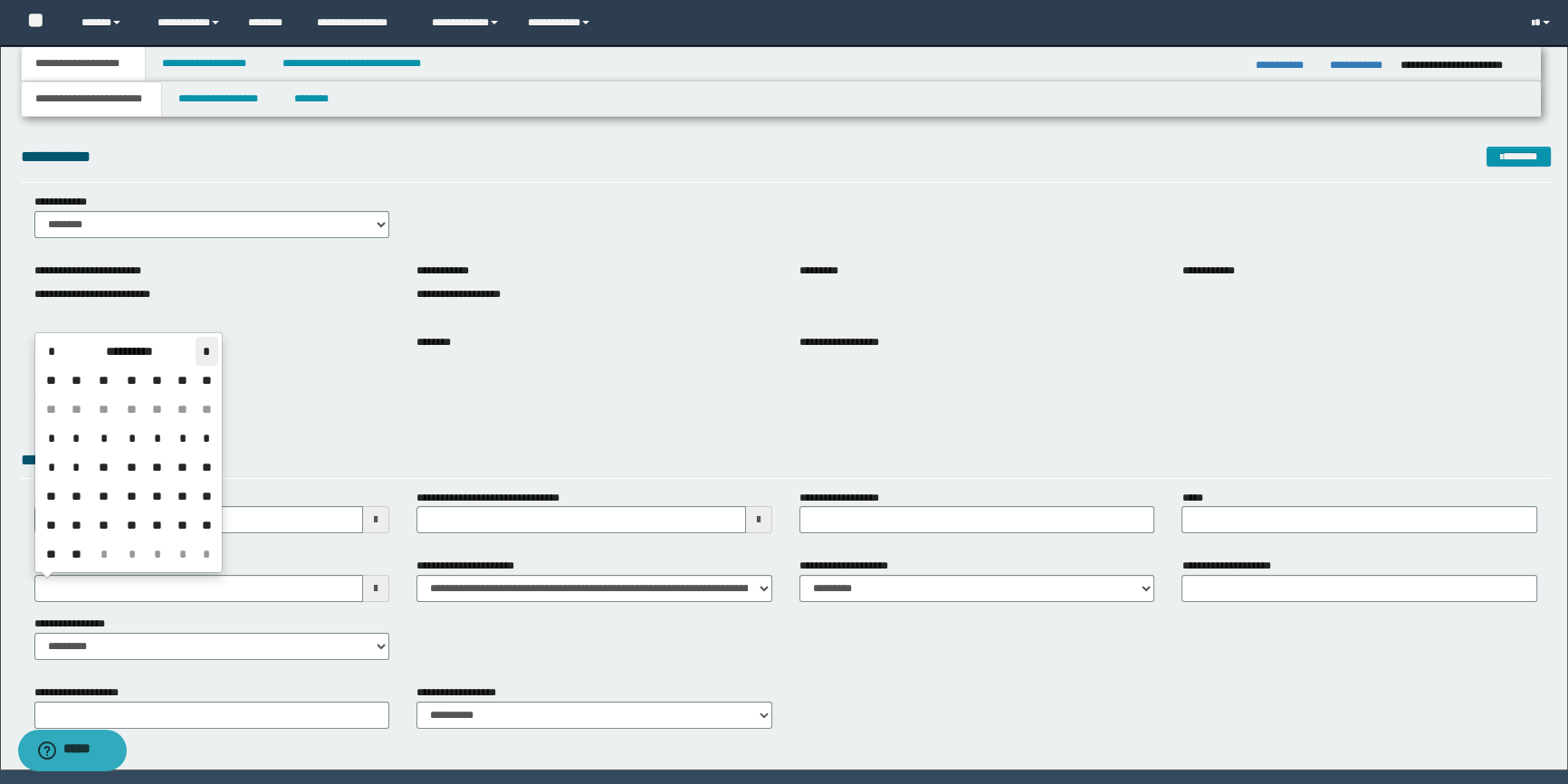 click on "*" at bounding box center [206, 351] 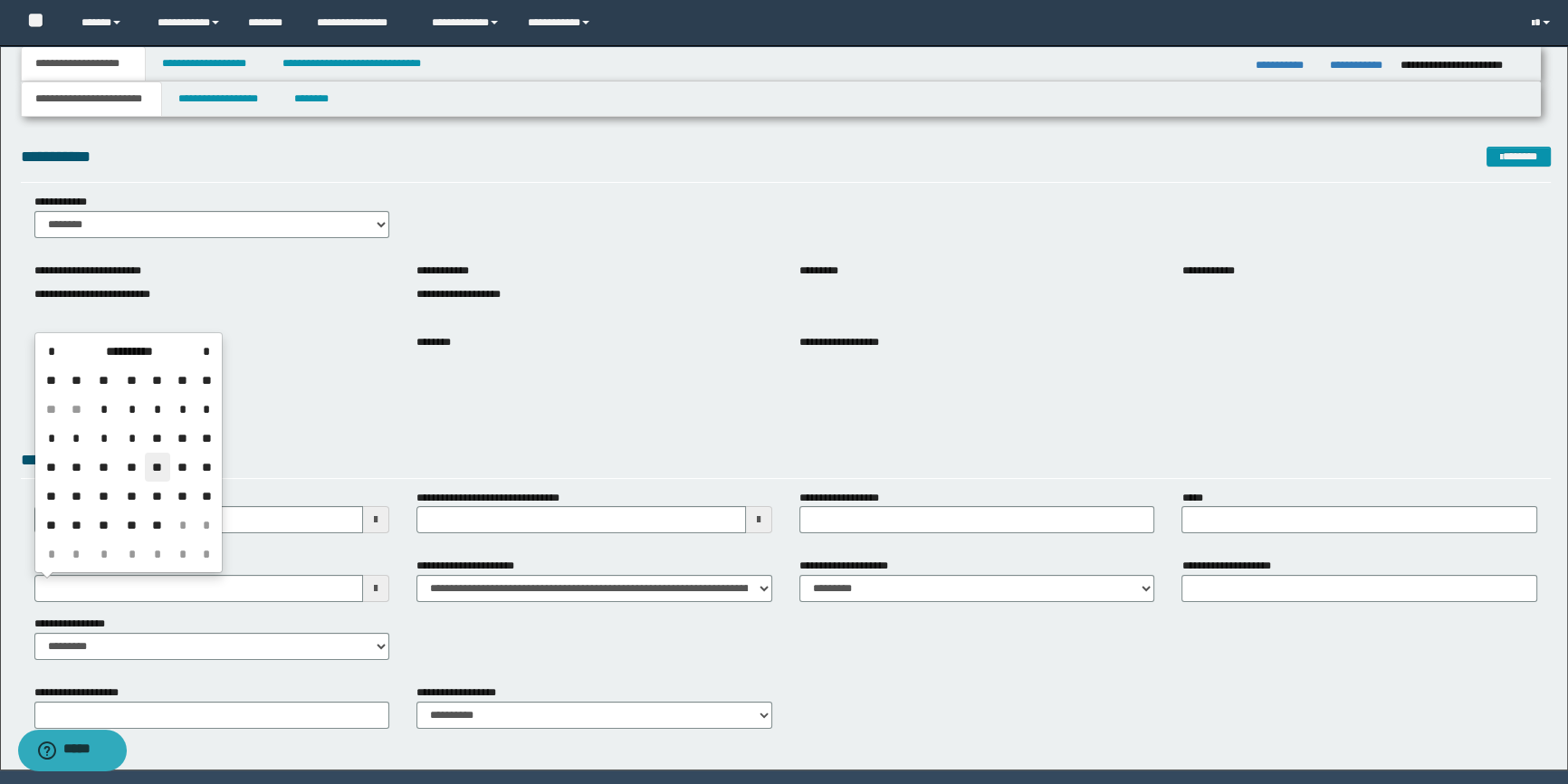 click on "**" at bounding box center [158, 467] 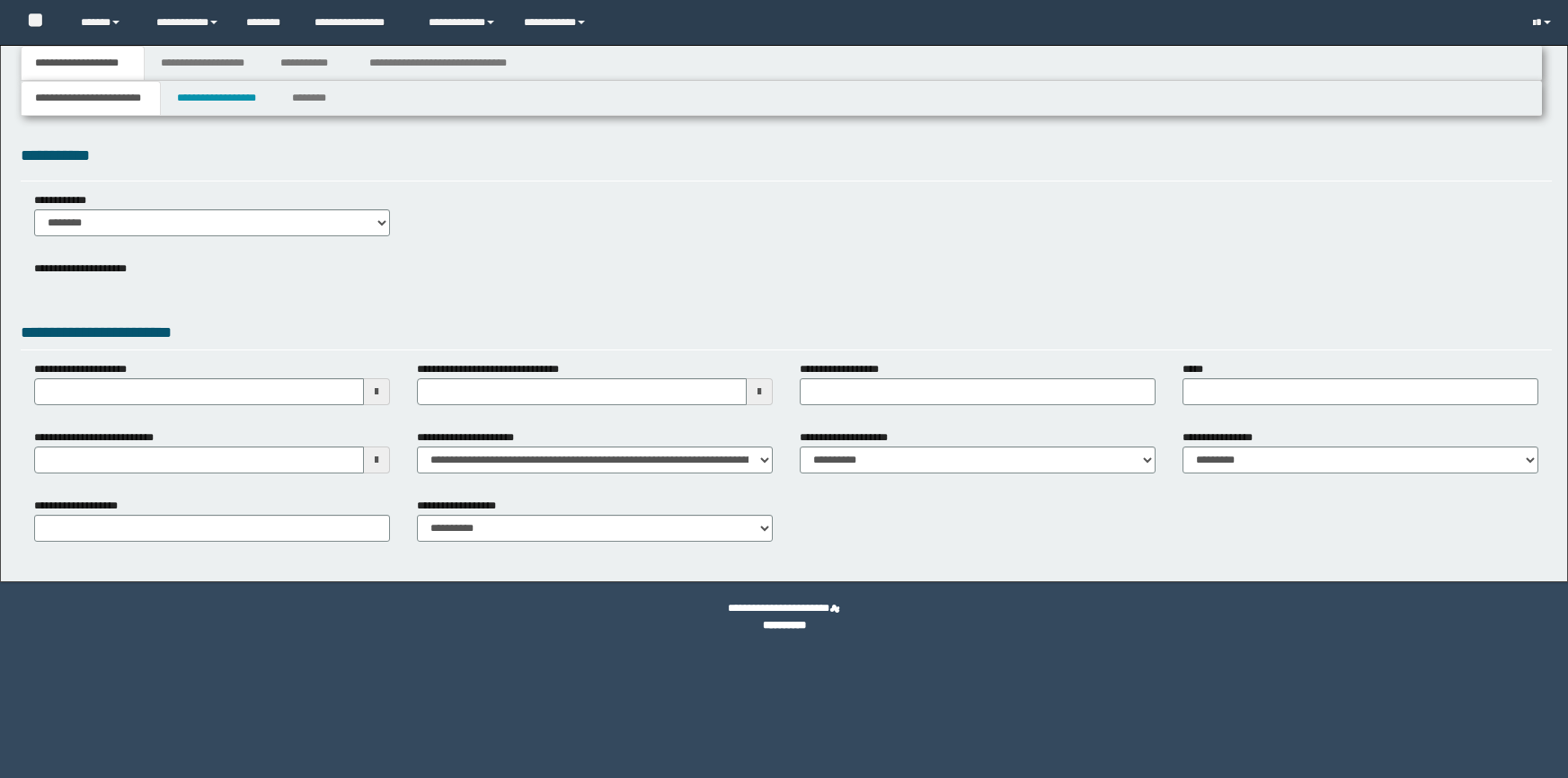 scroll, scrollTop: 0, scrollLeft: 0, axis: both 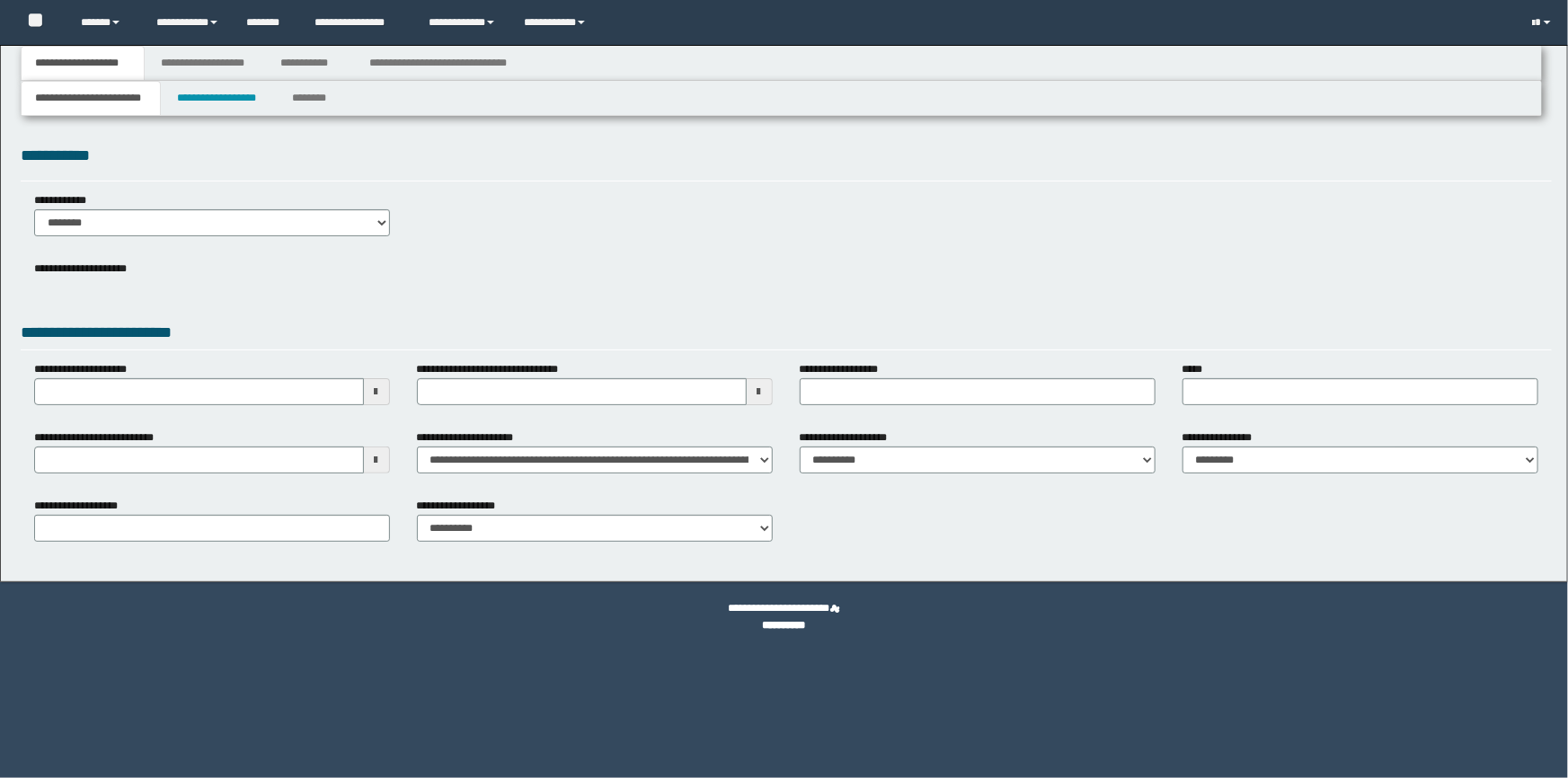 select on "*" 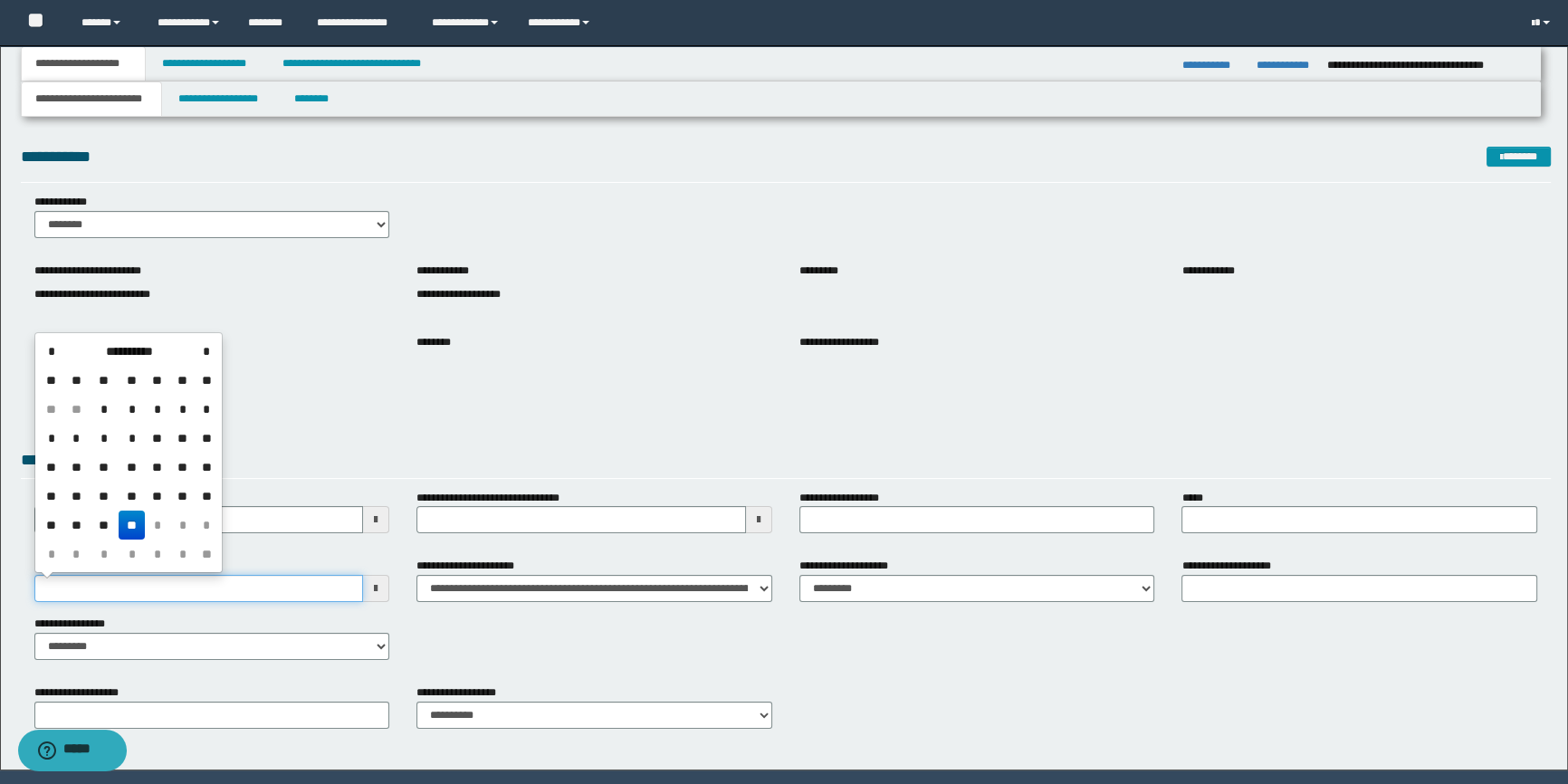 click on "**********" at bounding box center [199, 588] 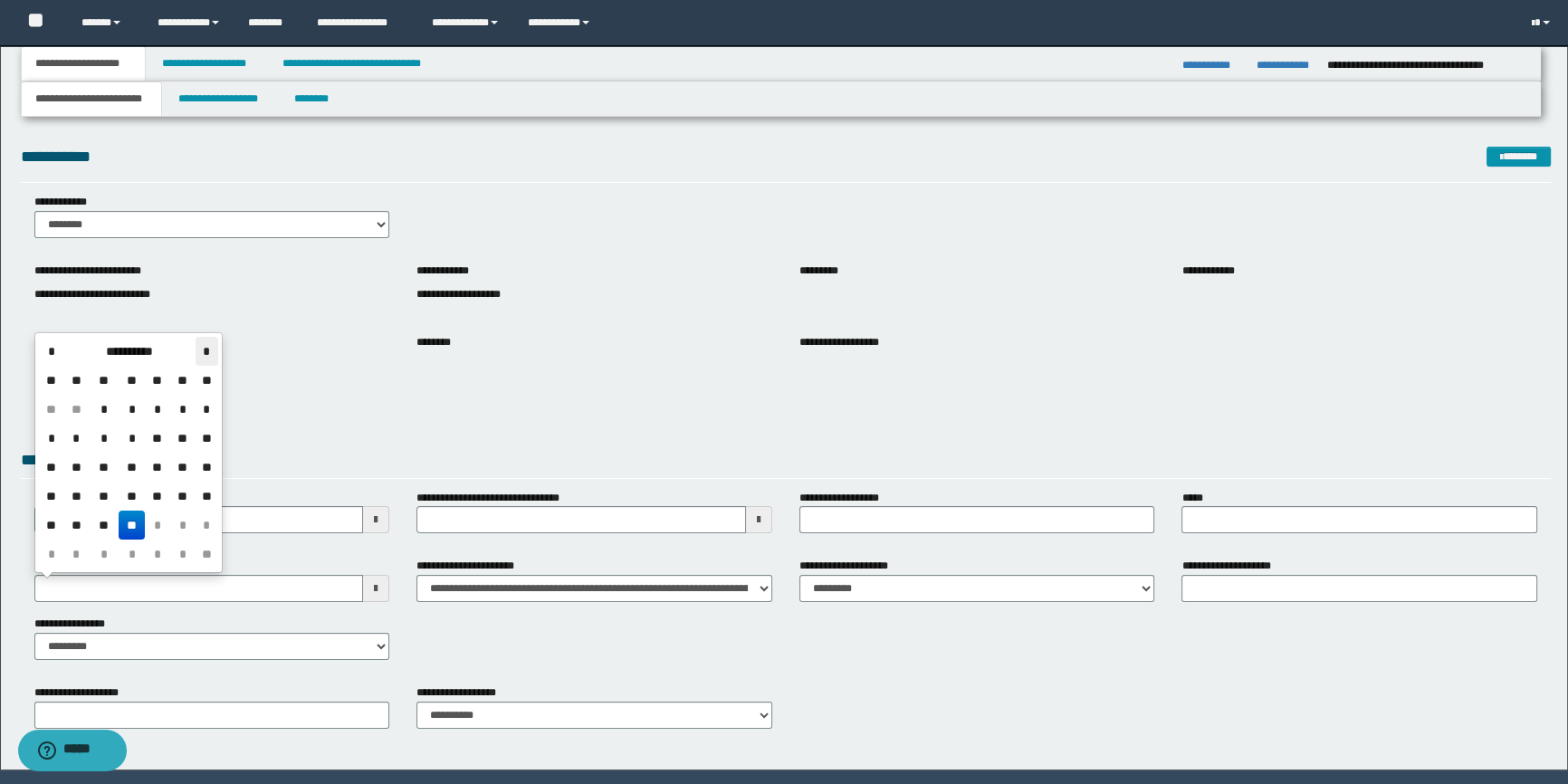 click on "*" at bounding box center (206, 351) 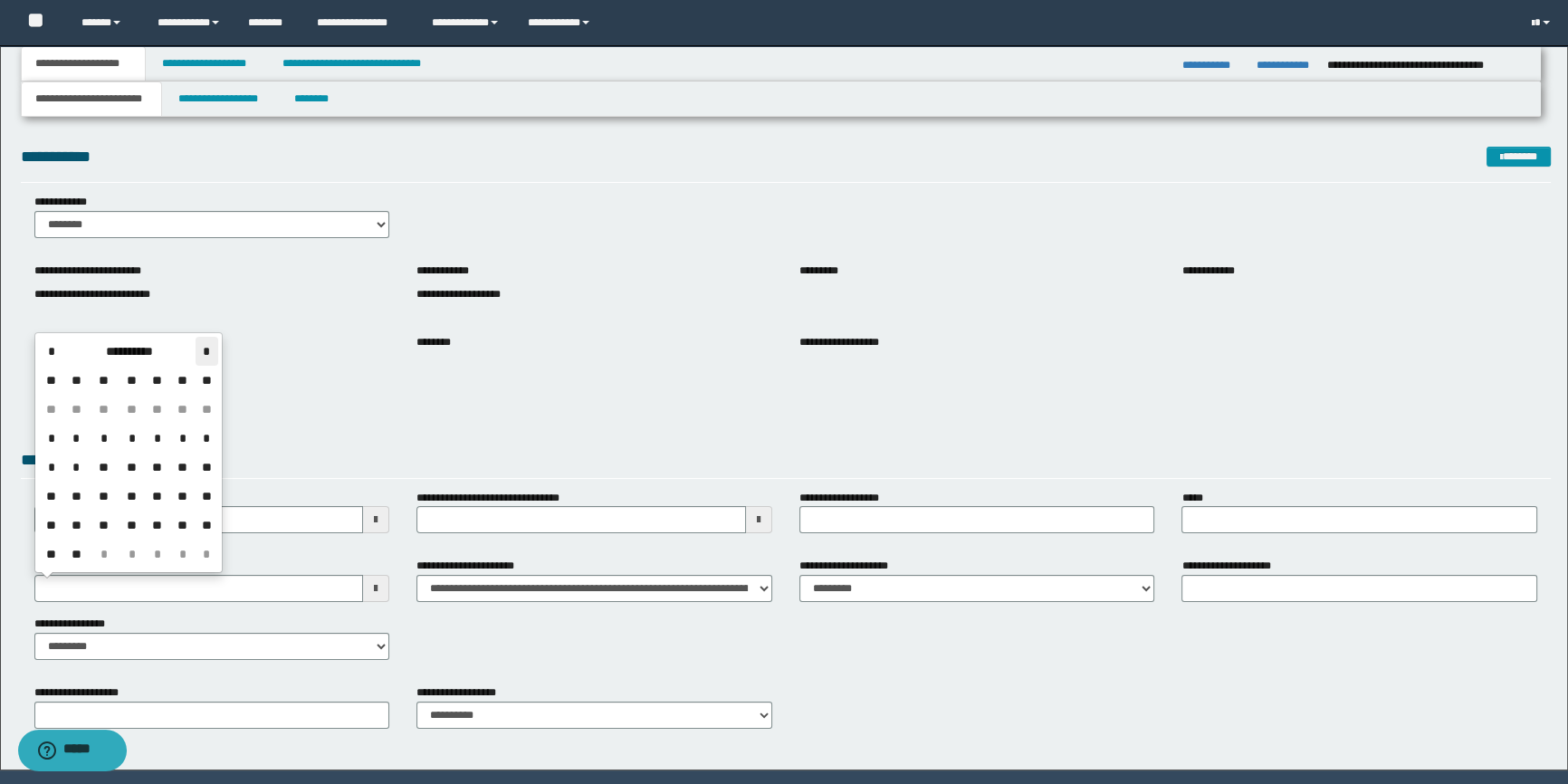 click on "*" at bounding box center (206, 351) 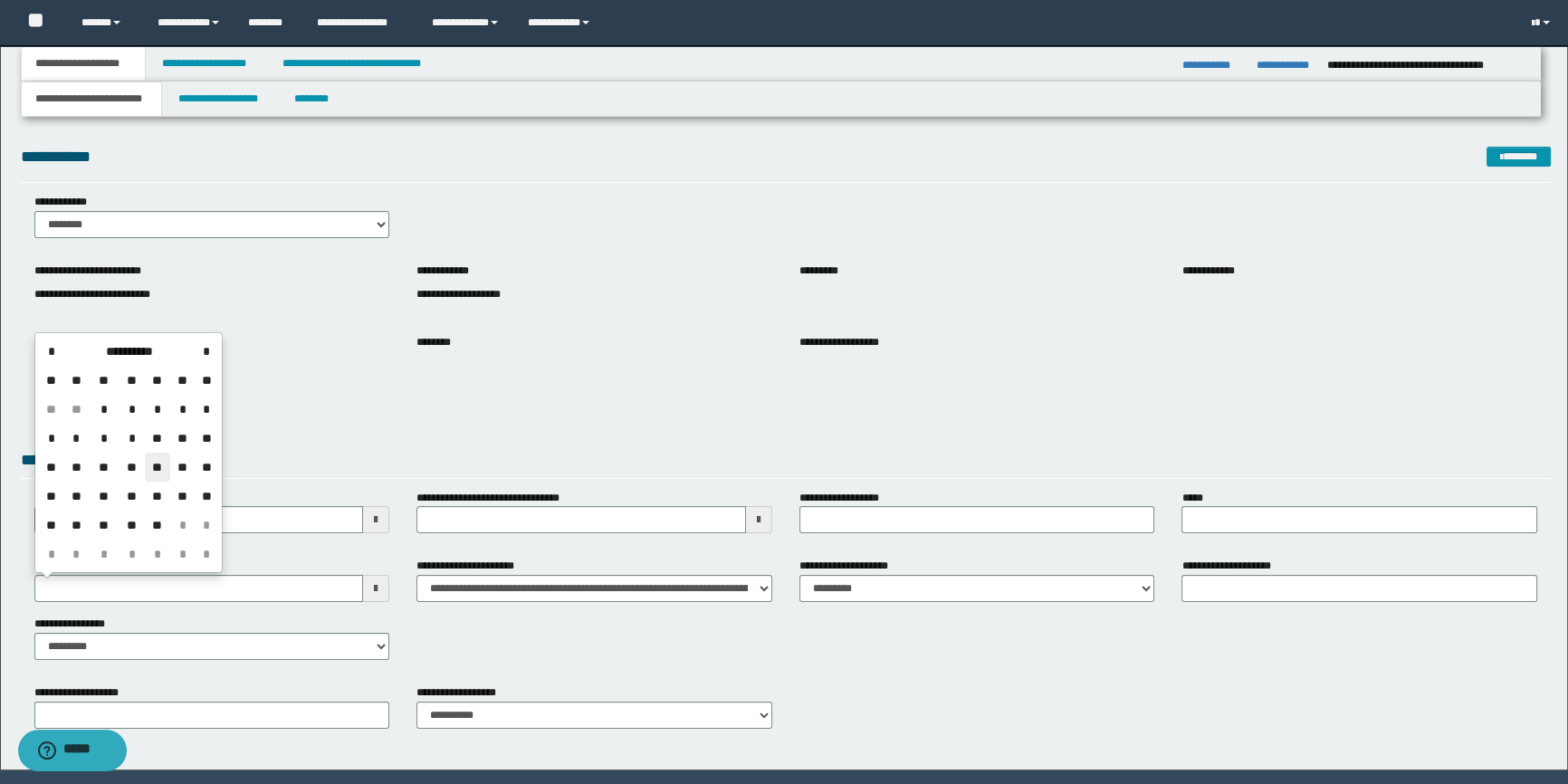 click on "**" at bounding box center [158, 467] 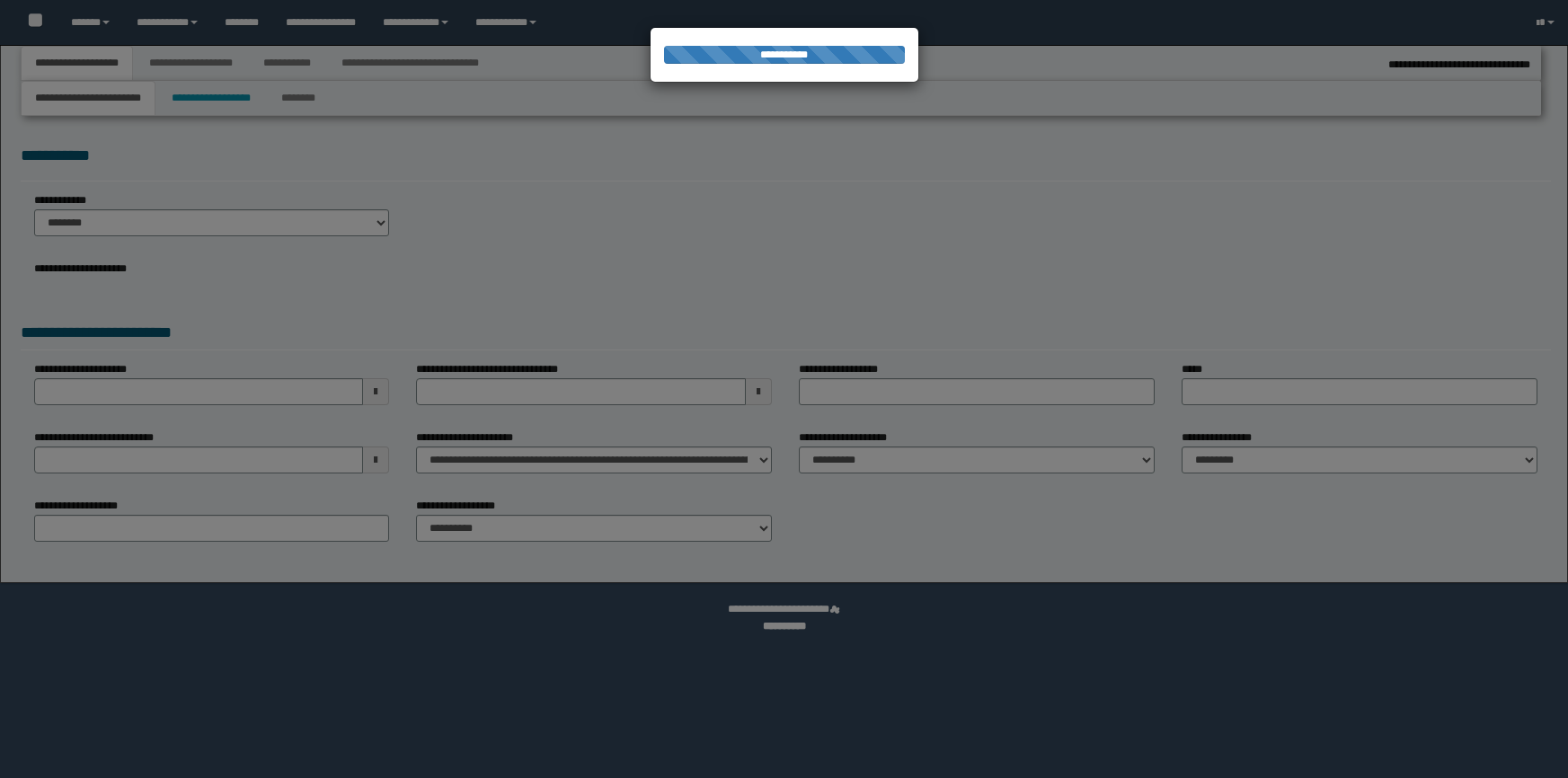 select on "*" 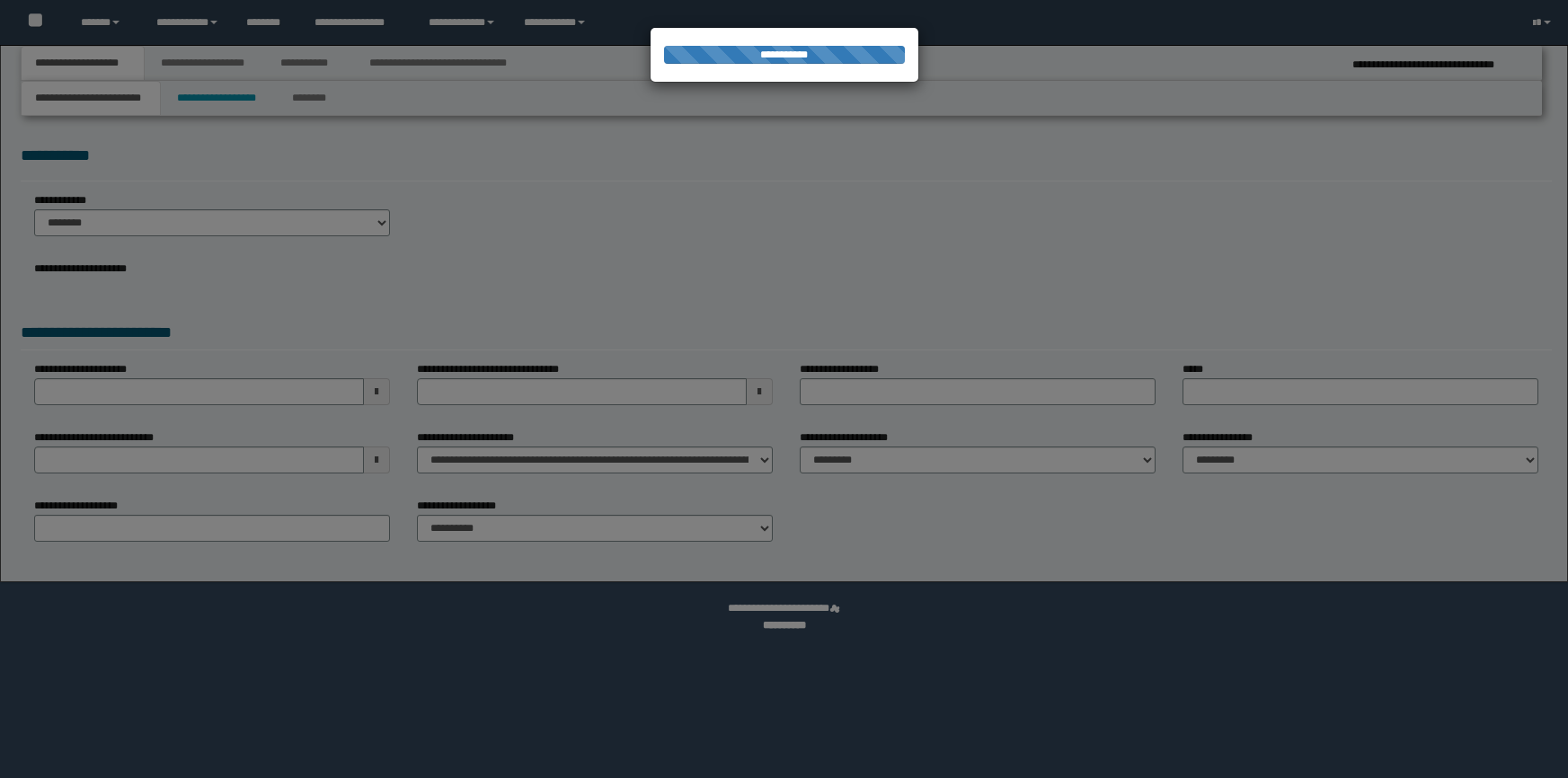 scroll, scrollTop: 0, scrollLeft: 0, axis: both 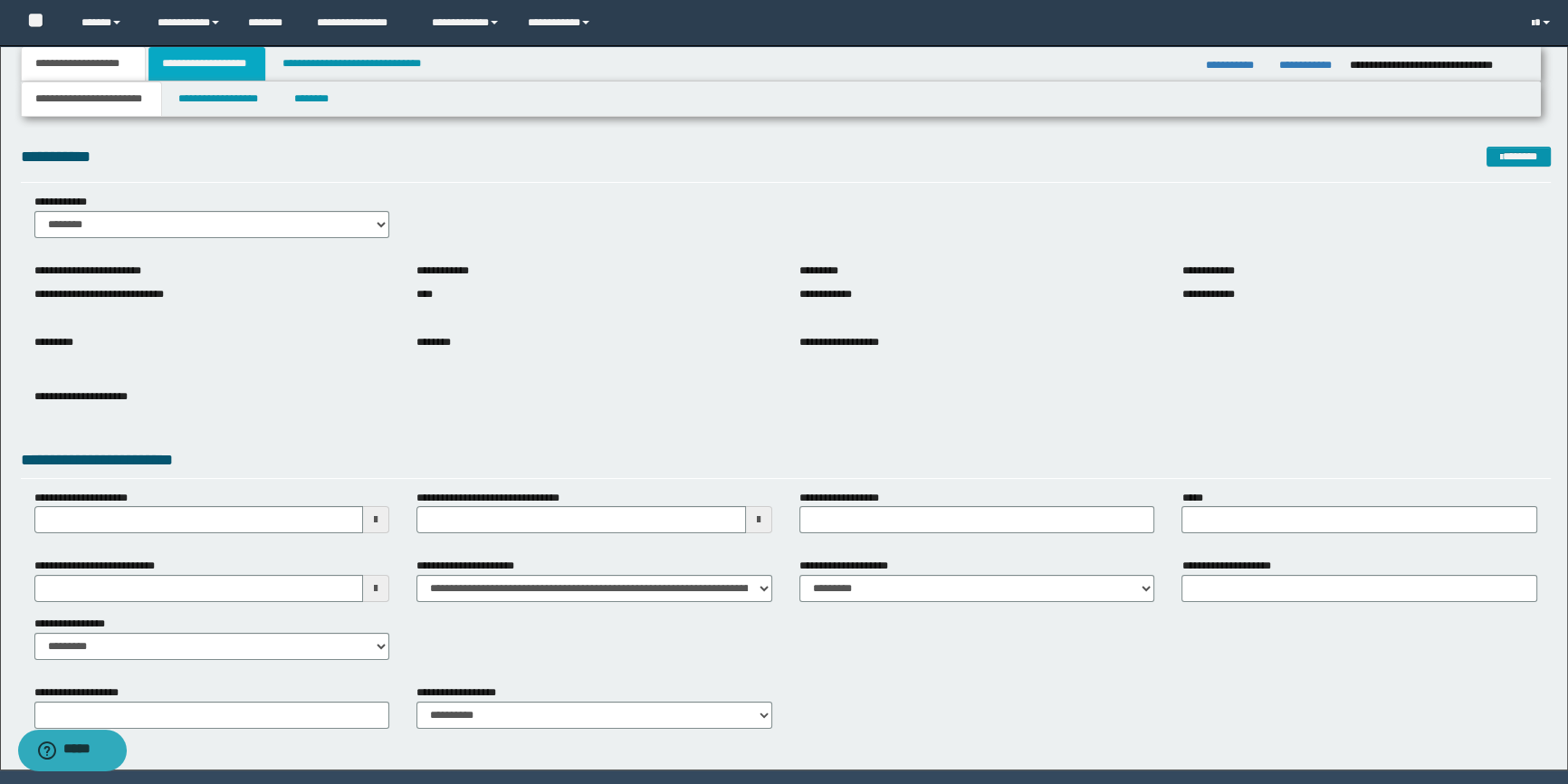 click on "**********" at bounding box center [206, 63] 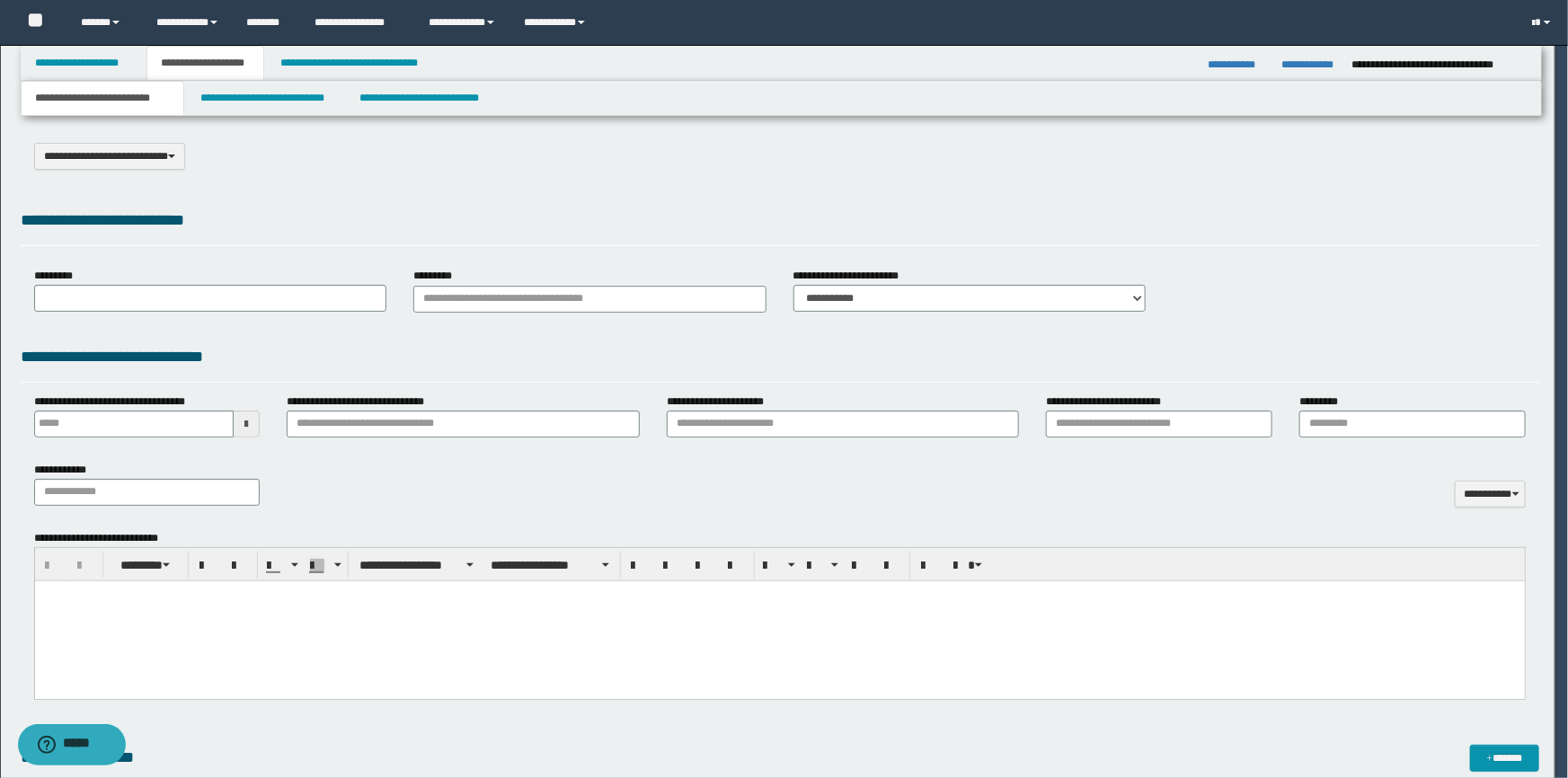 scroll, scrollTop: 0, scrollLeft: 0, axis: both 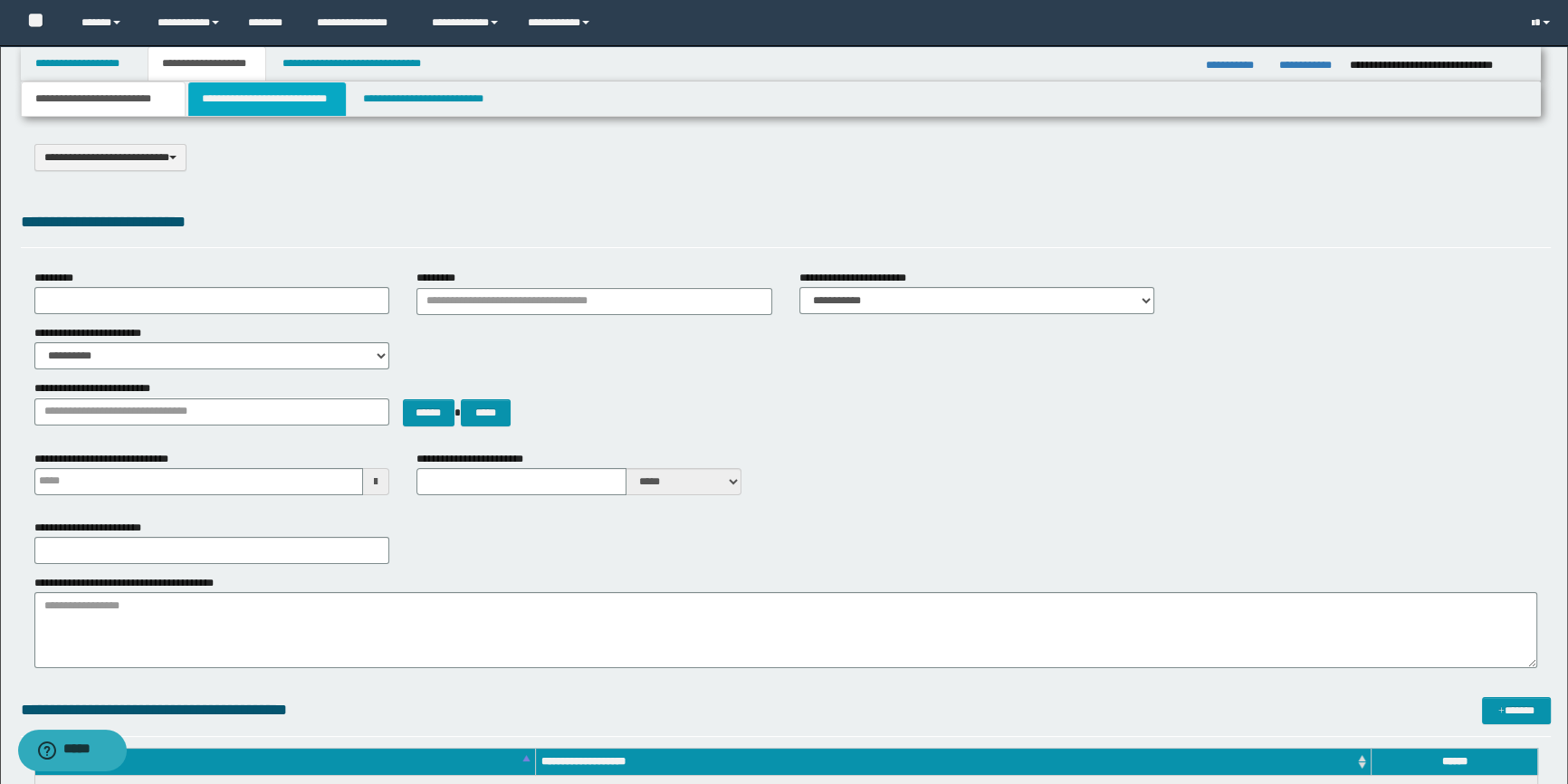 click on "**********" at bounding box center (266, 99) 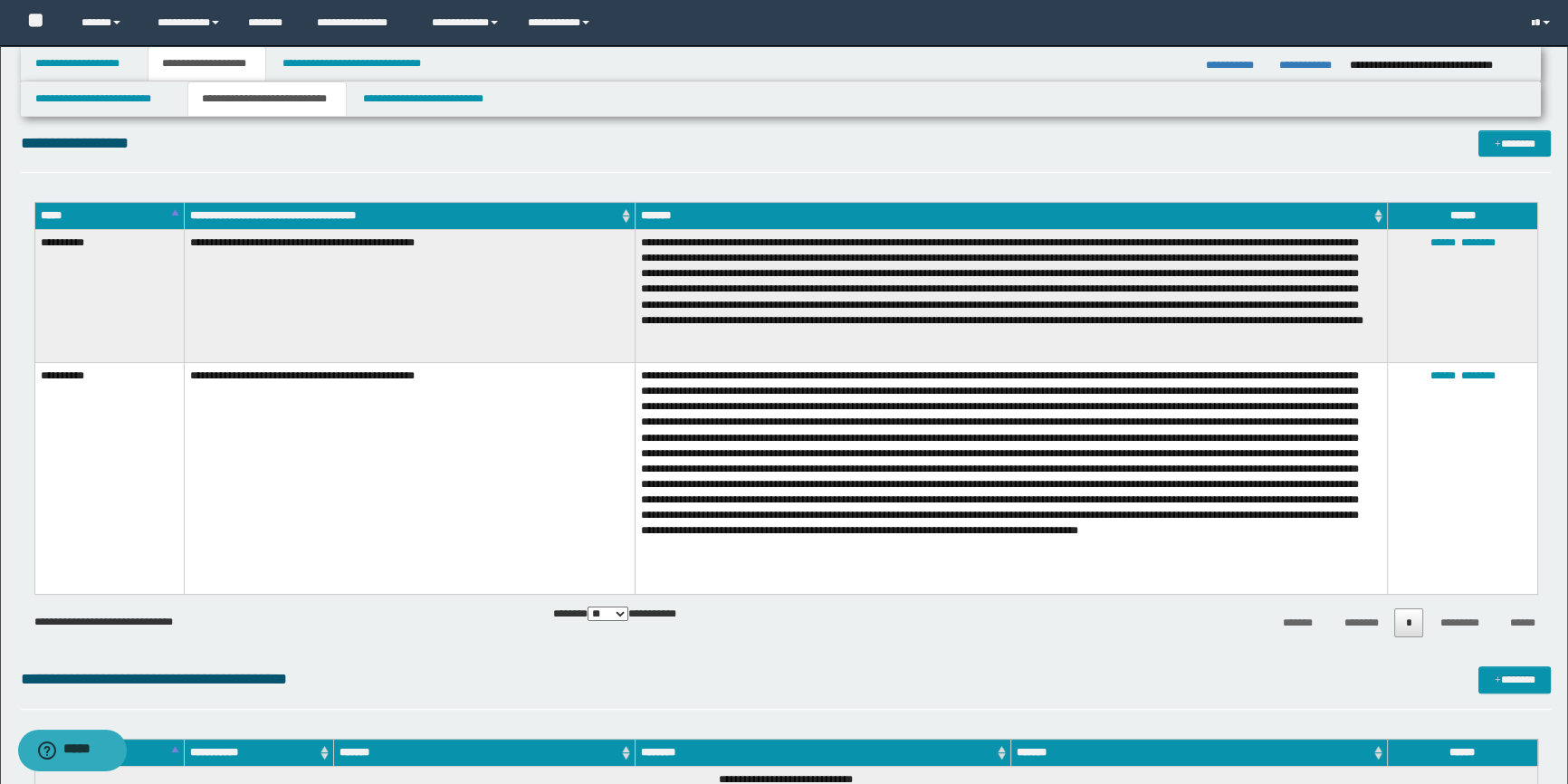 scroll, scrollTop: 329, scrollLeft: 0, axis: vertical 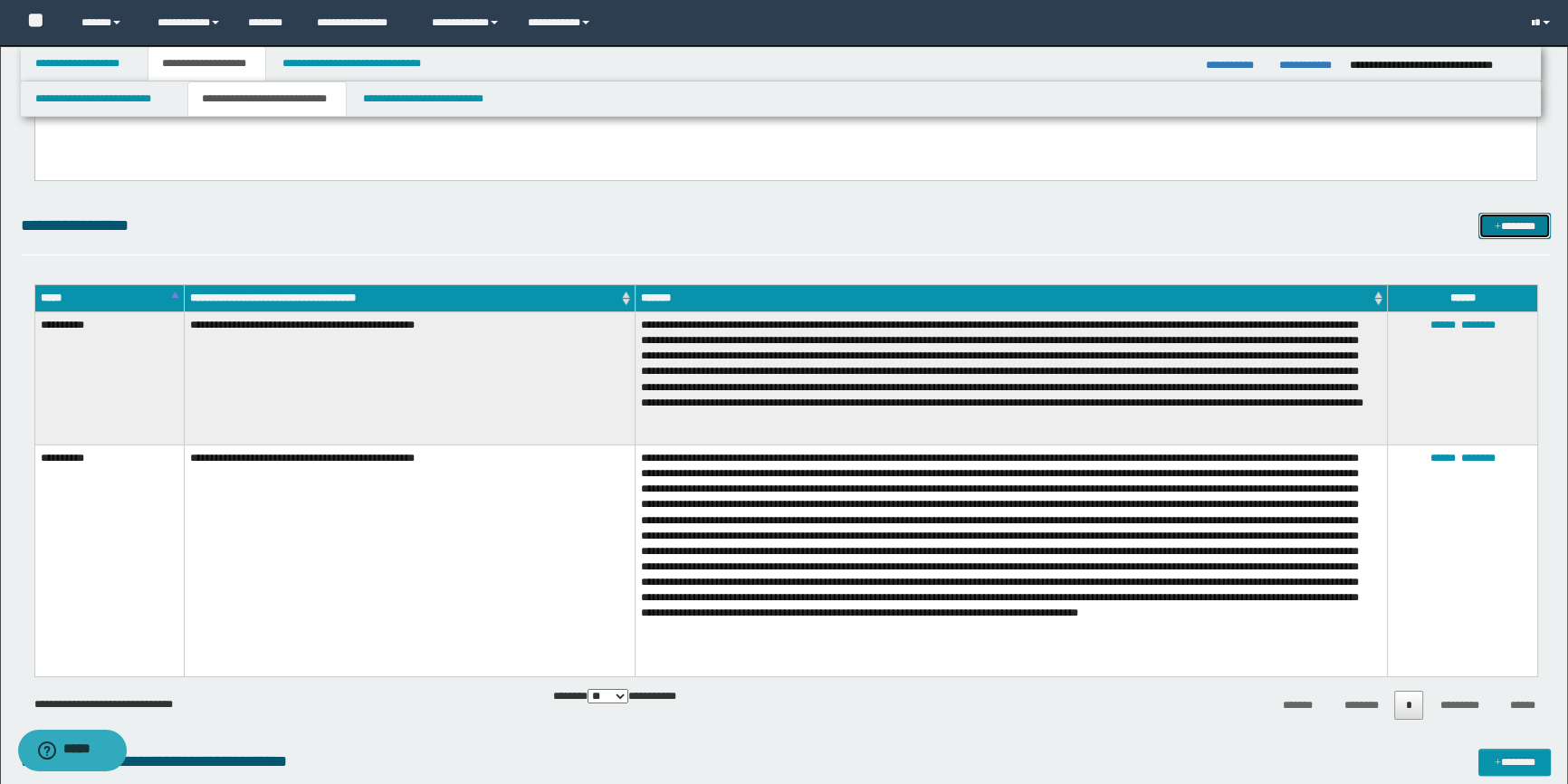 click on "*******" at bounding box center [1515, 226] 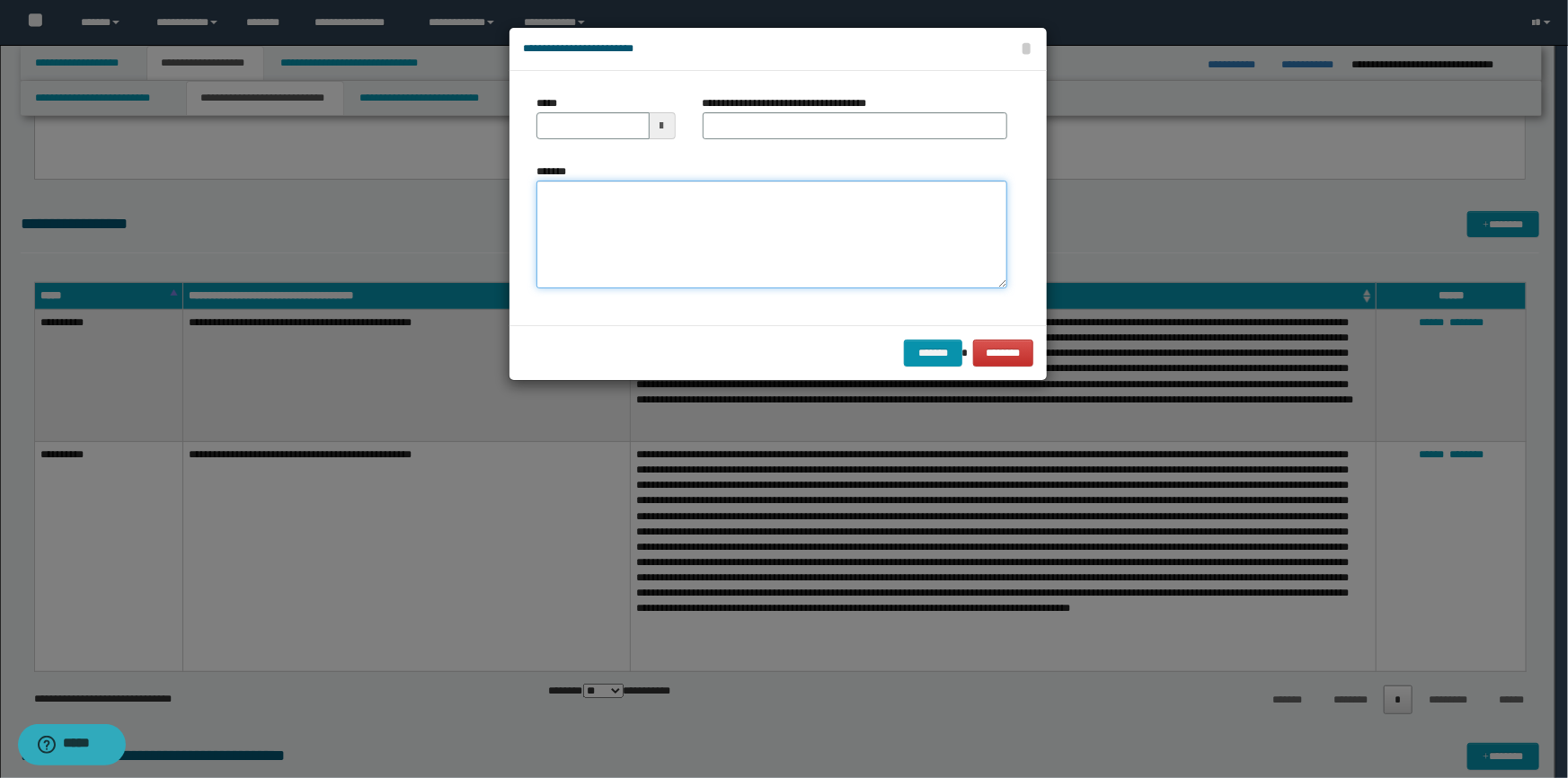 click on "*******" at bounding box center (772, 234) 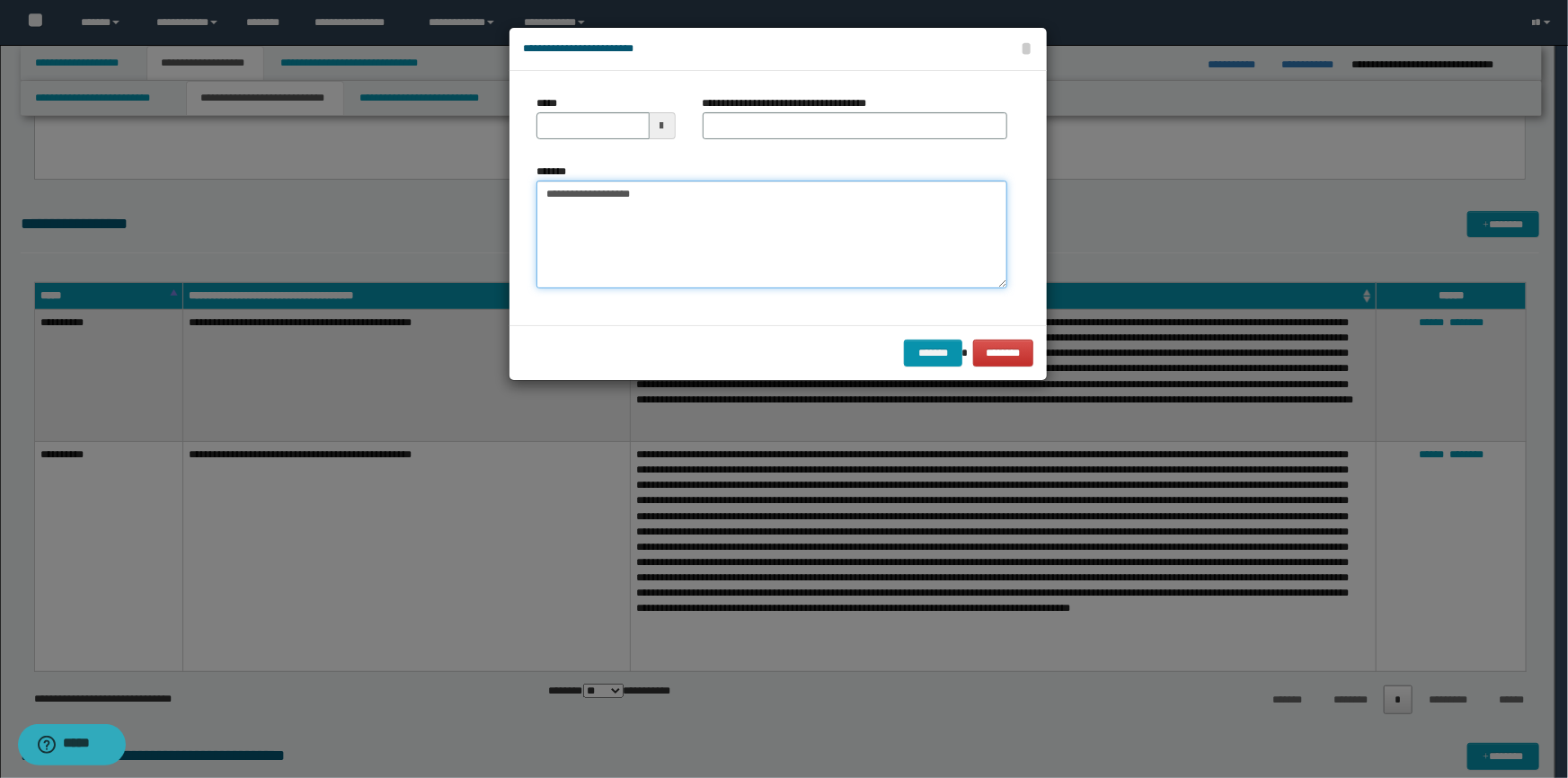 type on "**********" 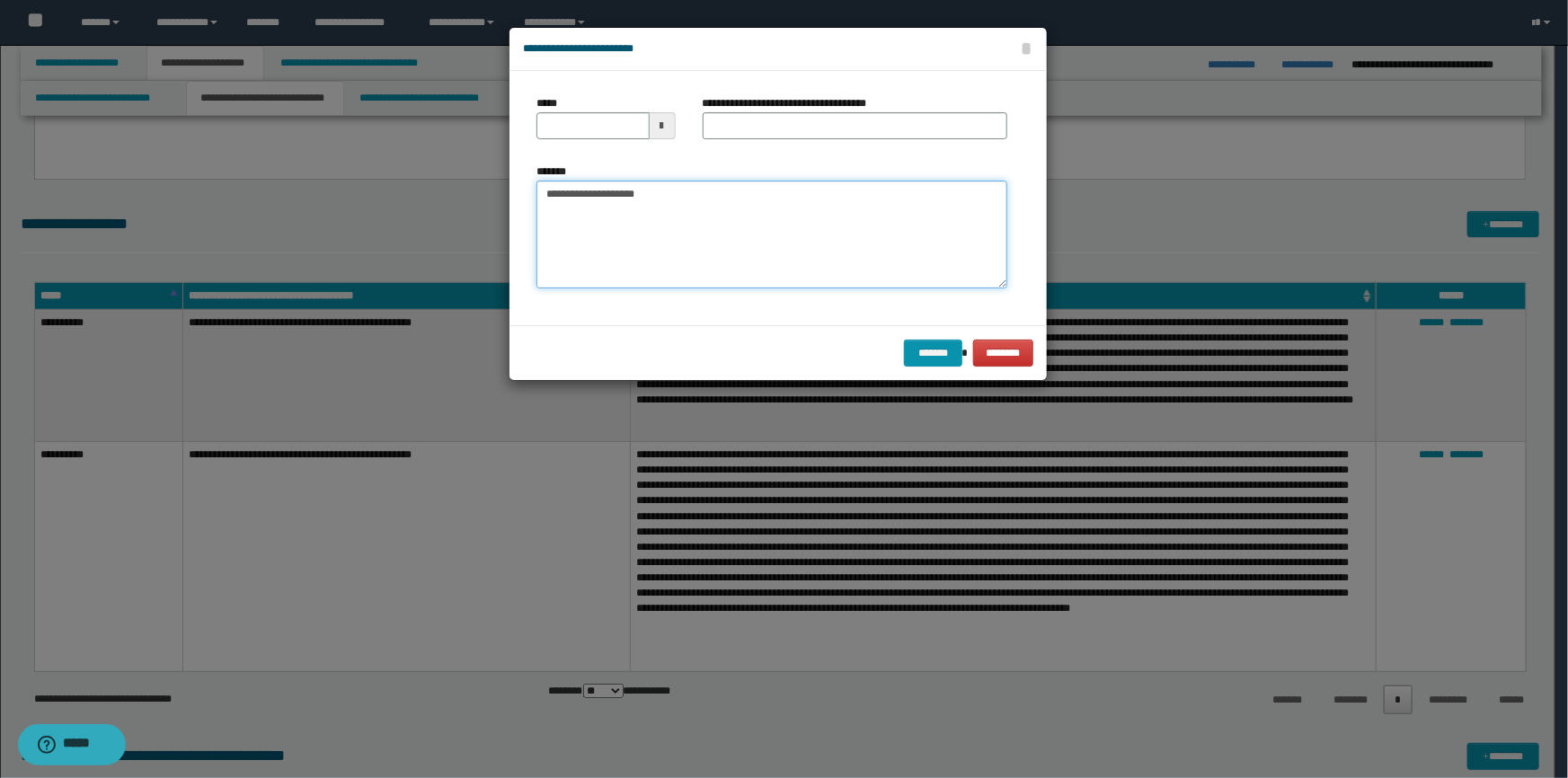 type 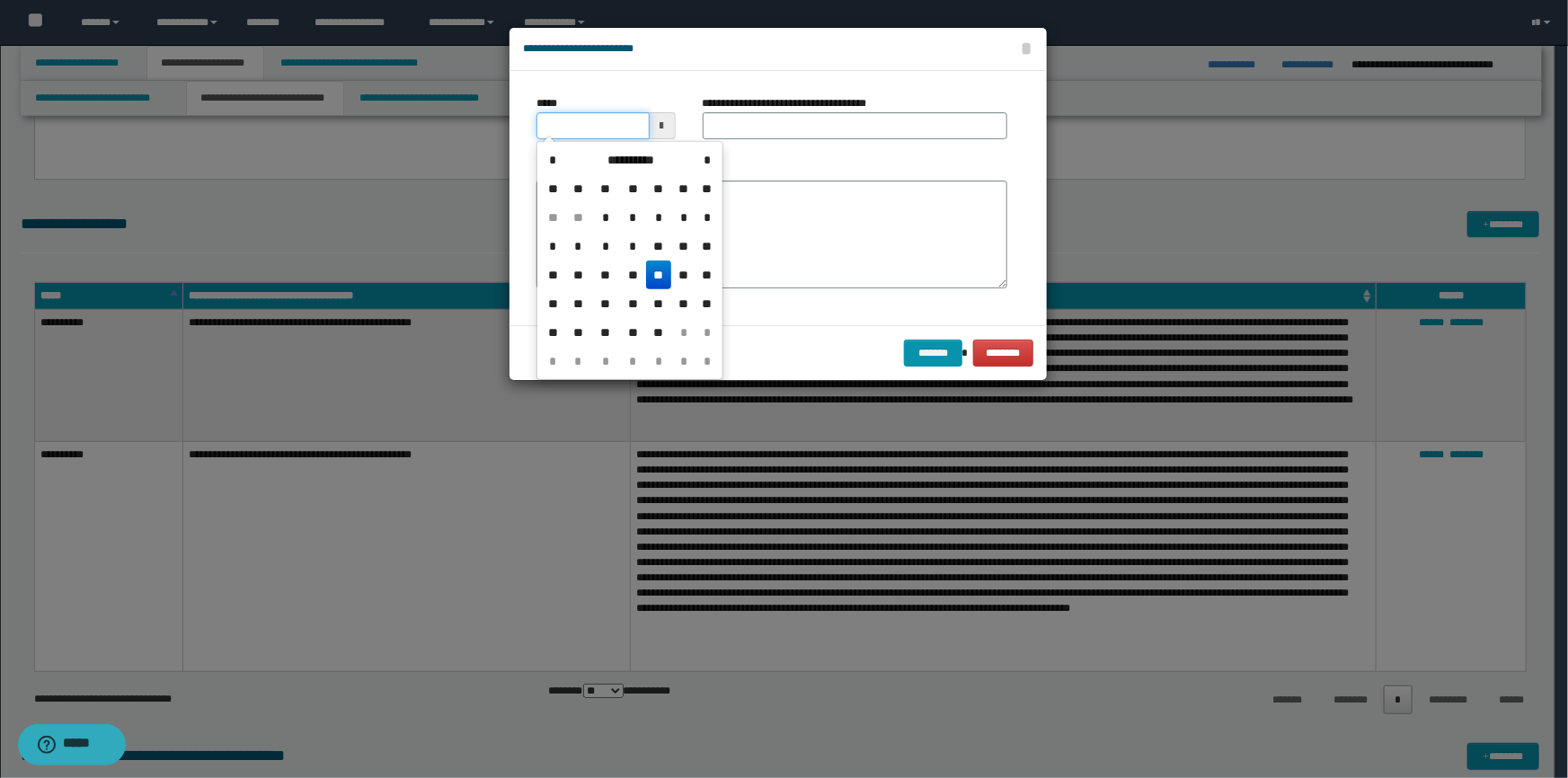 drag, startPoint x: 535, startPoint y: 135, endPoint x: 463, endPoint y: 151, distance: 74 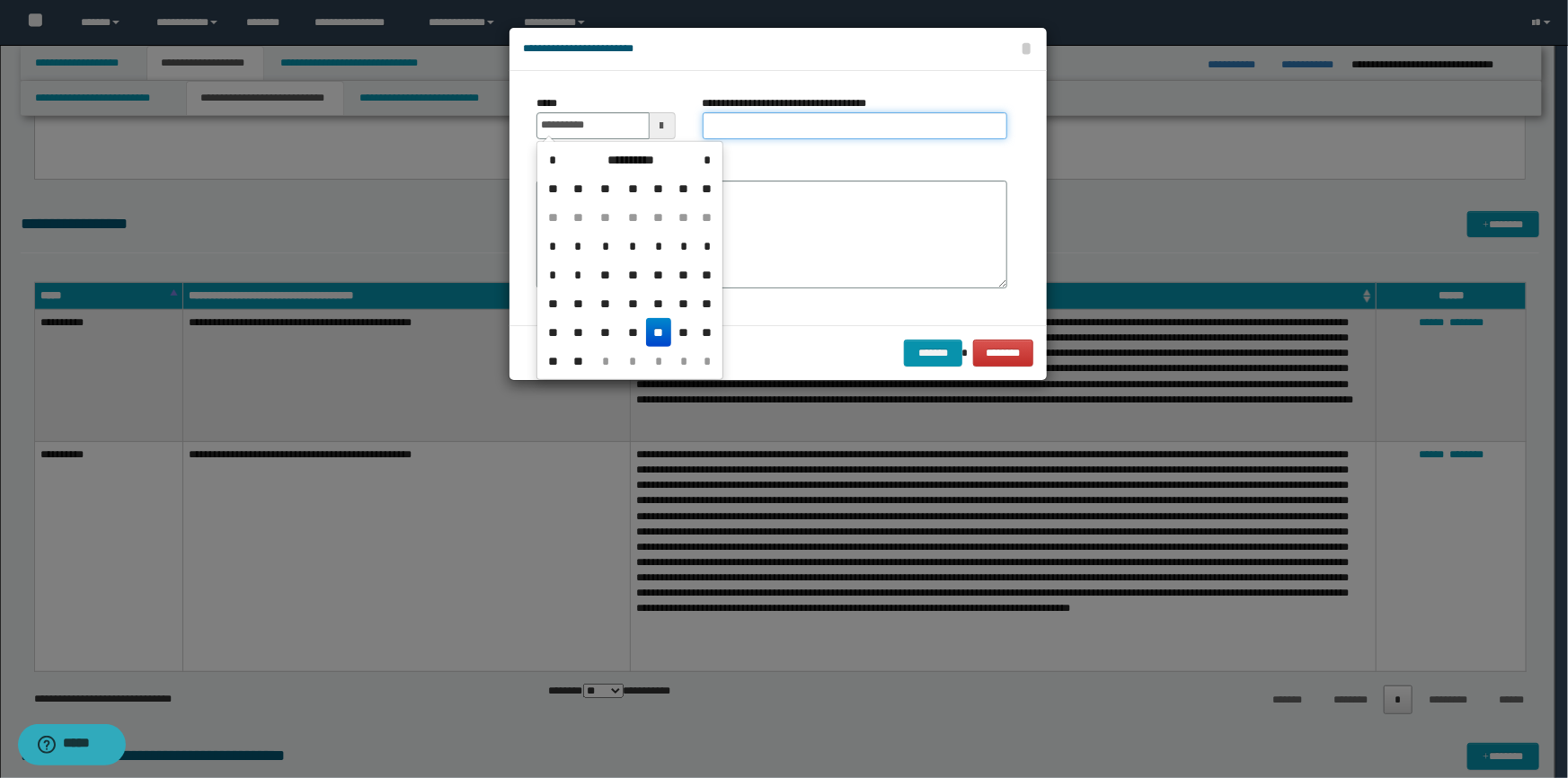 type on "**********" 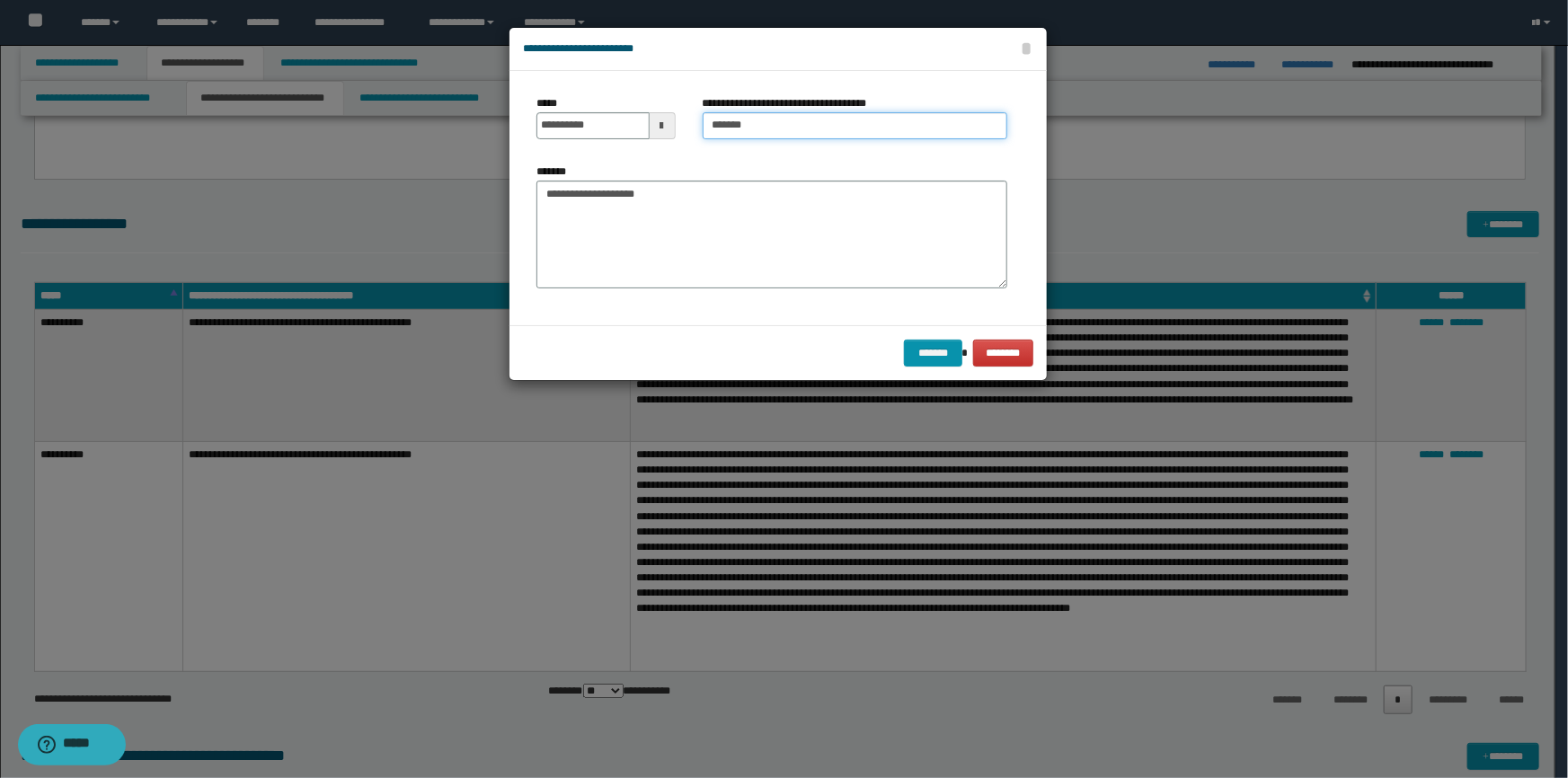 type on "**********" 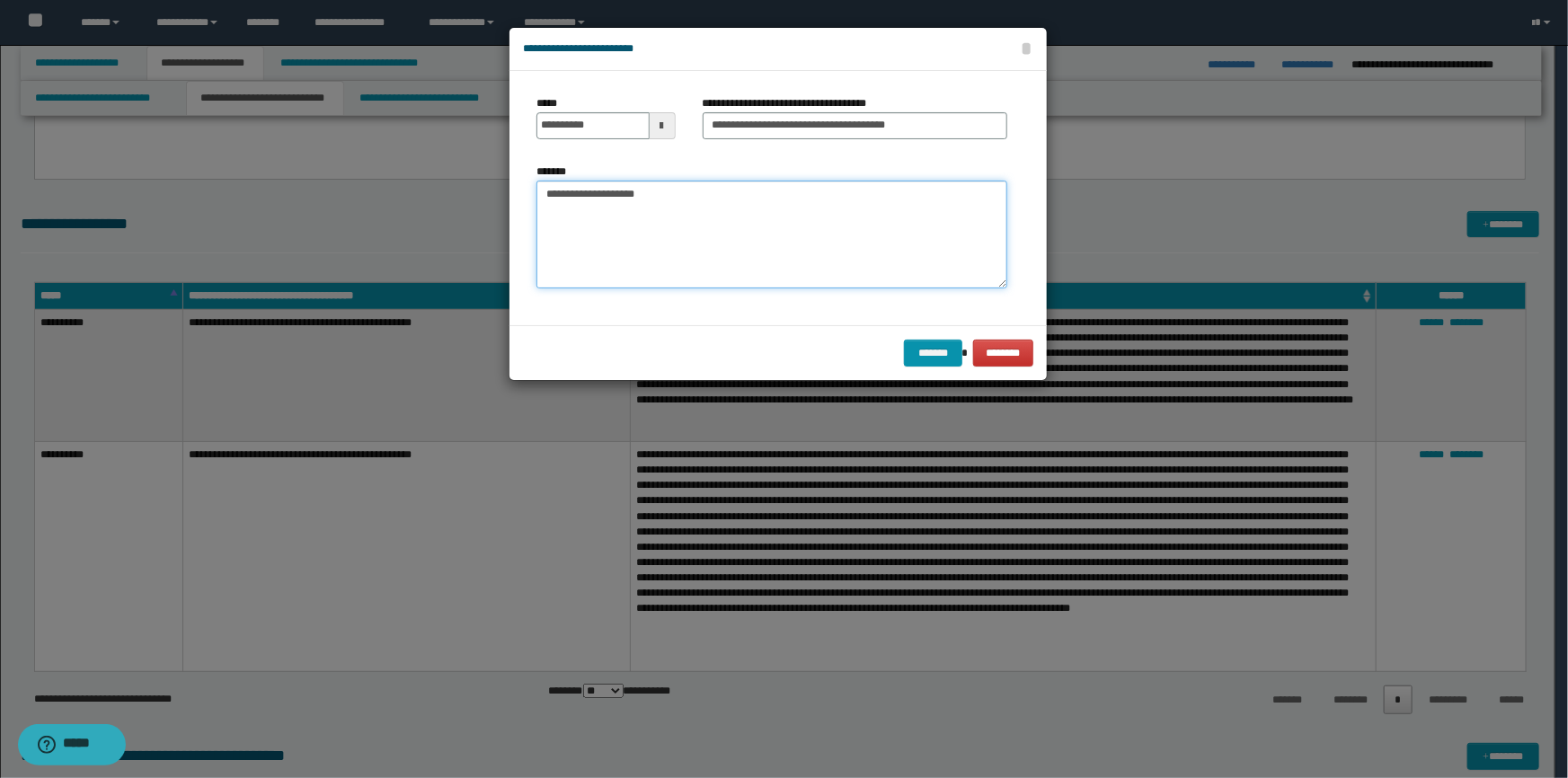 click on "**********" at bounding box center (772, 234) 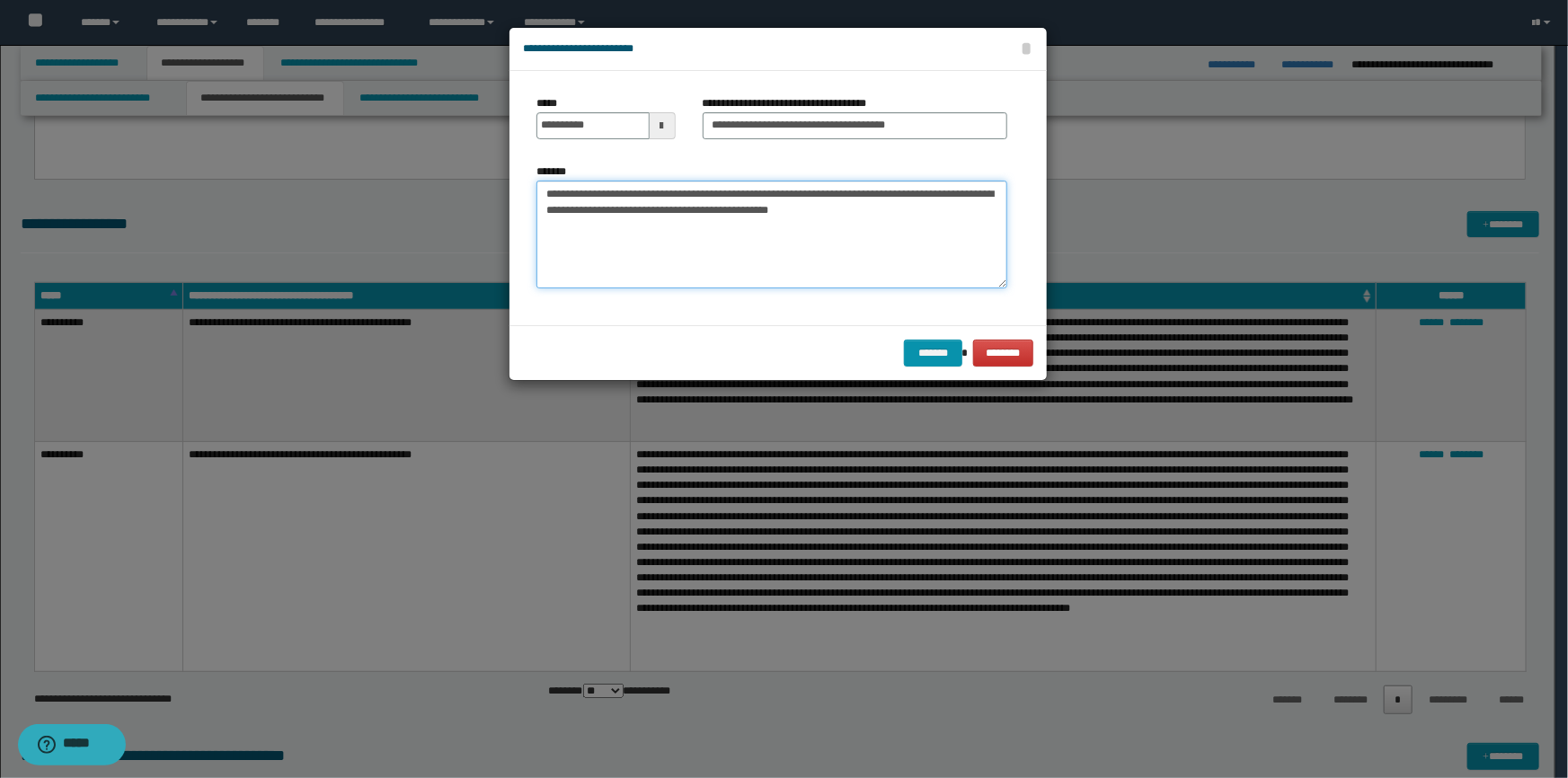 drag, startPoint x: 839, startPoint y: 246, endPoint x: 828, endPoint y: 208, distance: 39.560081 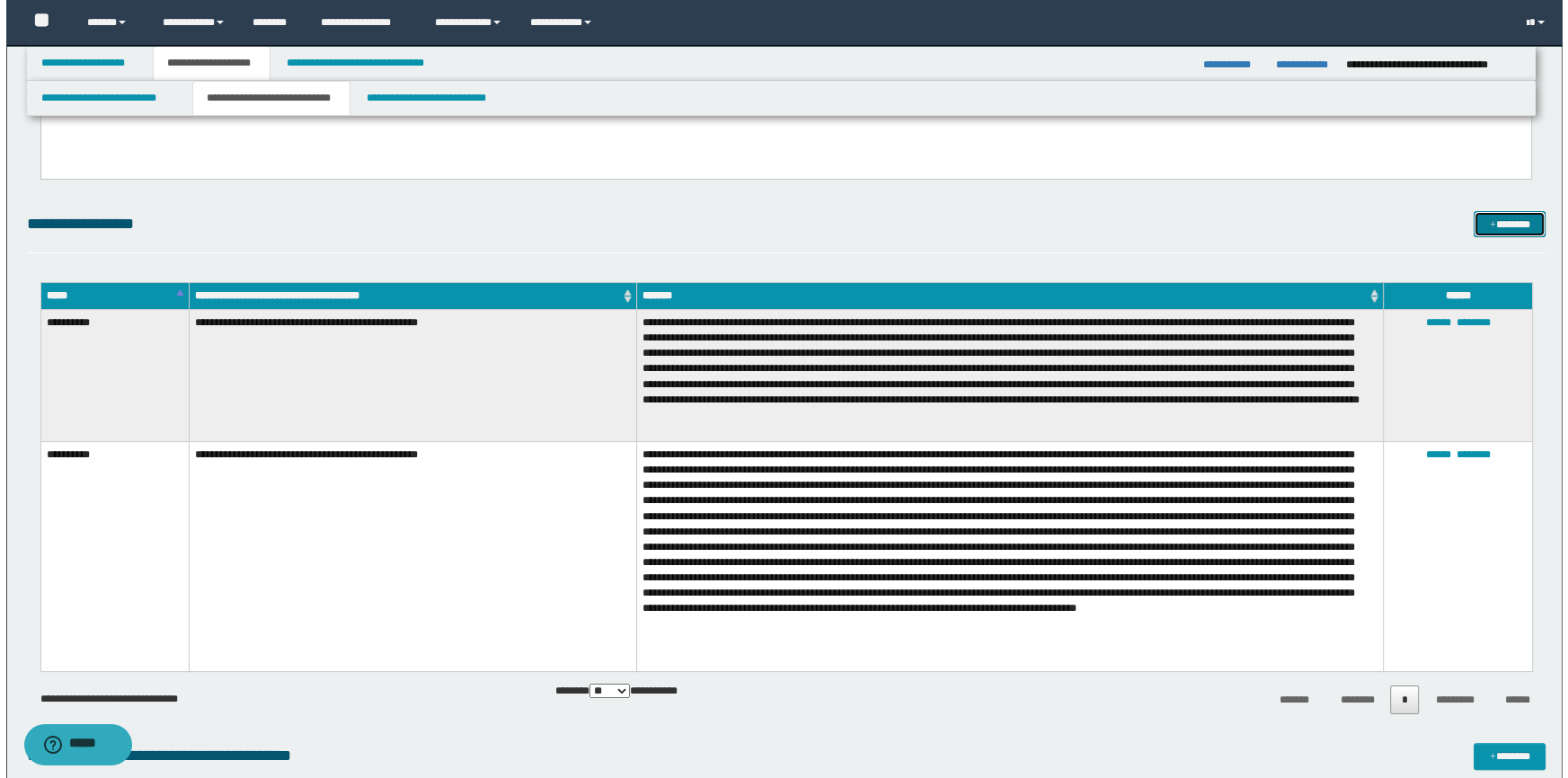 scroll, scrollTop: 244, scrollLeft: 0, axis: vertical 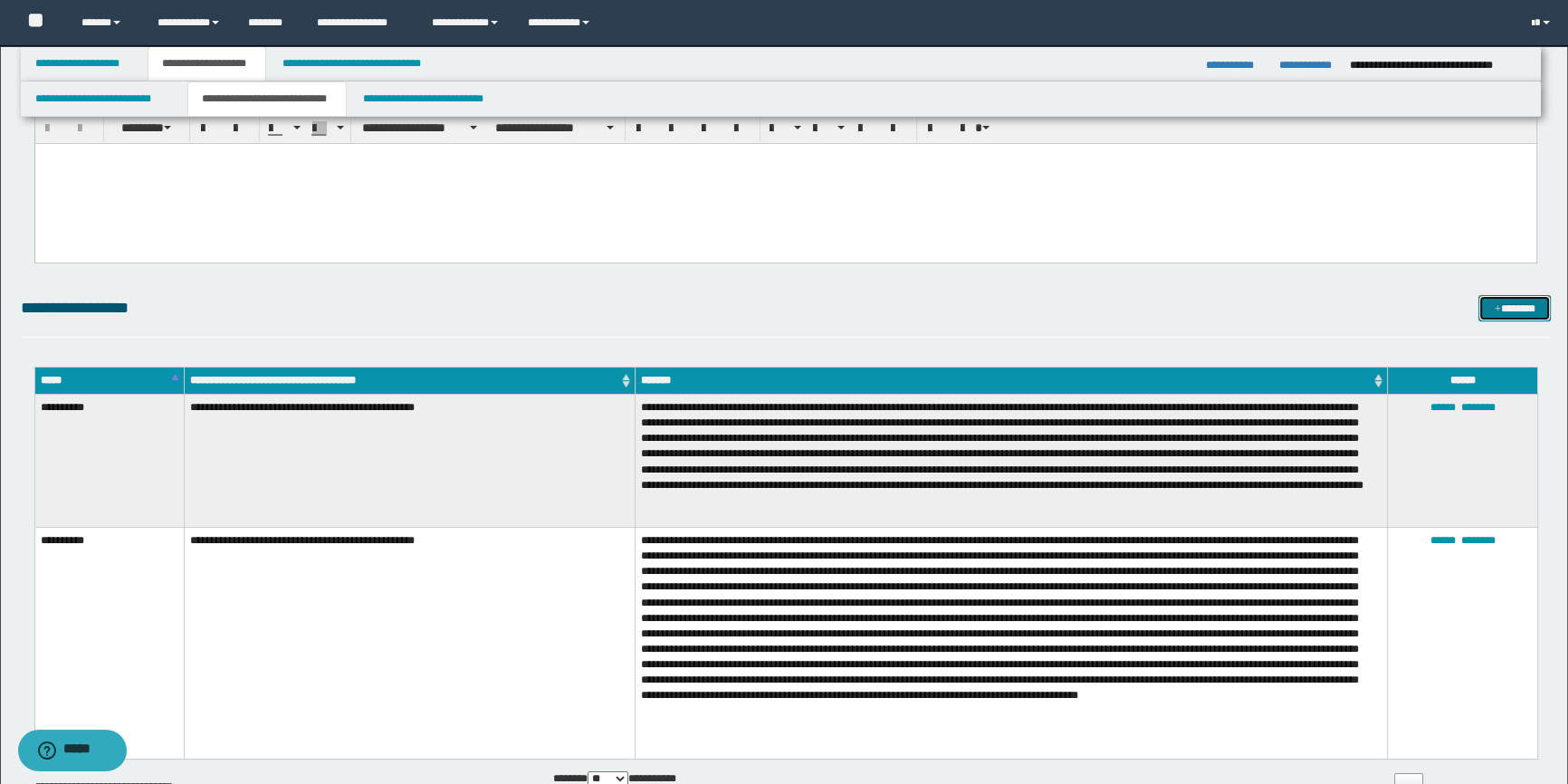 click on "*******" at bounding box center [1515, 309] 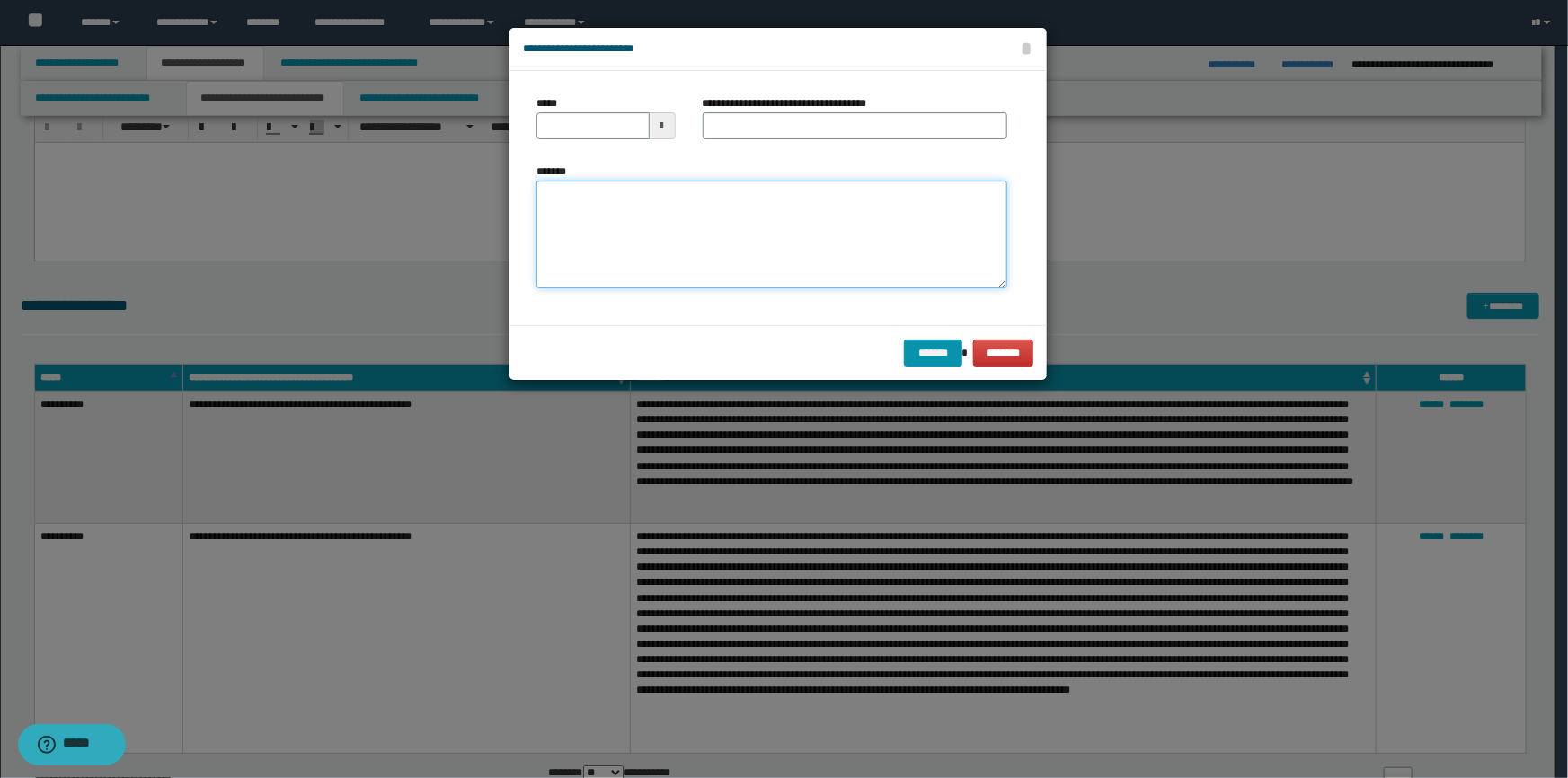click on "*******" at bounding box center (772, 234) 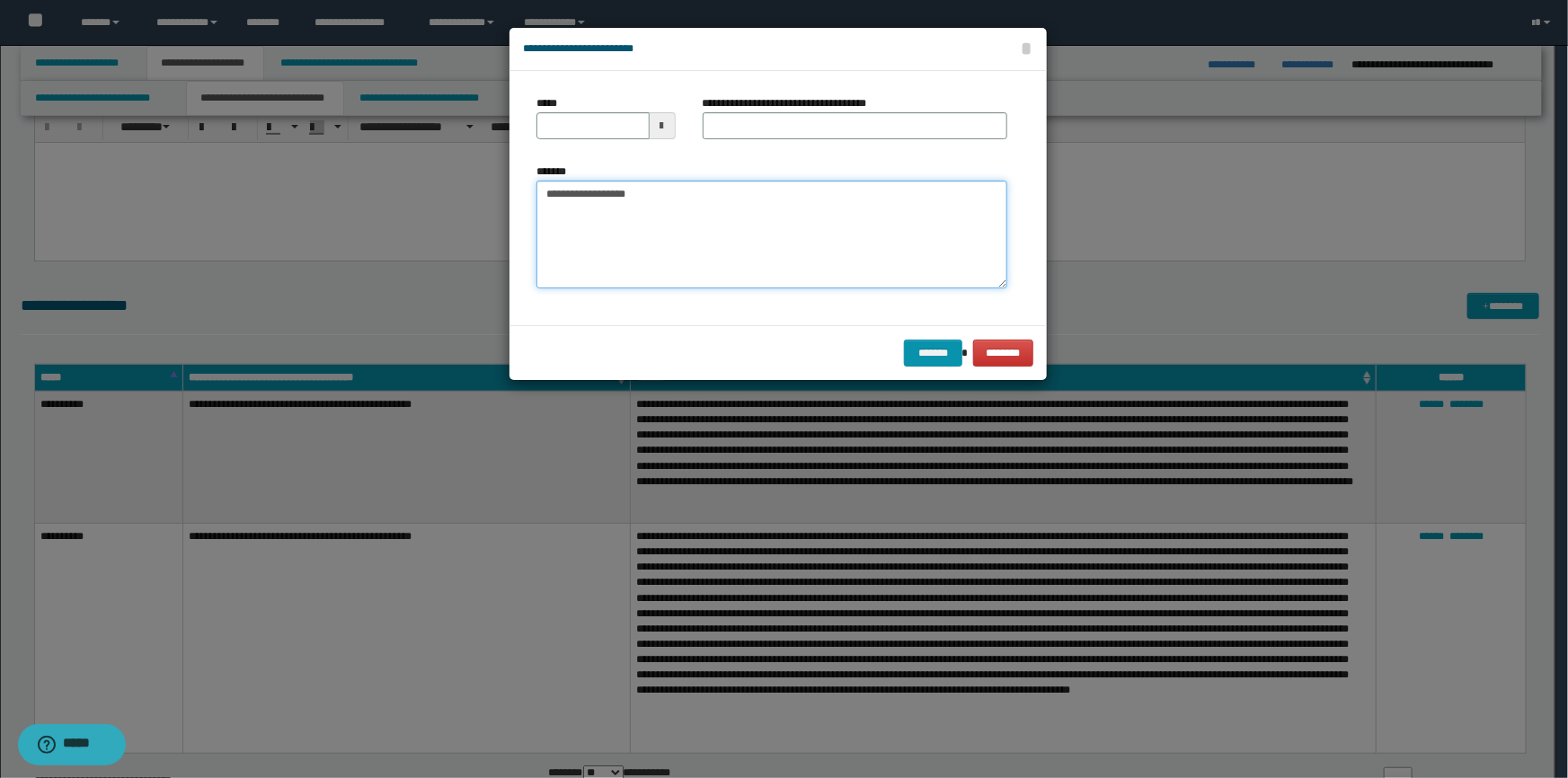 type on "**********" 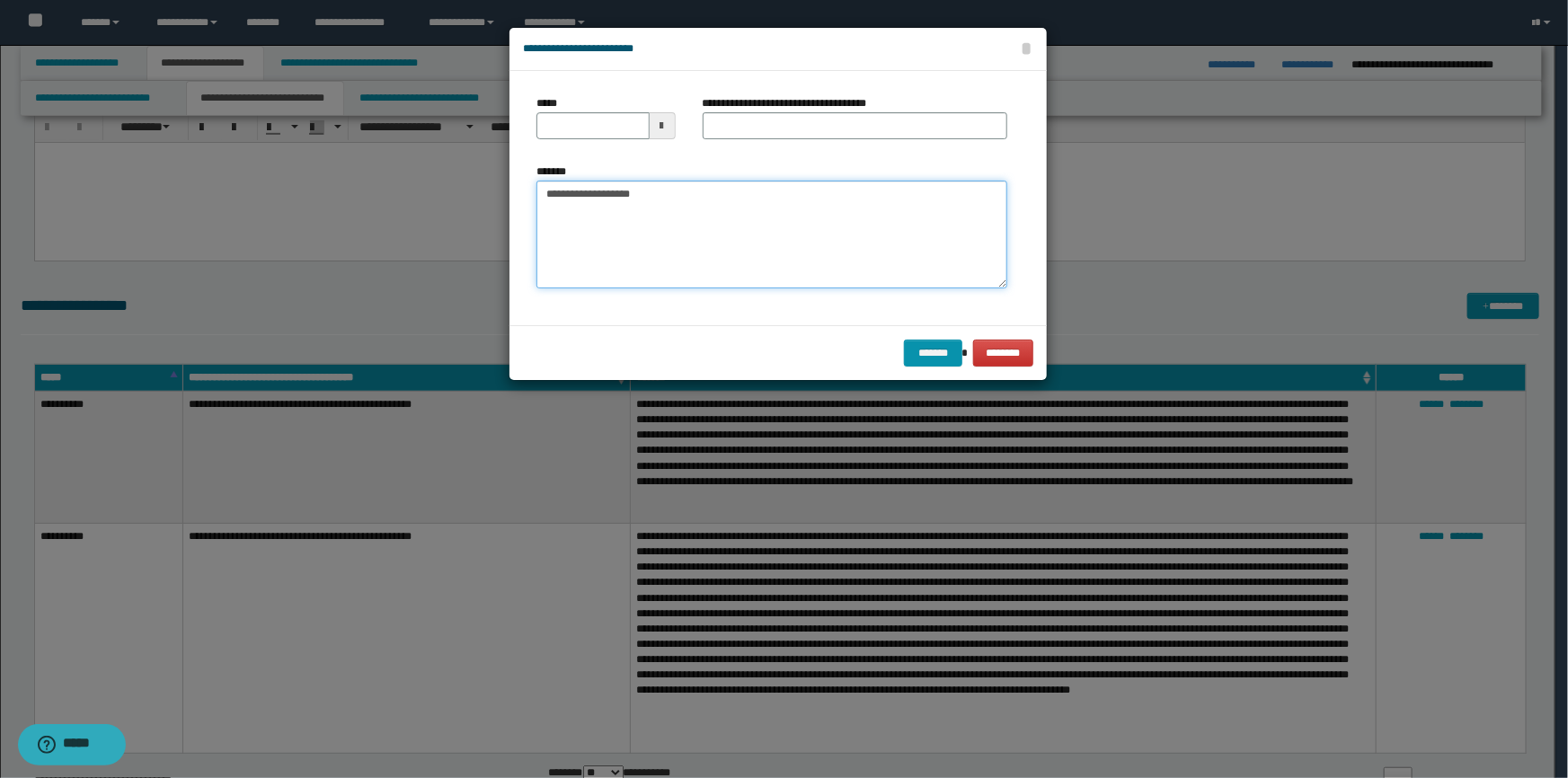 type 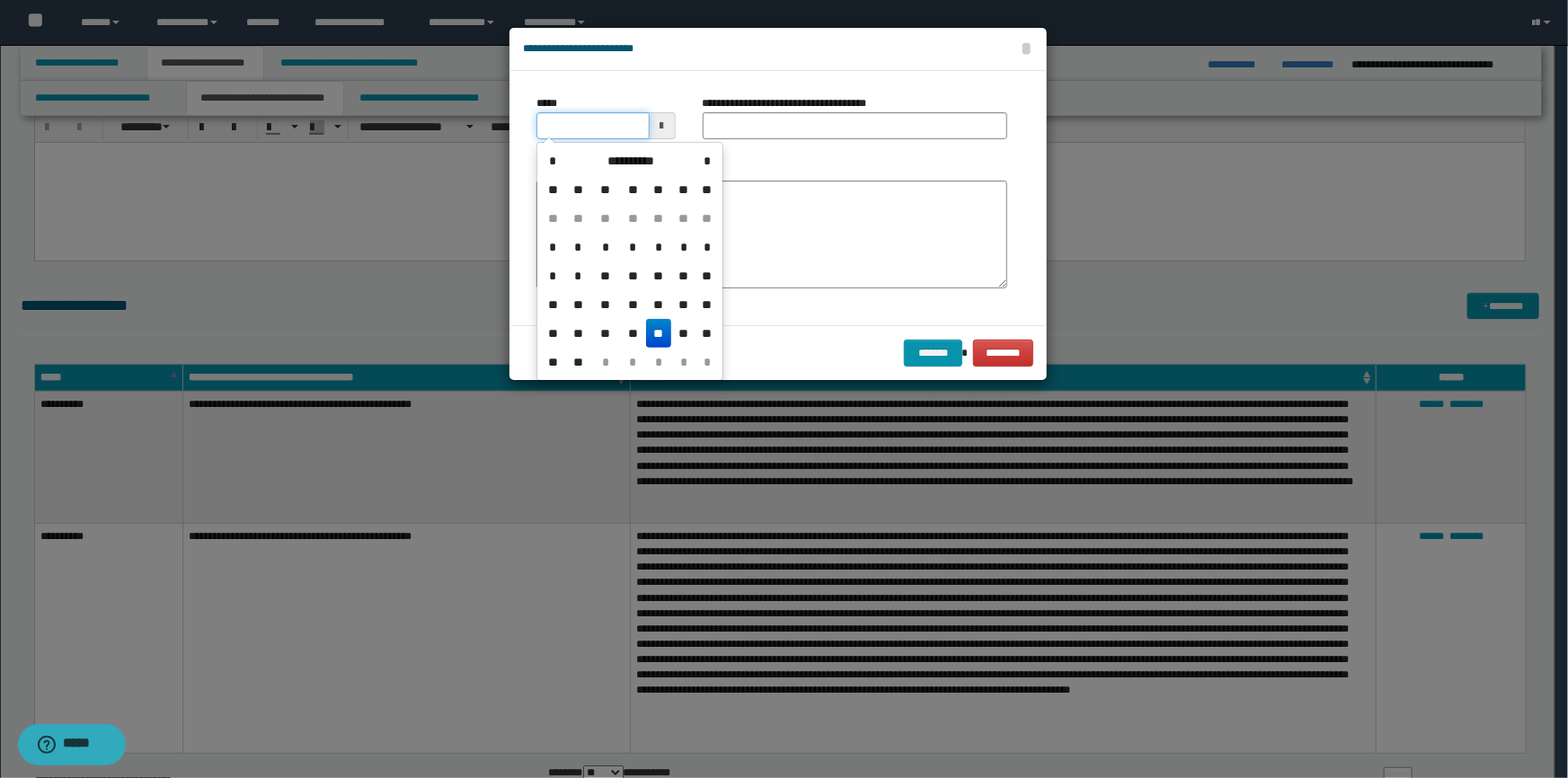 drag, startPoint x: 609, startPoint y: 126, endPoint x: 395, endPoint y: 127, distance: 214.0023 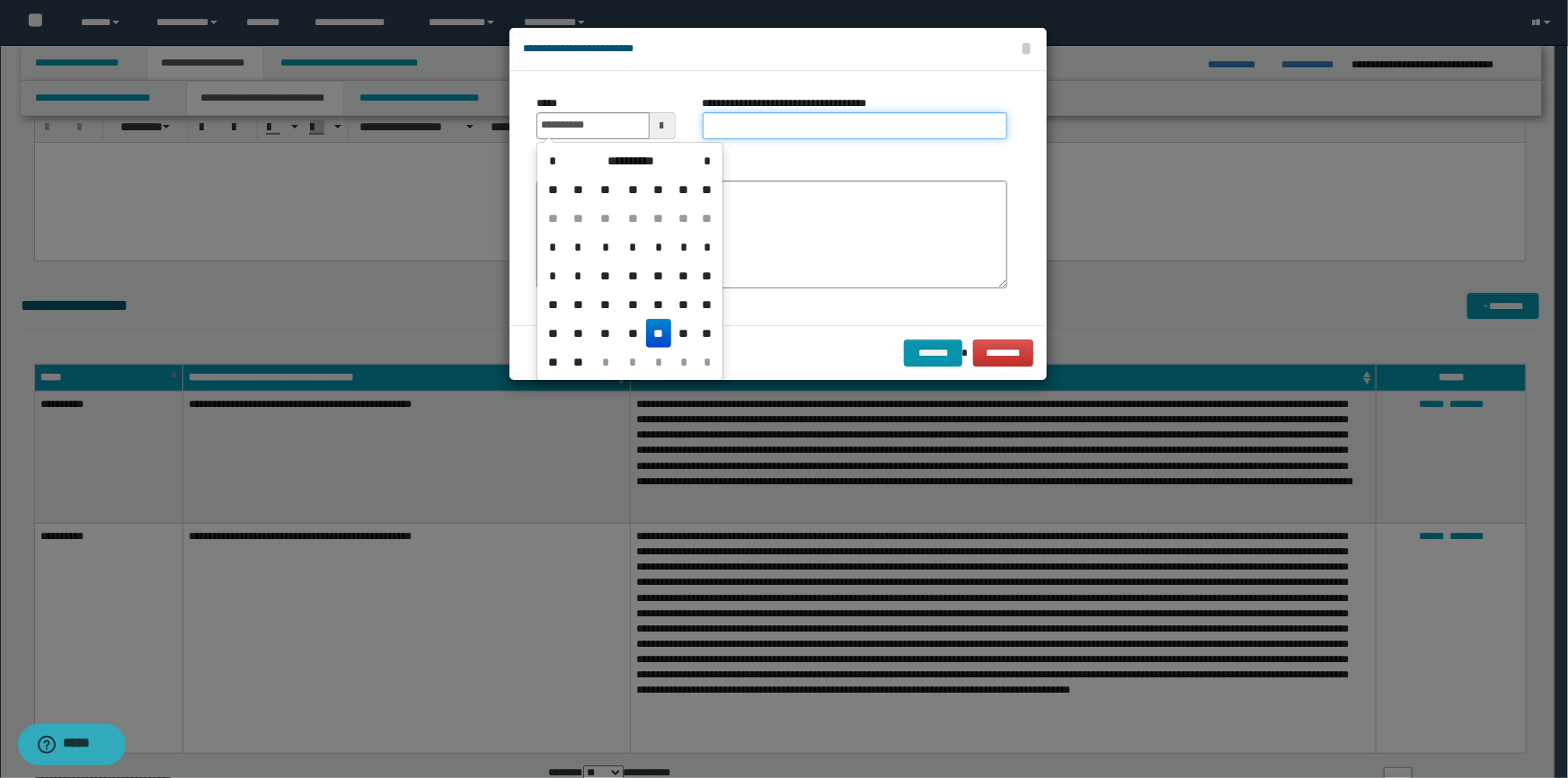 type on "**********" 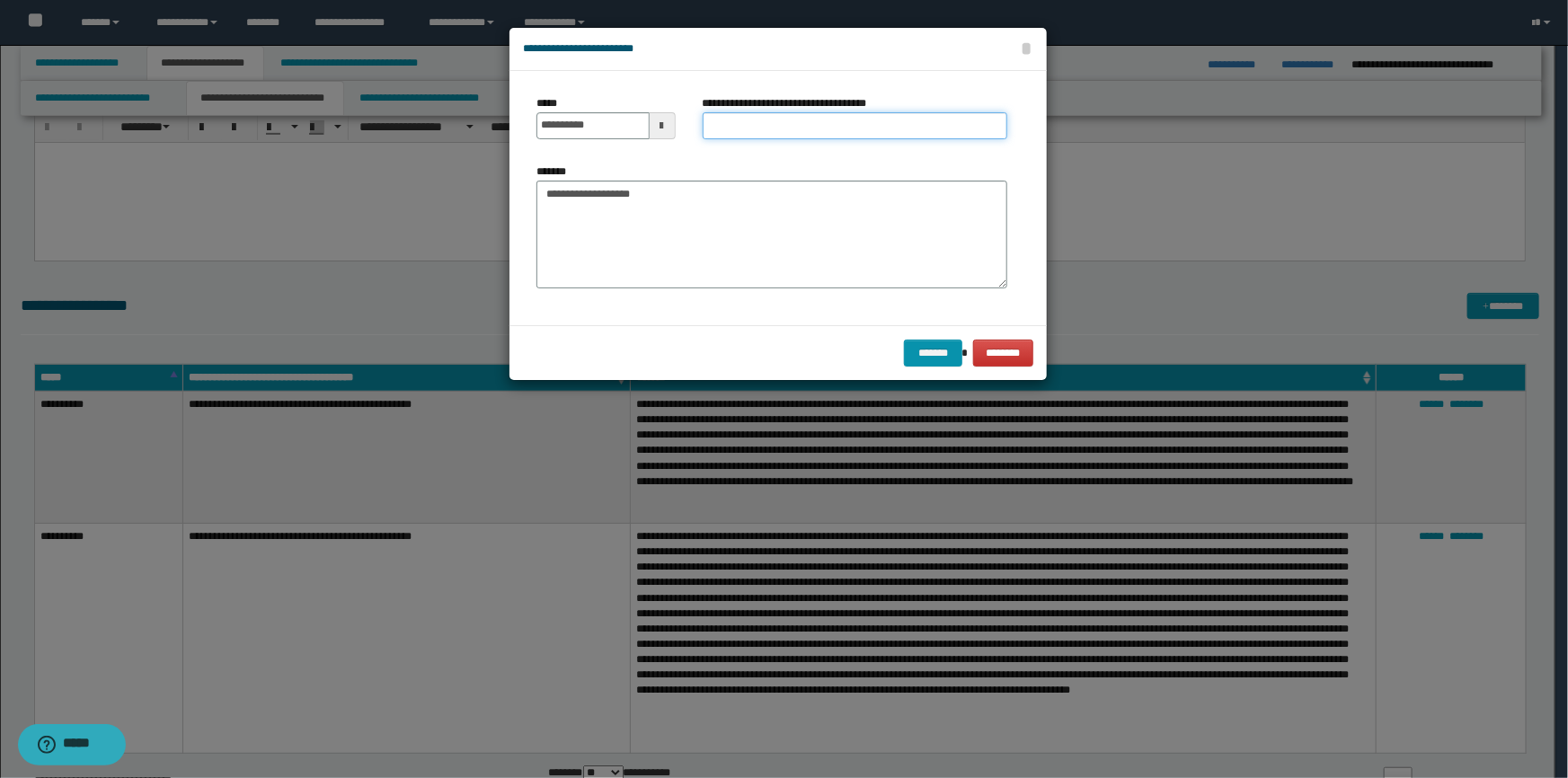 click on "**********" at bounding box center [855, 126] 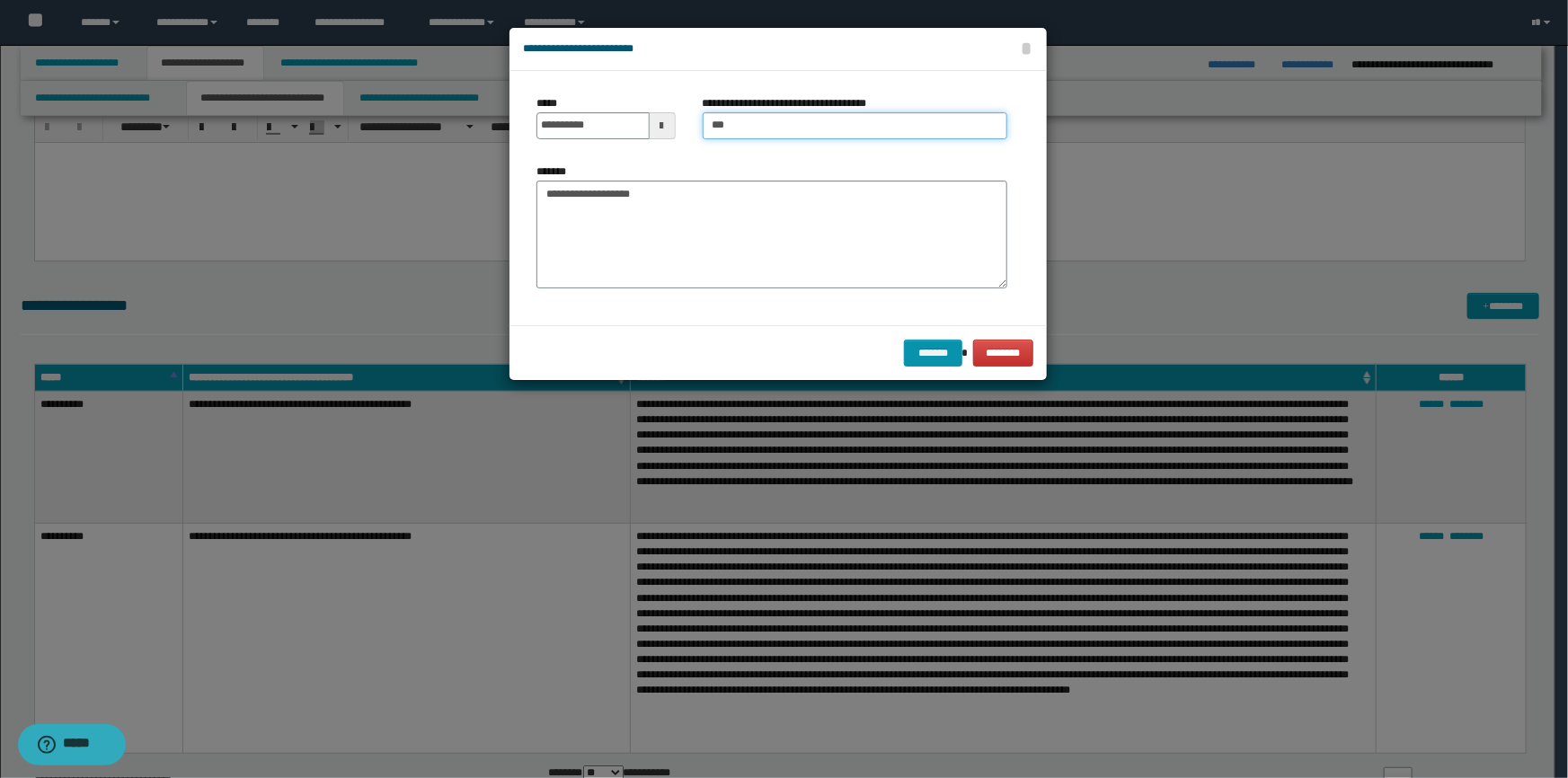 type on "**********" 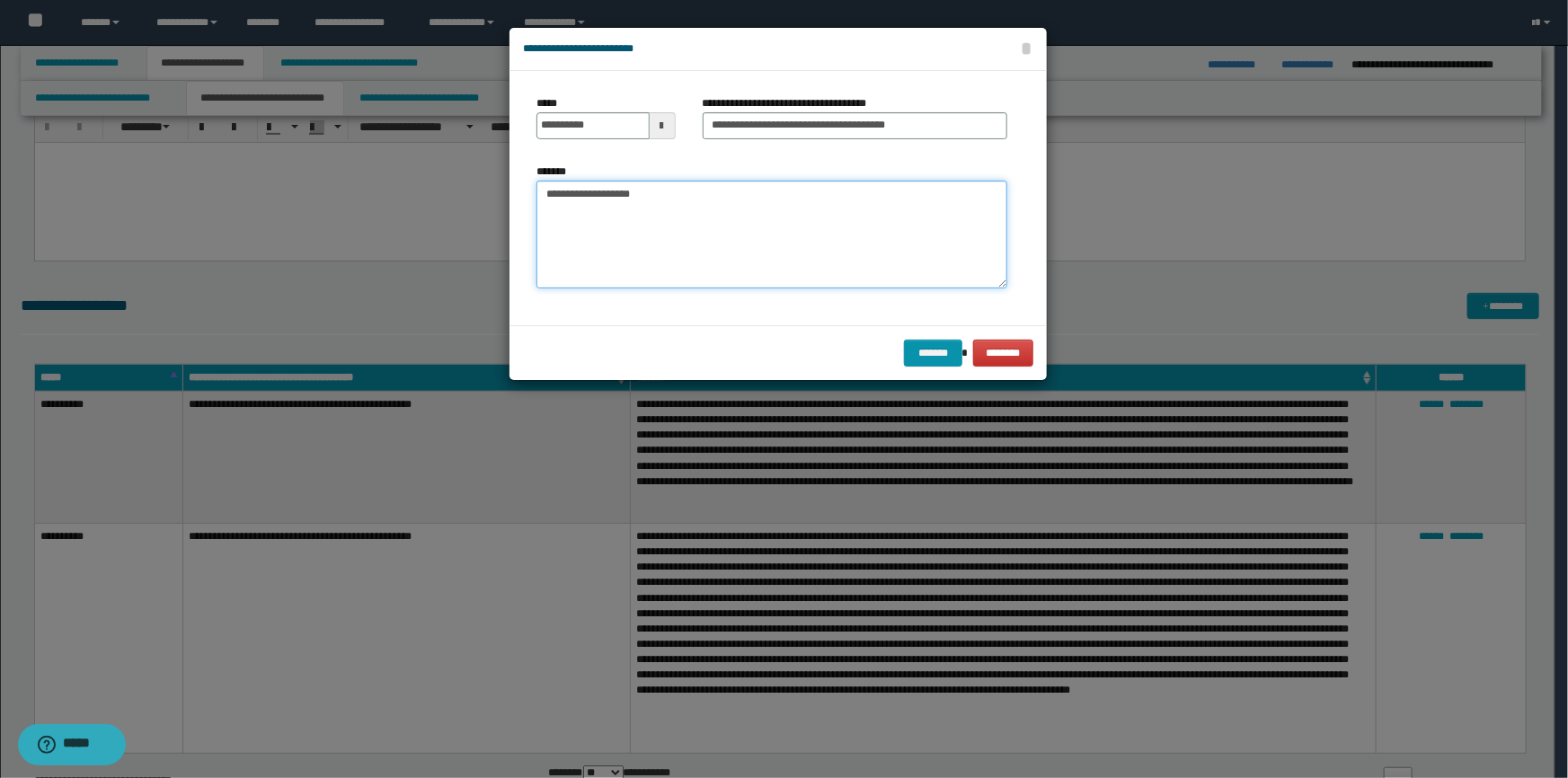 click on "**********" at bounding box center [772, 234] 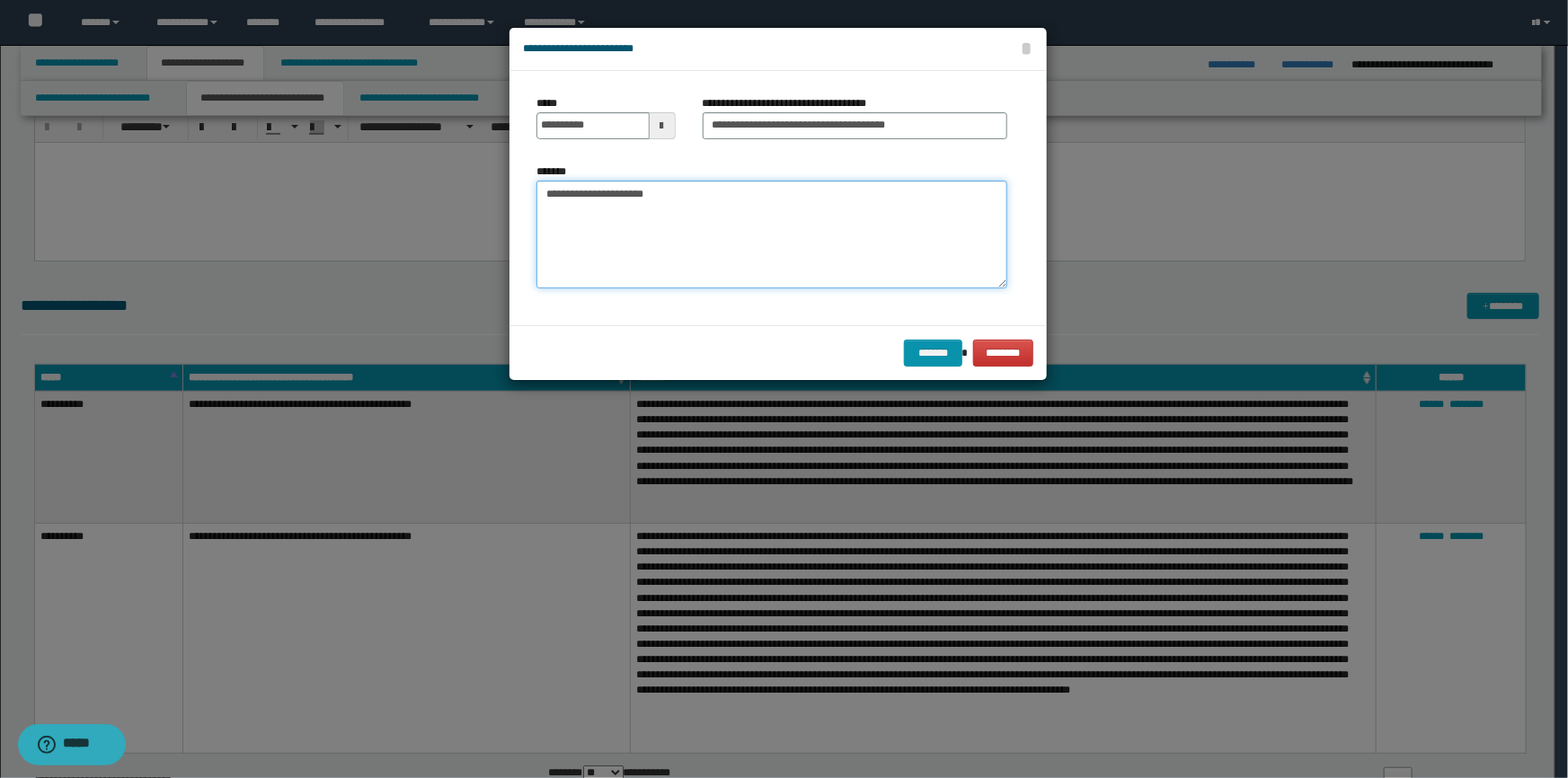 click on "**********" at bounding box center [772, 234] 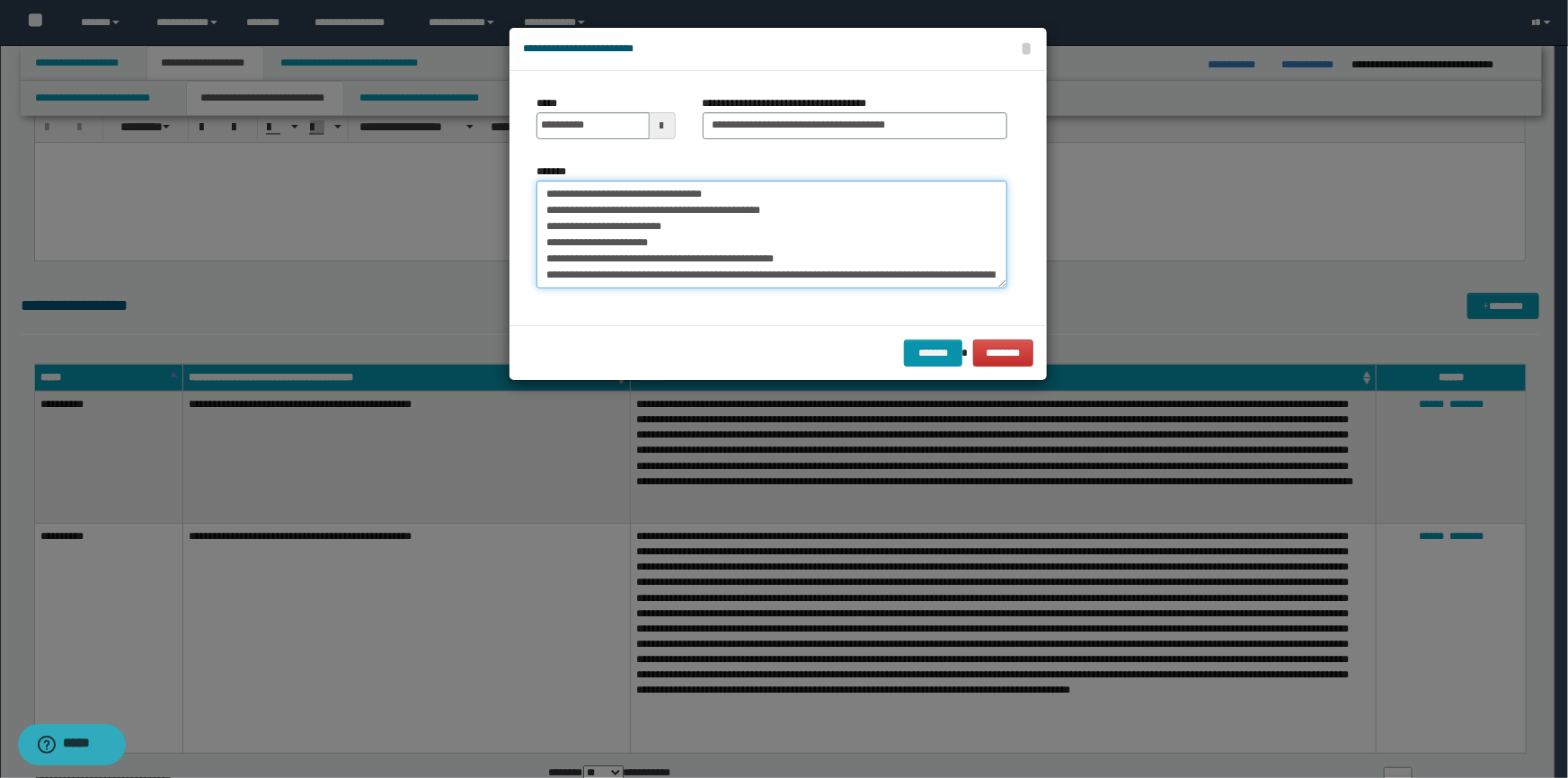scroll, scrollTop: 286, scrollLeft: 0, axis: vertical 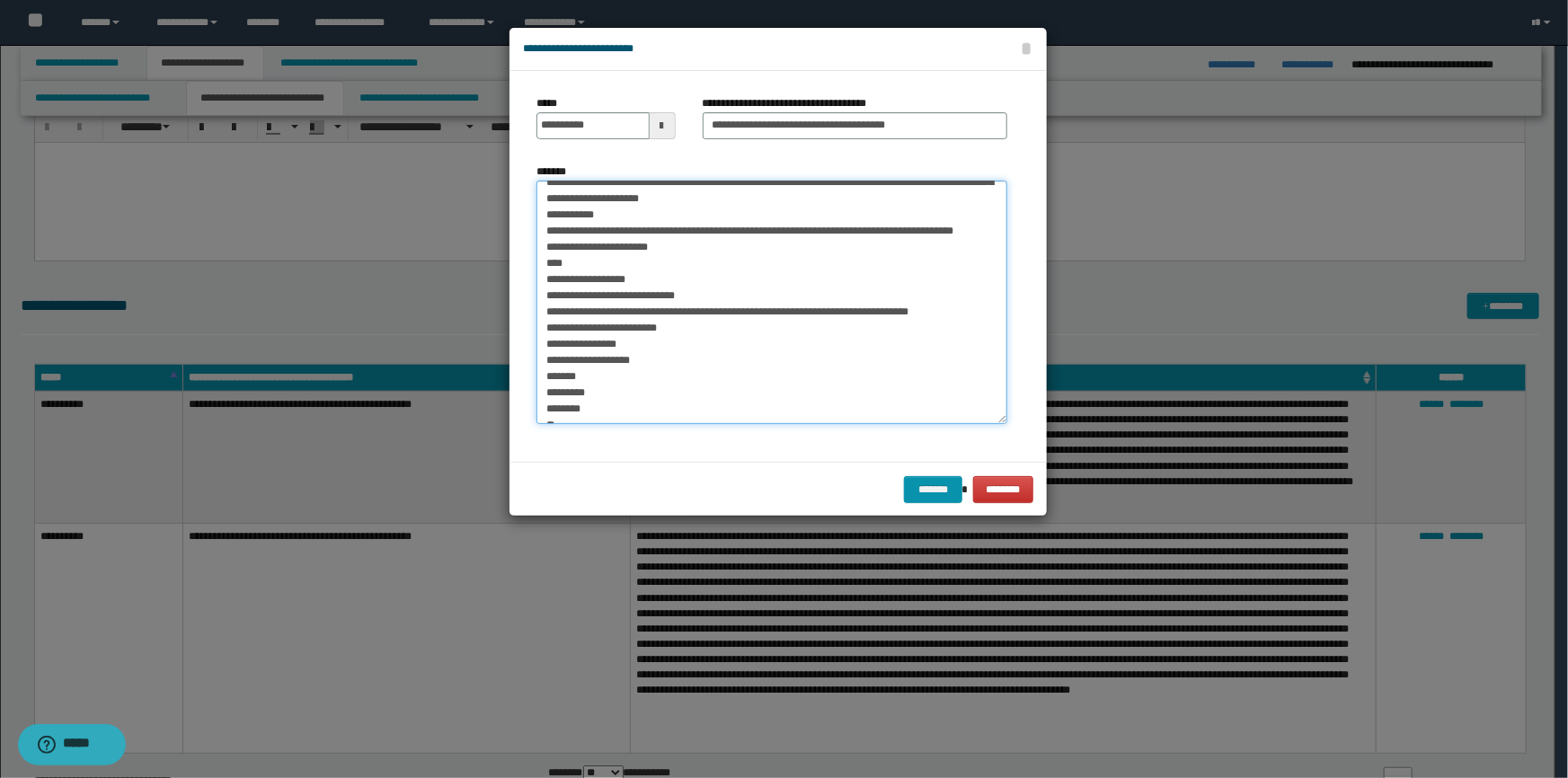 drag, startPoint x: 1003, startPoint y: 278, endPoint x: 1038, endPoint y: 476, distance: 201.06964 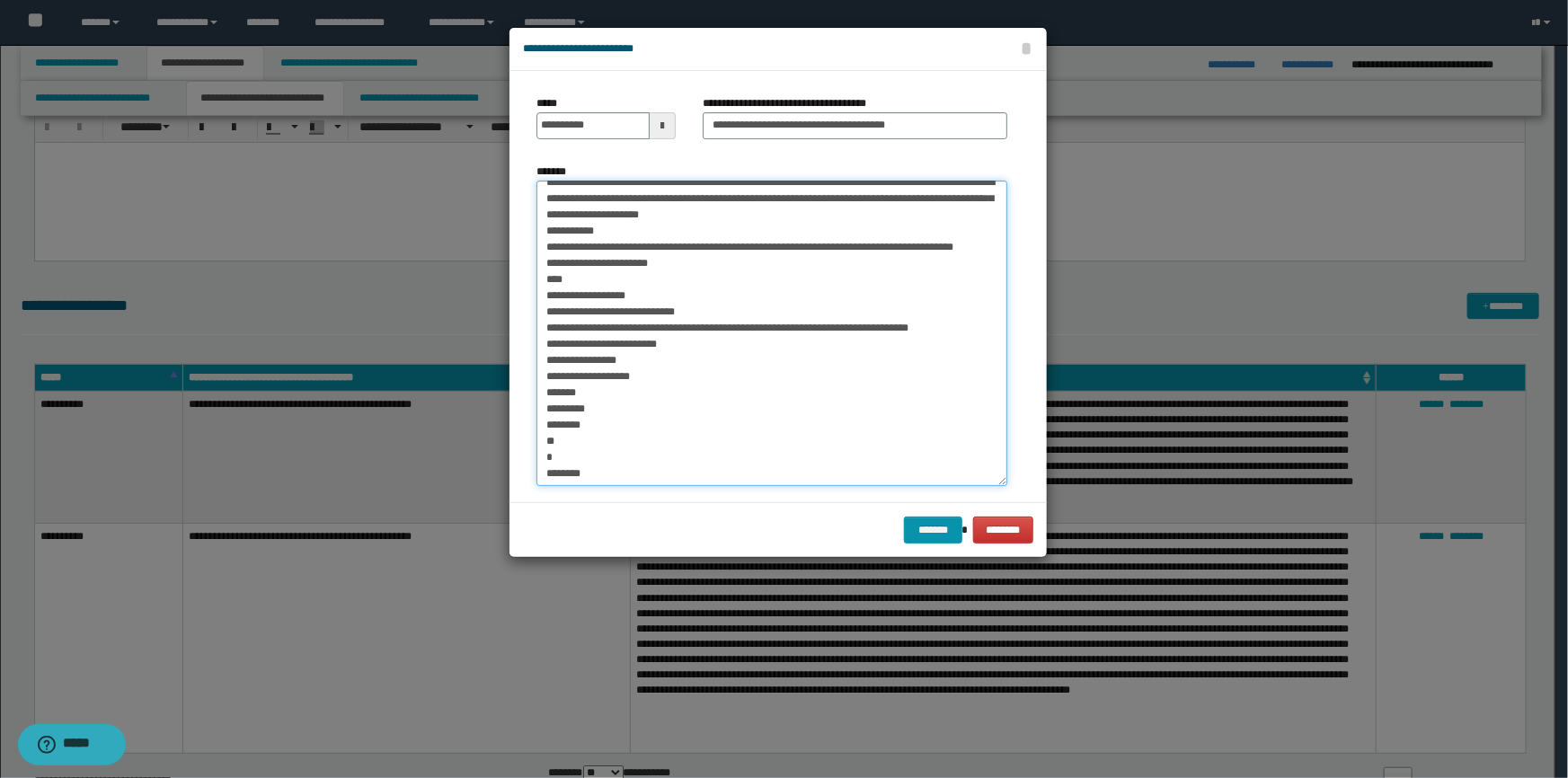 scroll, scrollTop: 0, scrollLeft: 0, axis: both 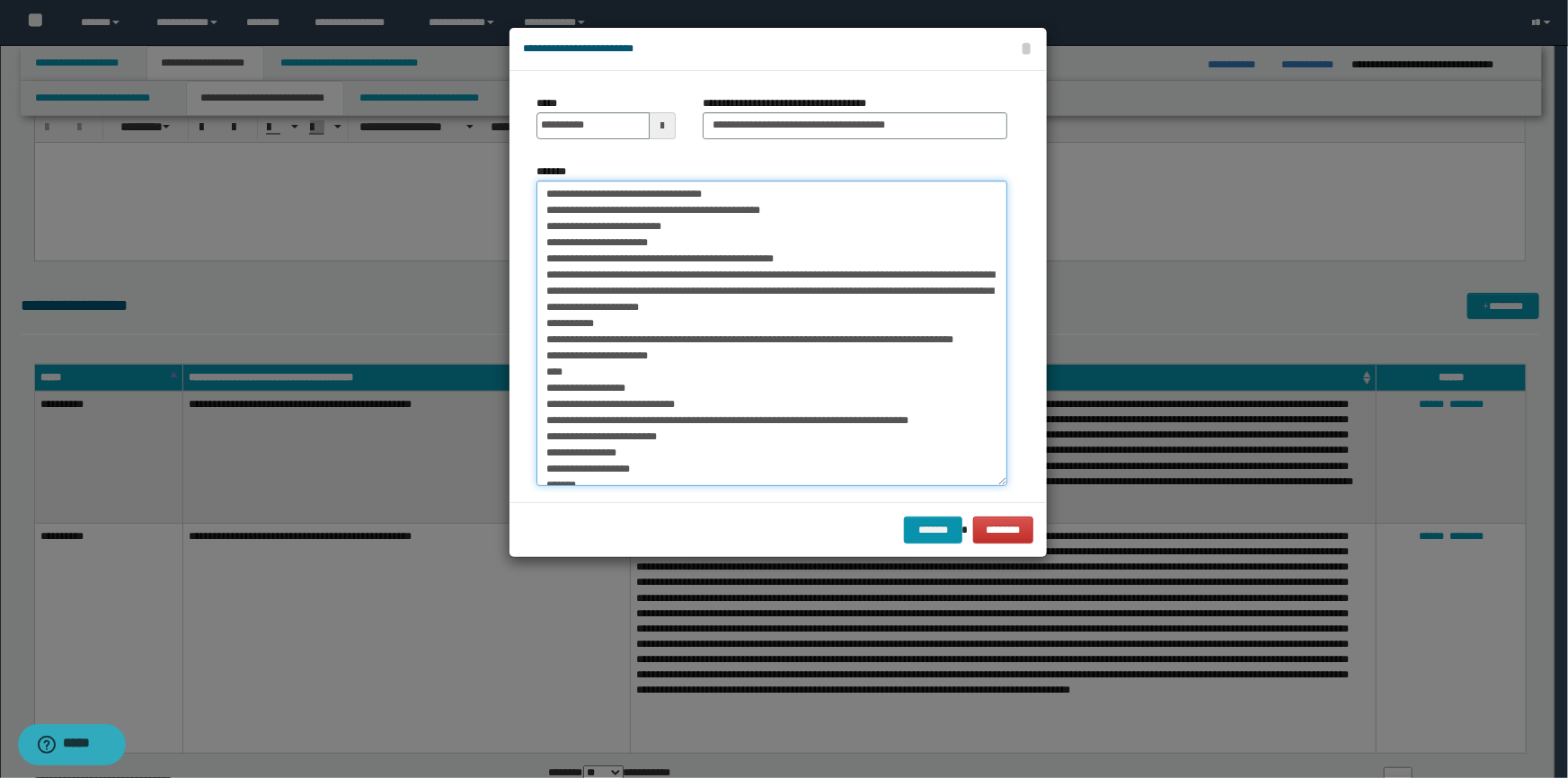 click on "**********" at bounding box center (772, 333) 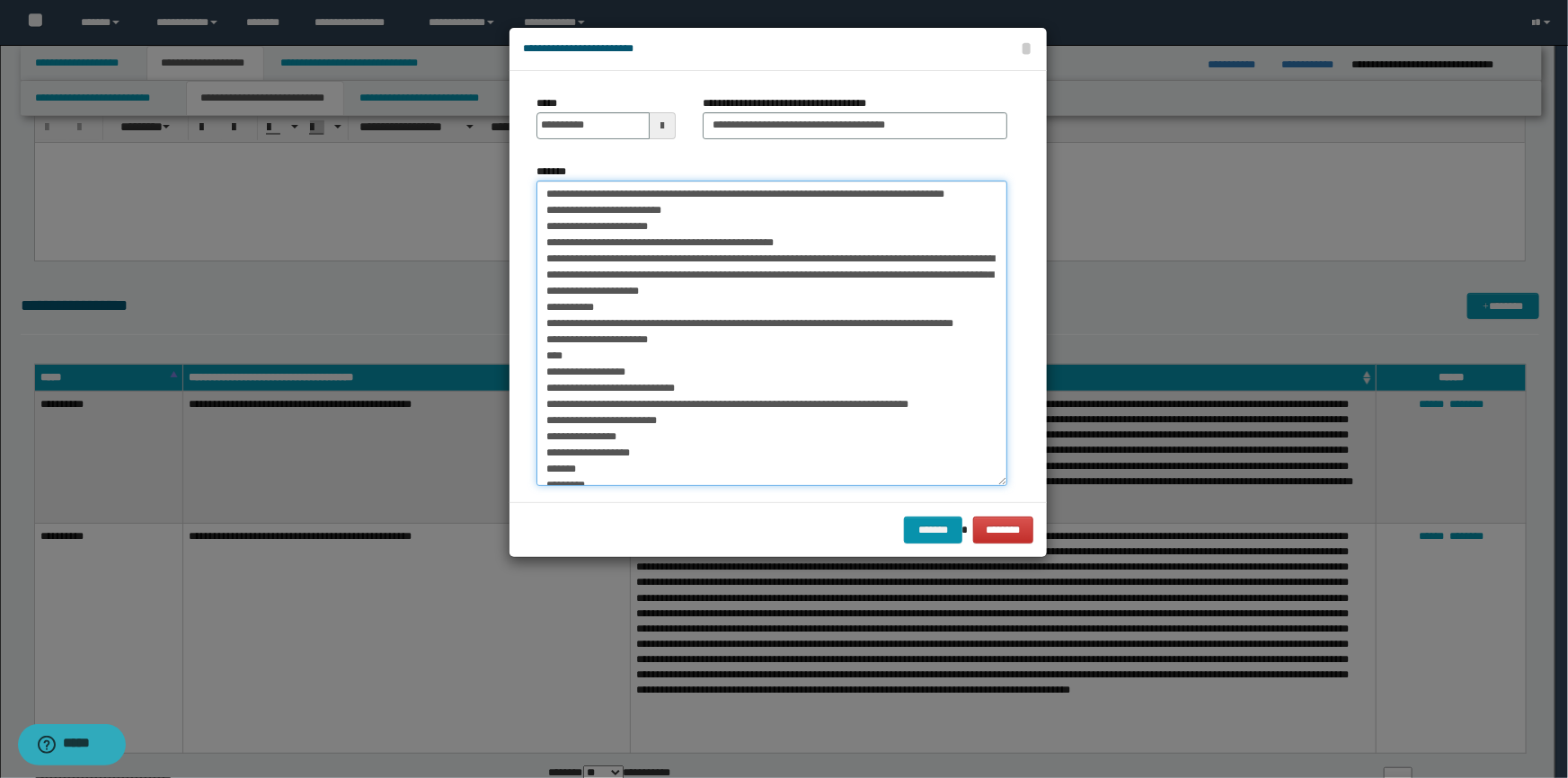 click on "**********" at bounding box center [772, 333] 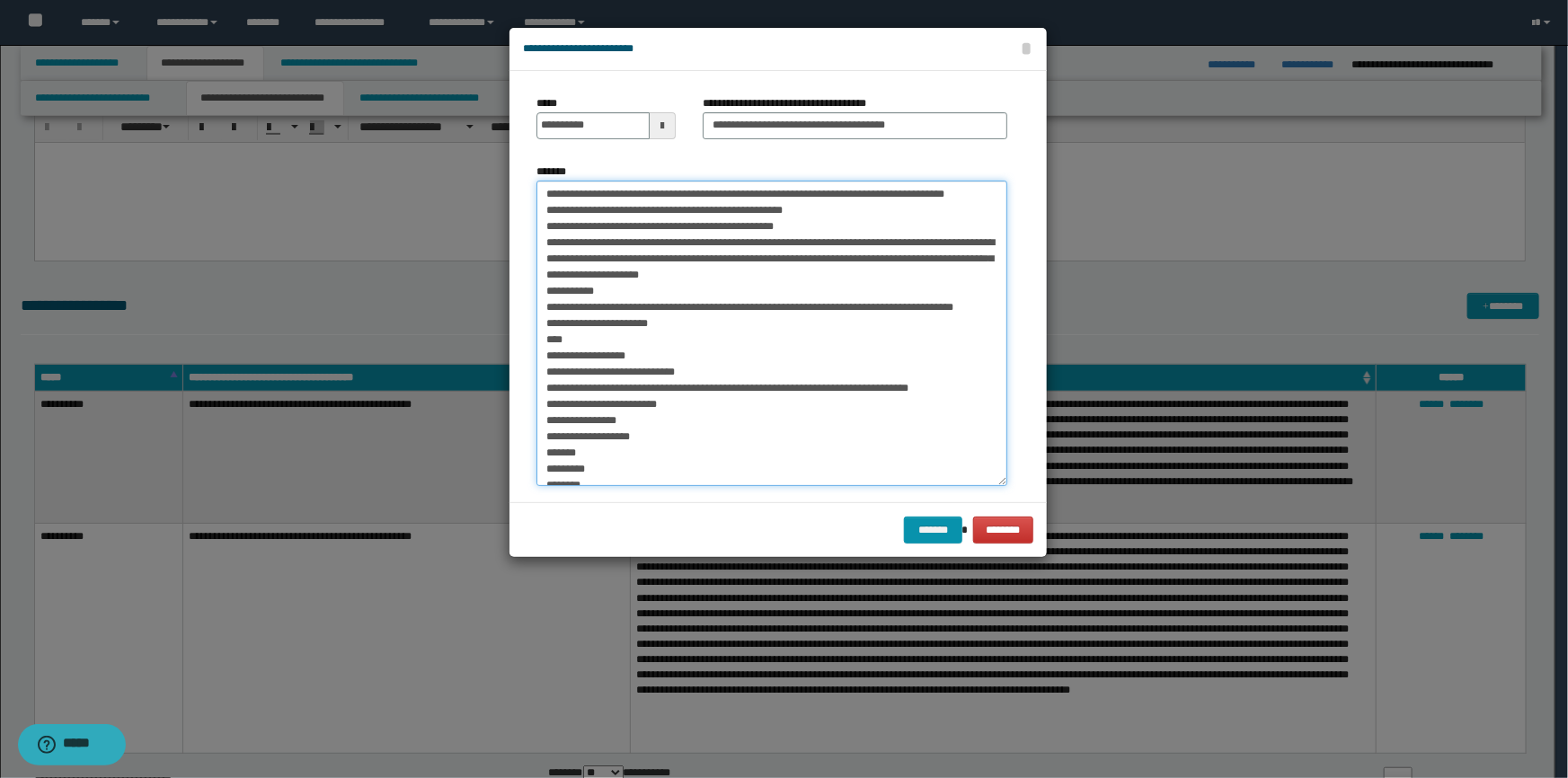 click on "**********" at bounding box center (772, 333) 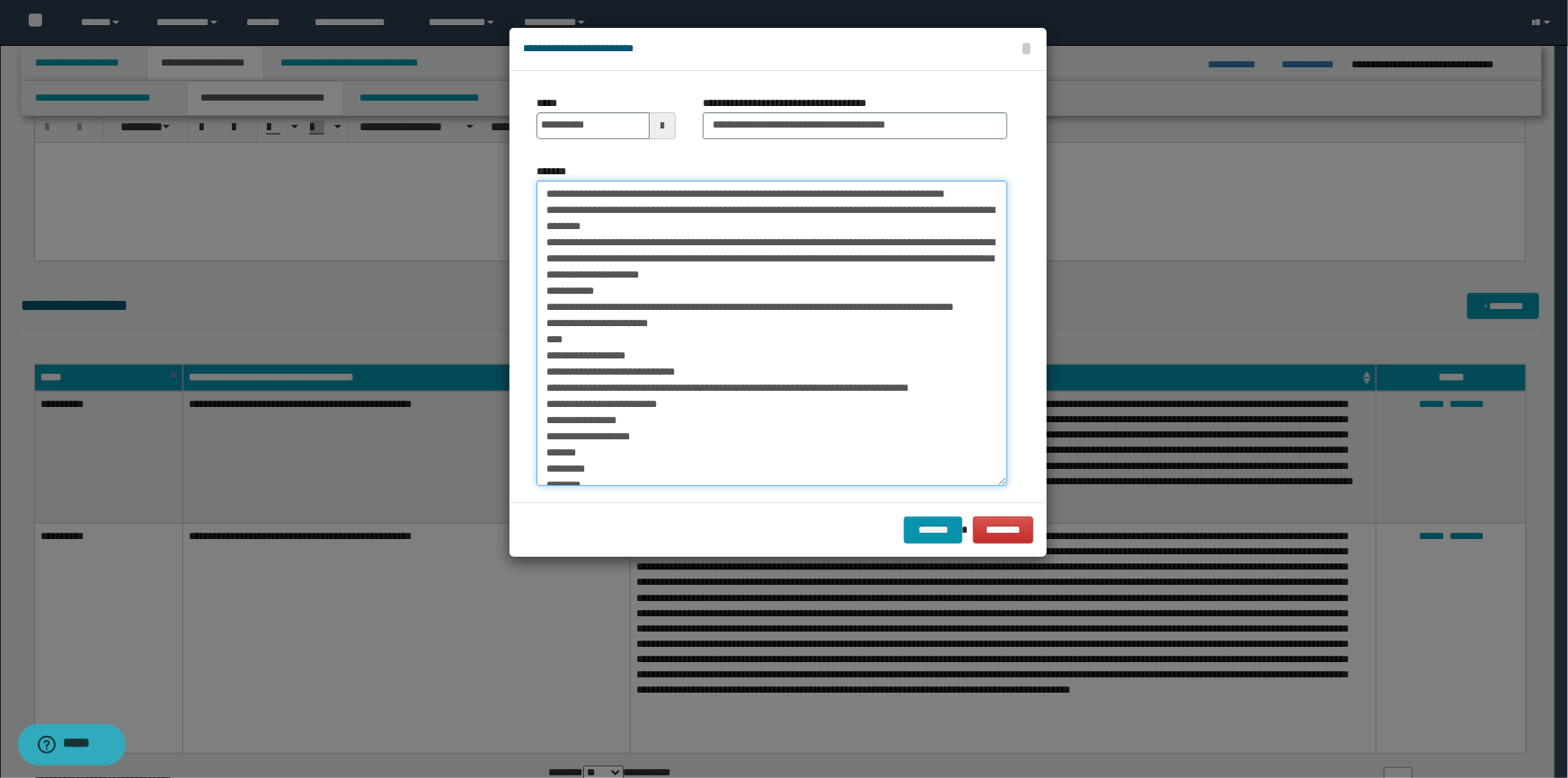 click on "**********" at bounding box center (772, 333) 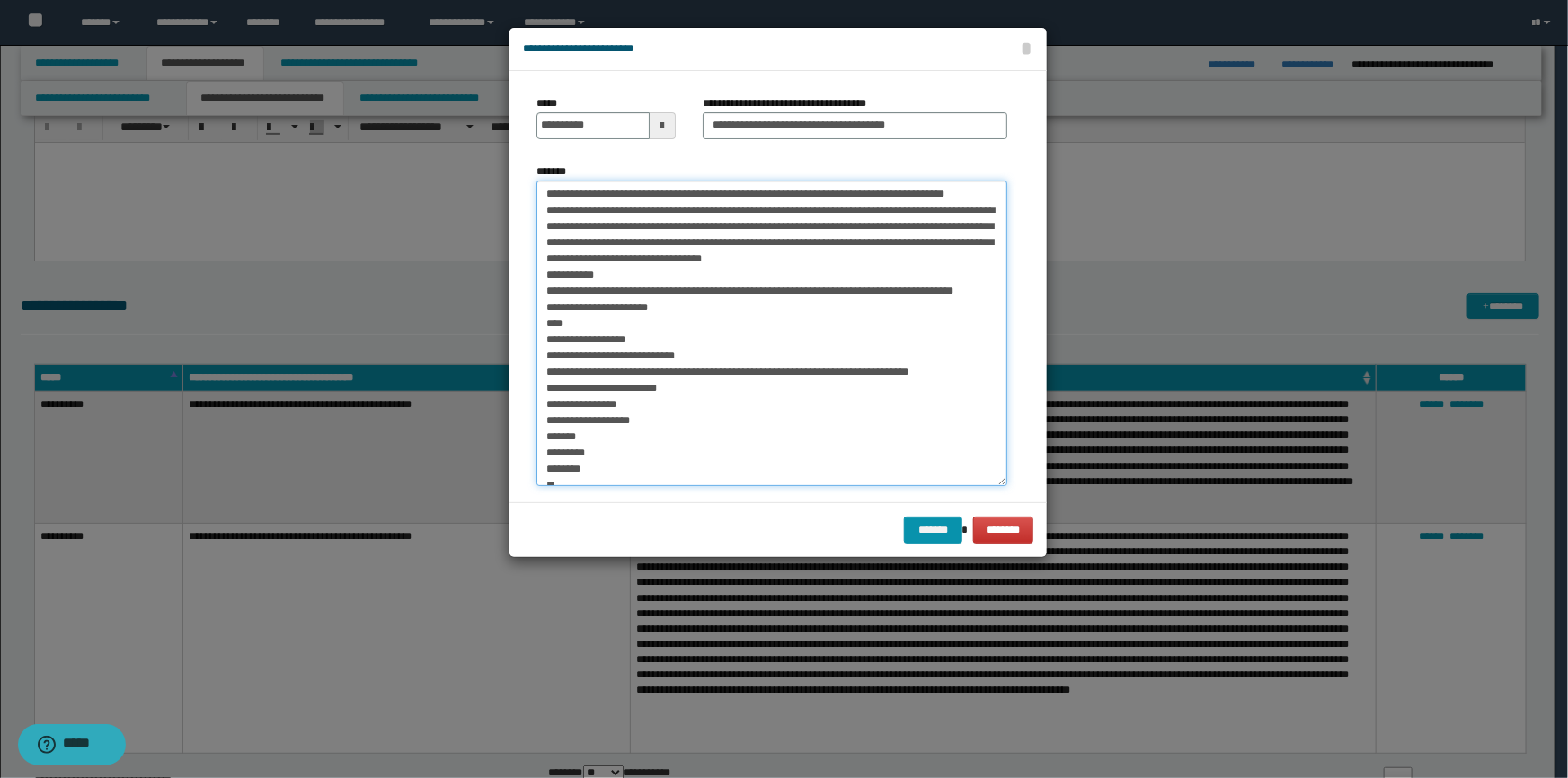 click on "**********" at bounding box center (772, 333) 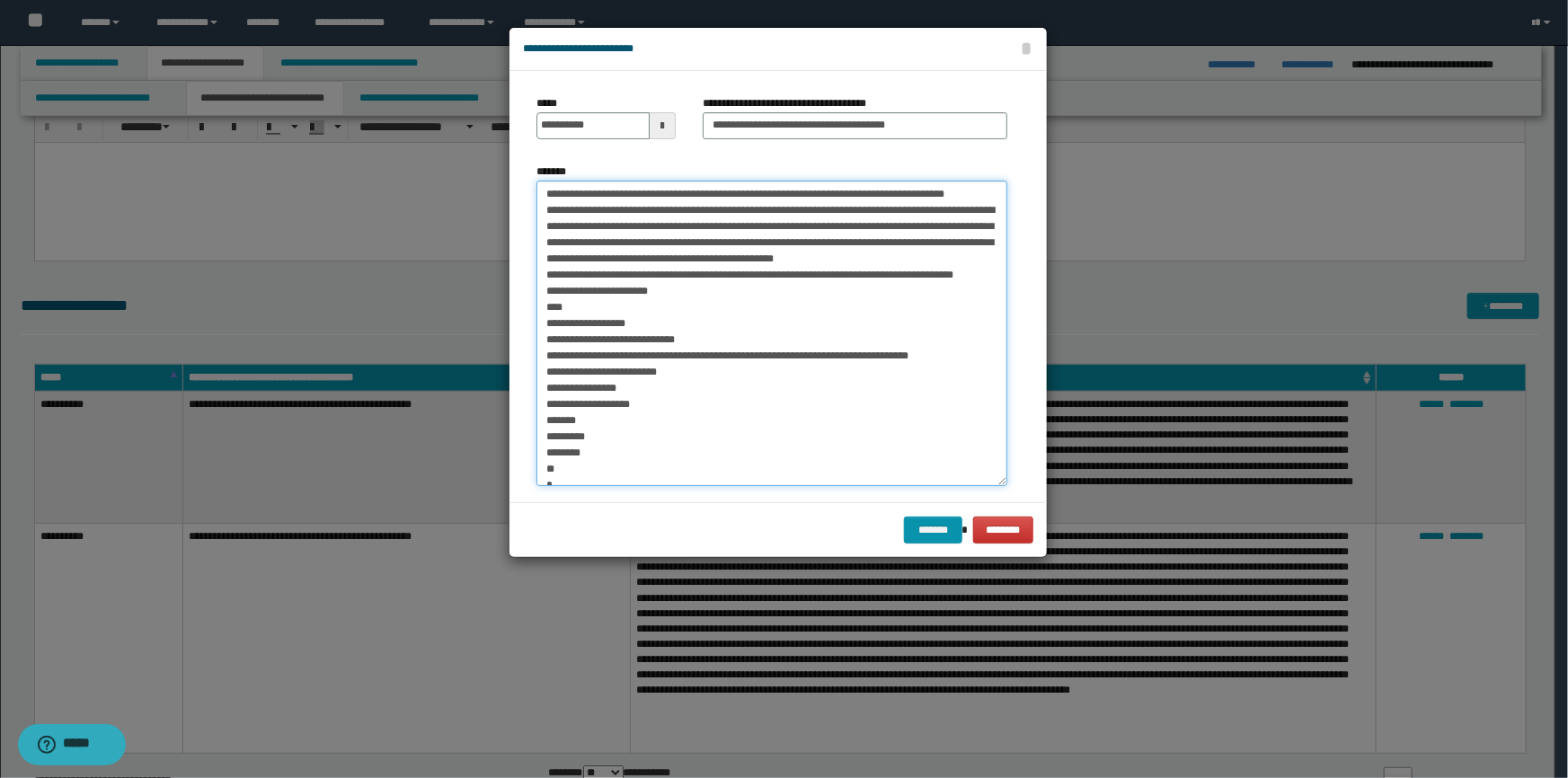 click on "**********" at bounding box center [772, 333] 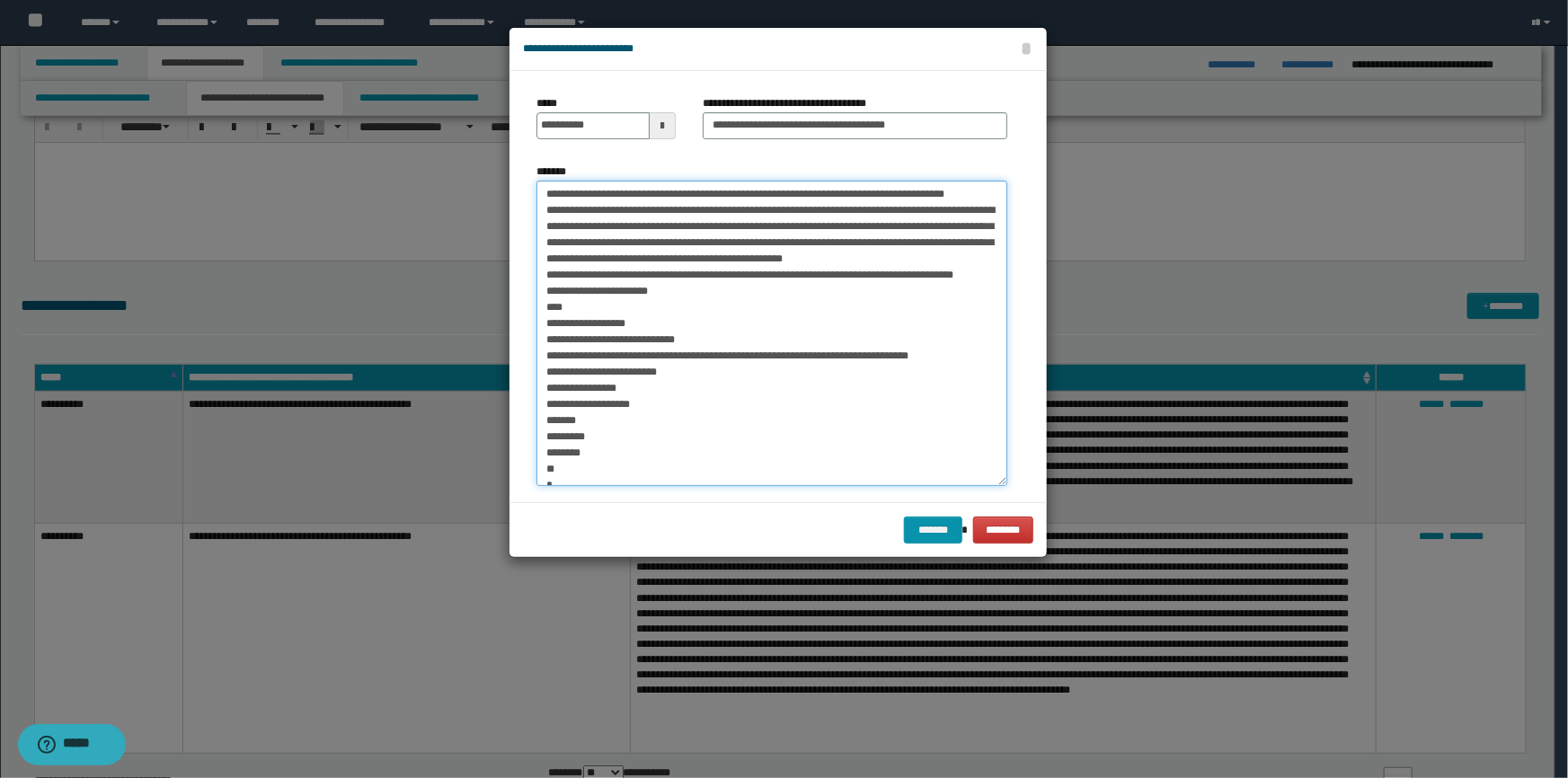 click on "**********" at bounding box center [772, 333] 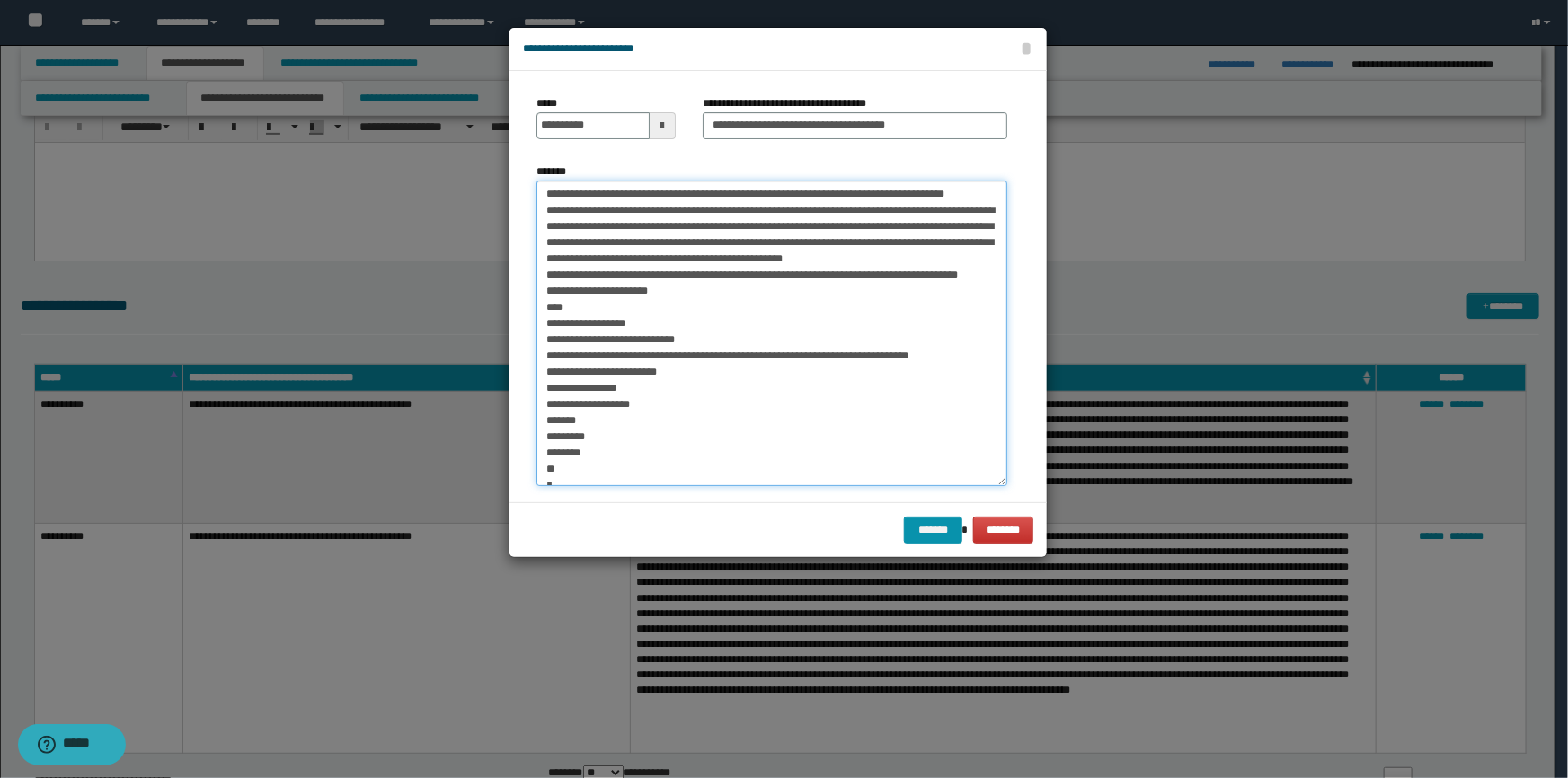 drag, startPoint x: 543, startPoint y: 291, endPoint x: 571, endPoint y: 308, distance: 32.756679 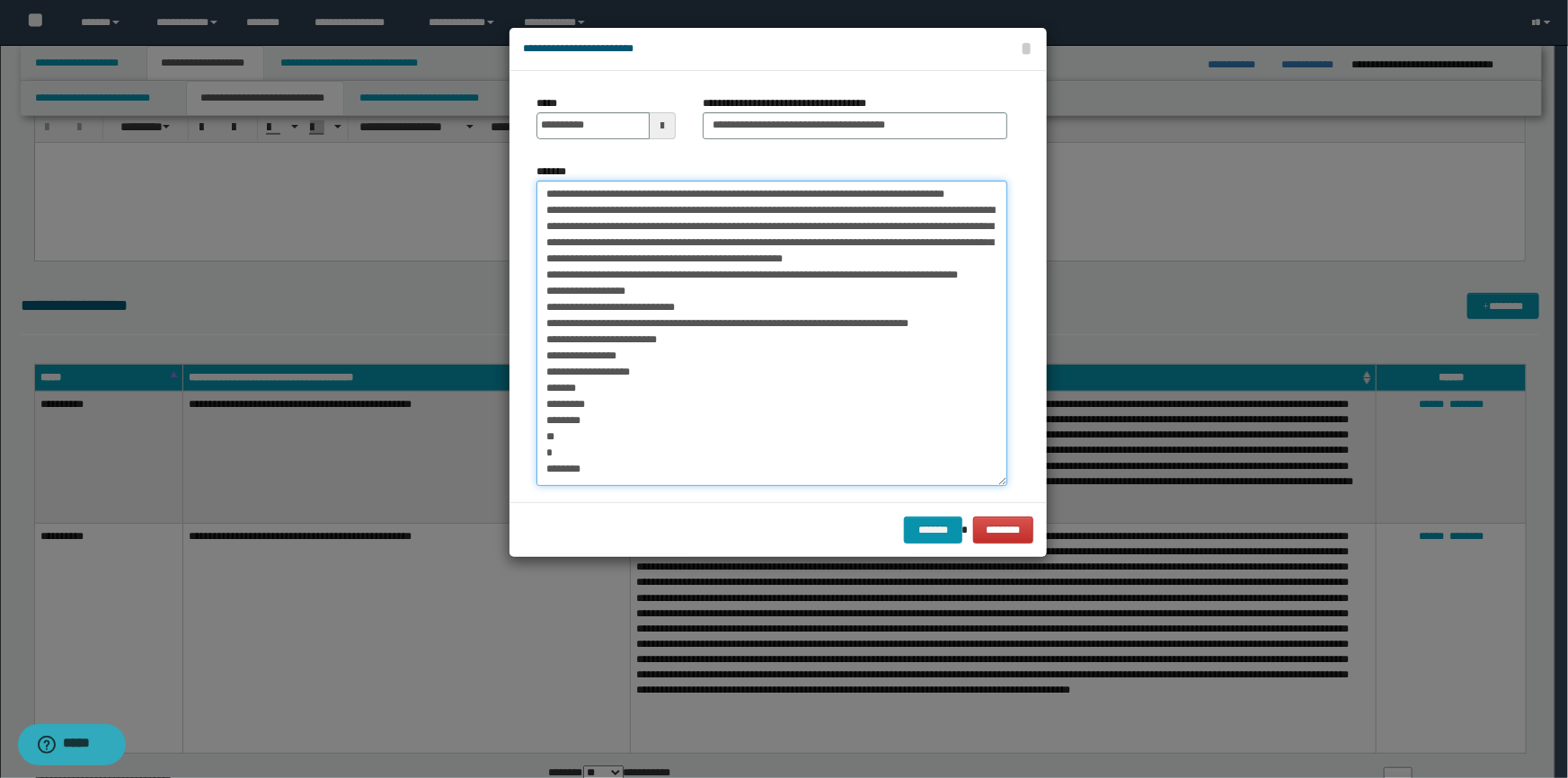 click on "**********" at bounding box center [772, 333] 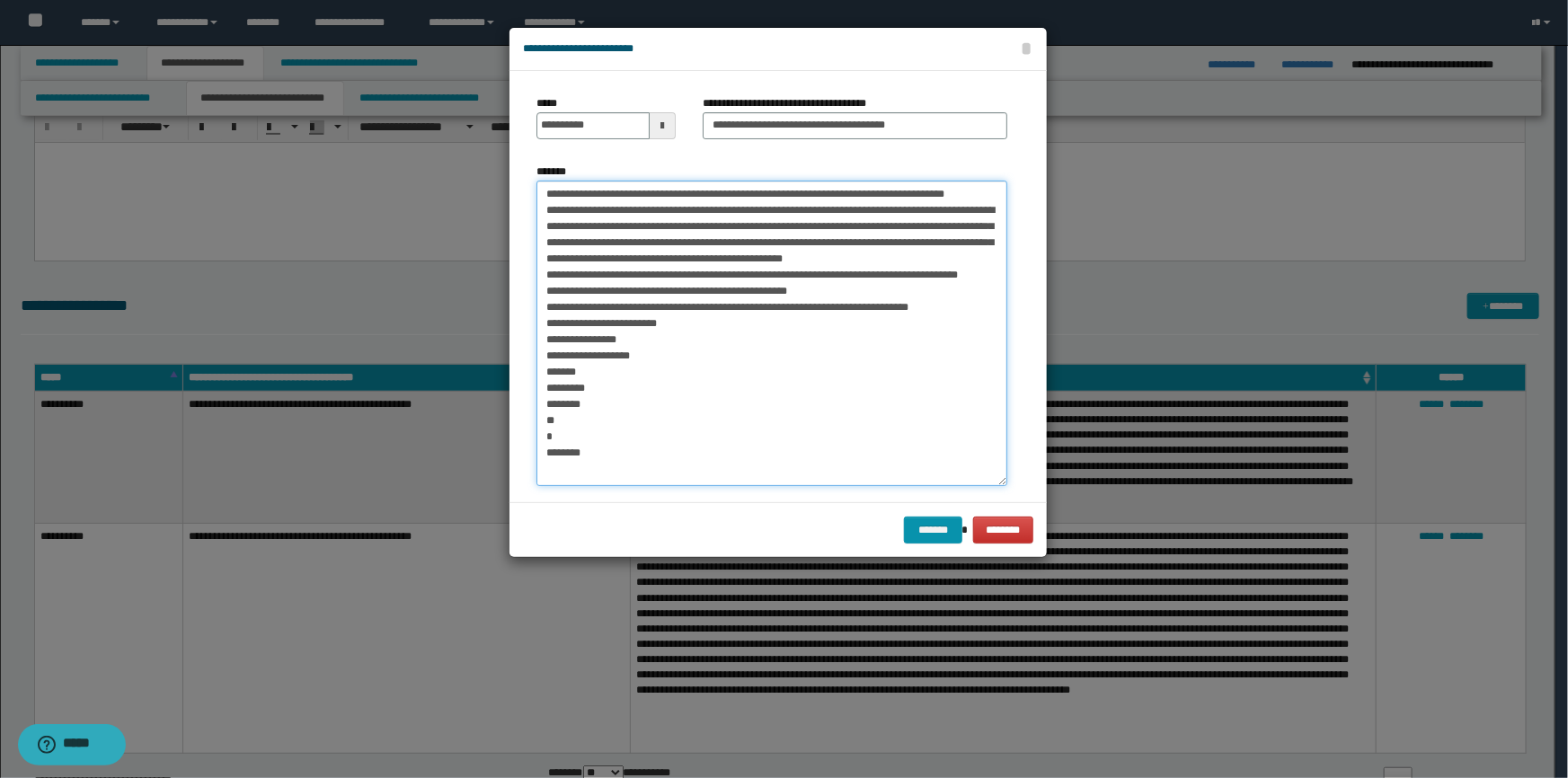click on "**********" at bounding box center (772, 333) 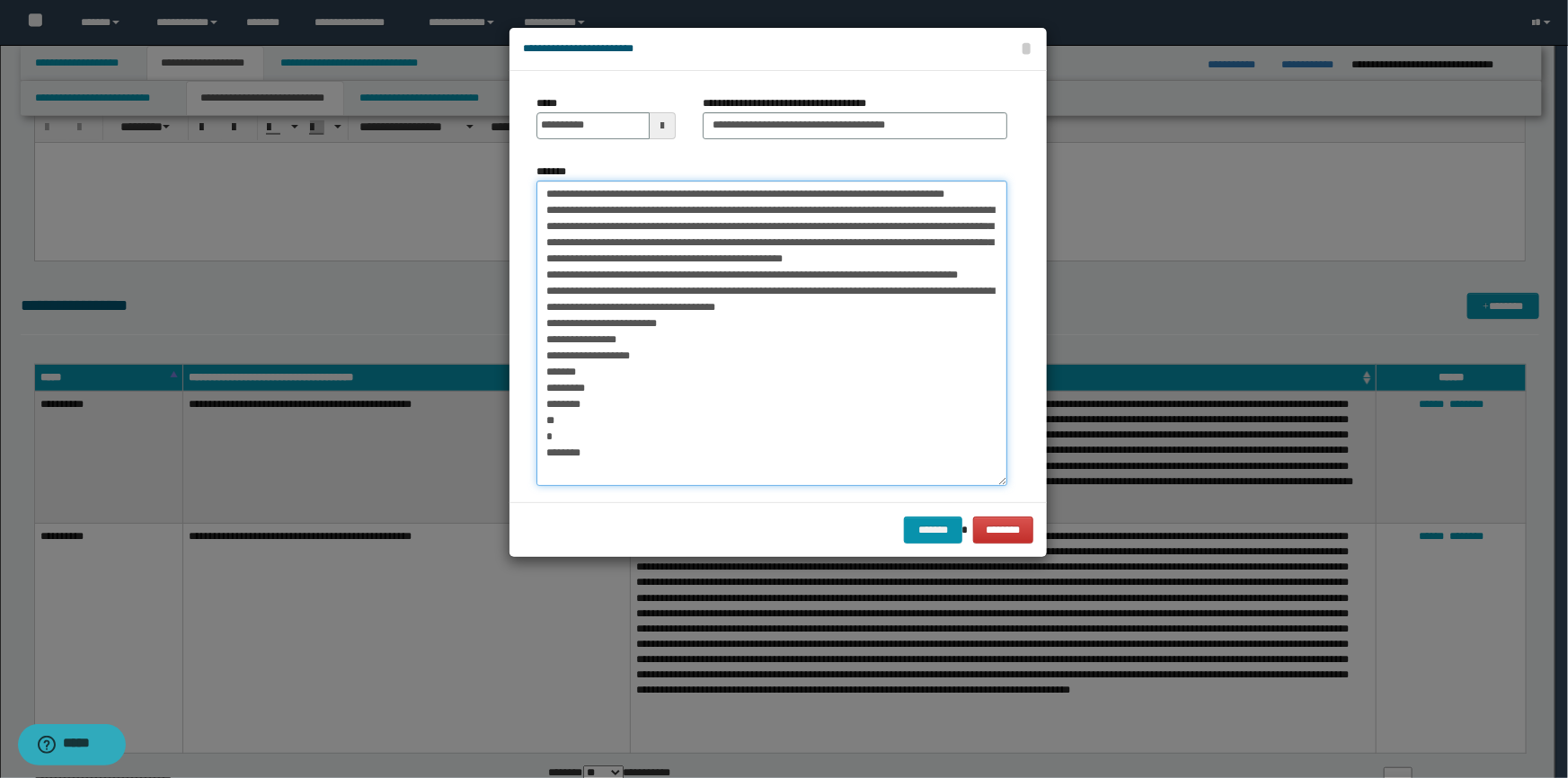 click on "**********" at bounding box center (772, 333) 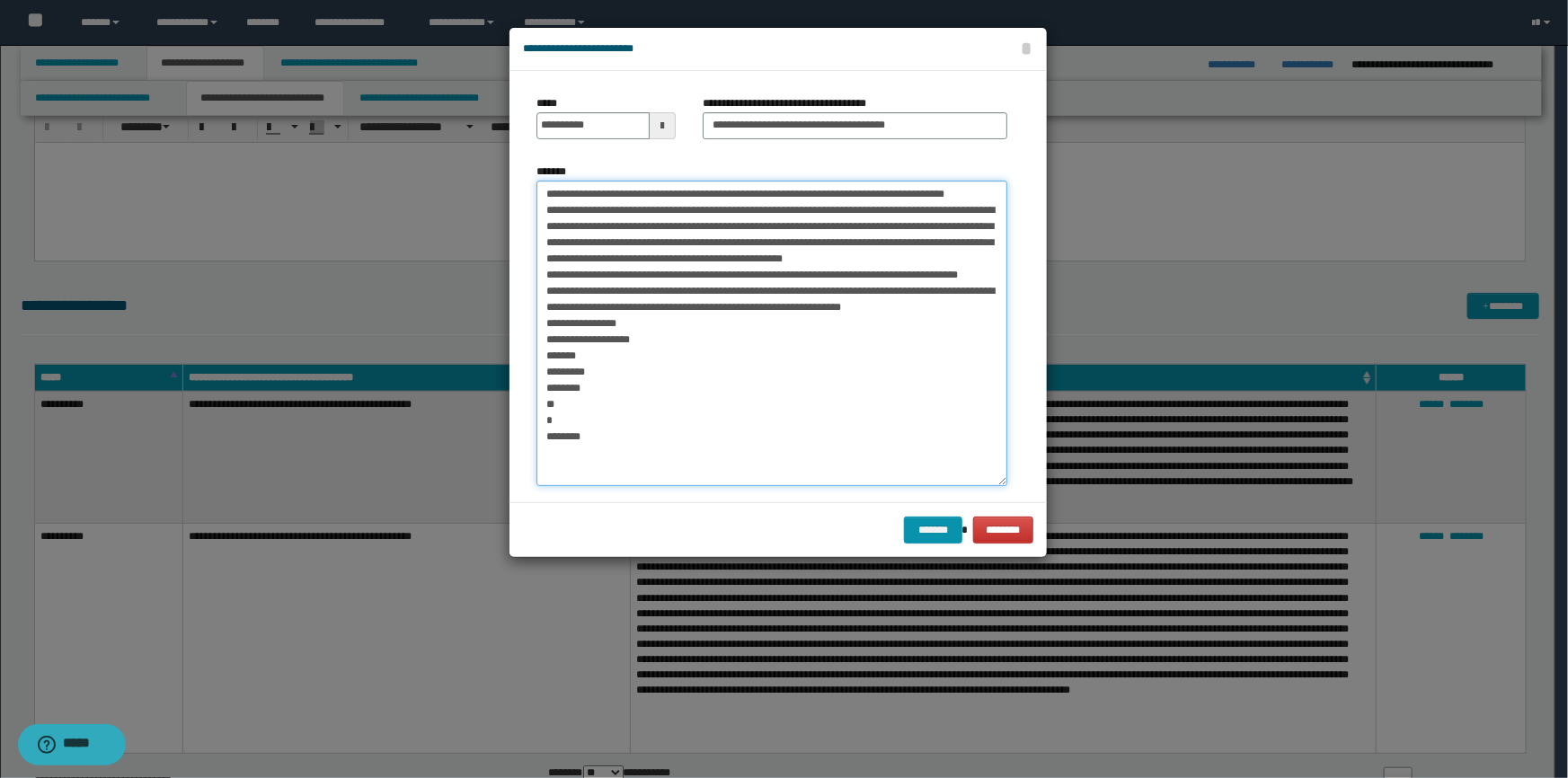 click on "**********" at bounding box center (772, 333) 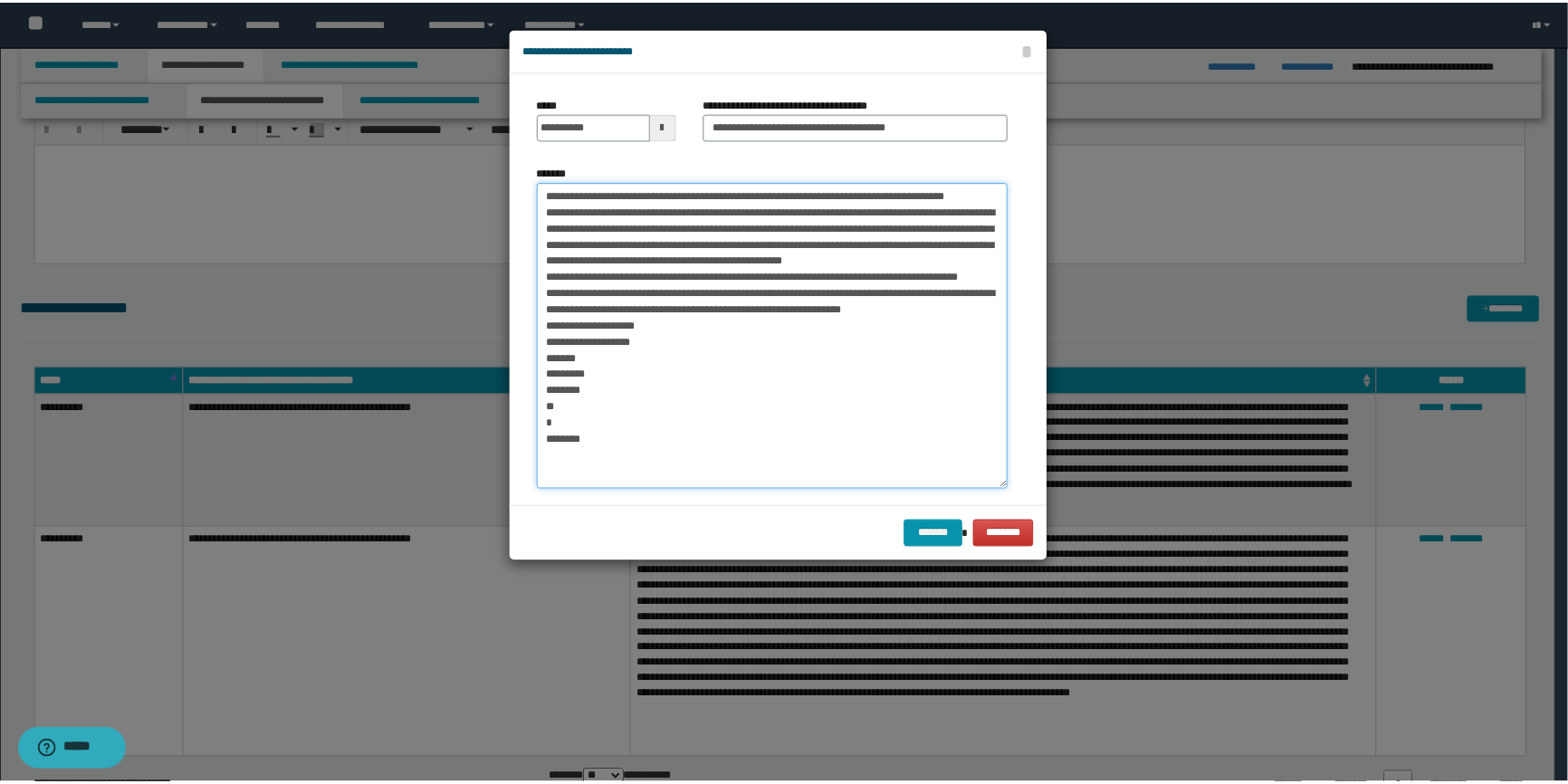 scroll, scrollTop: 21, scrollLeft: 0, axis: vertical 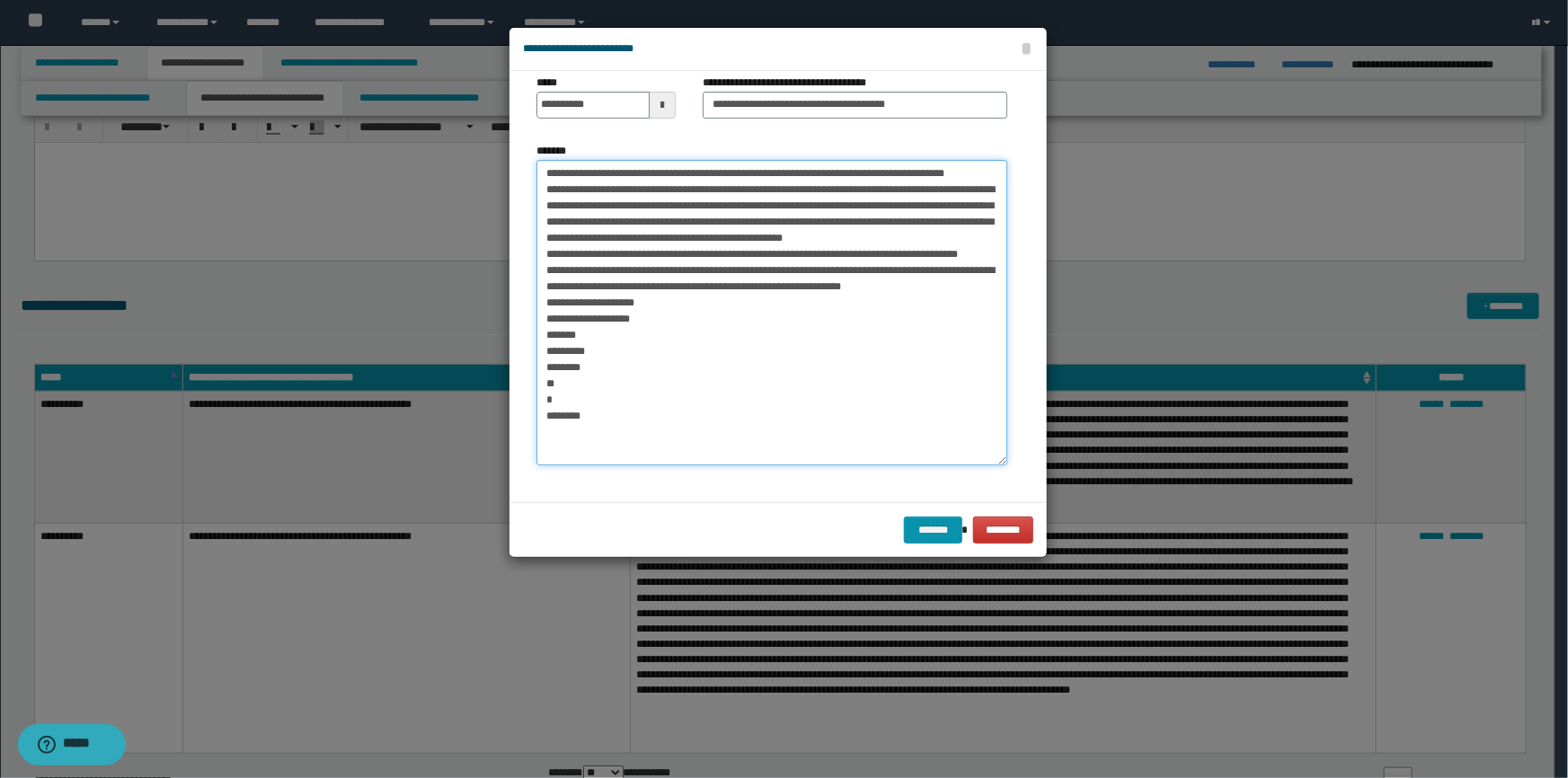 drag, startPoint x: 536, startPoint y: 340, endPoint x: 629, endPoint y: 508, distance: 192.02344 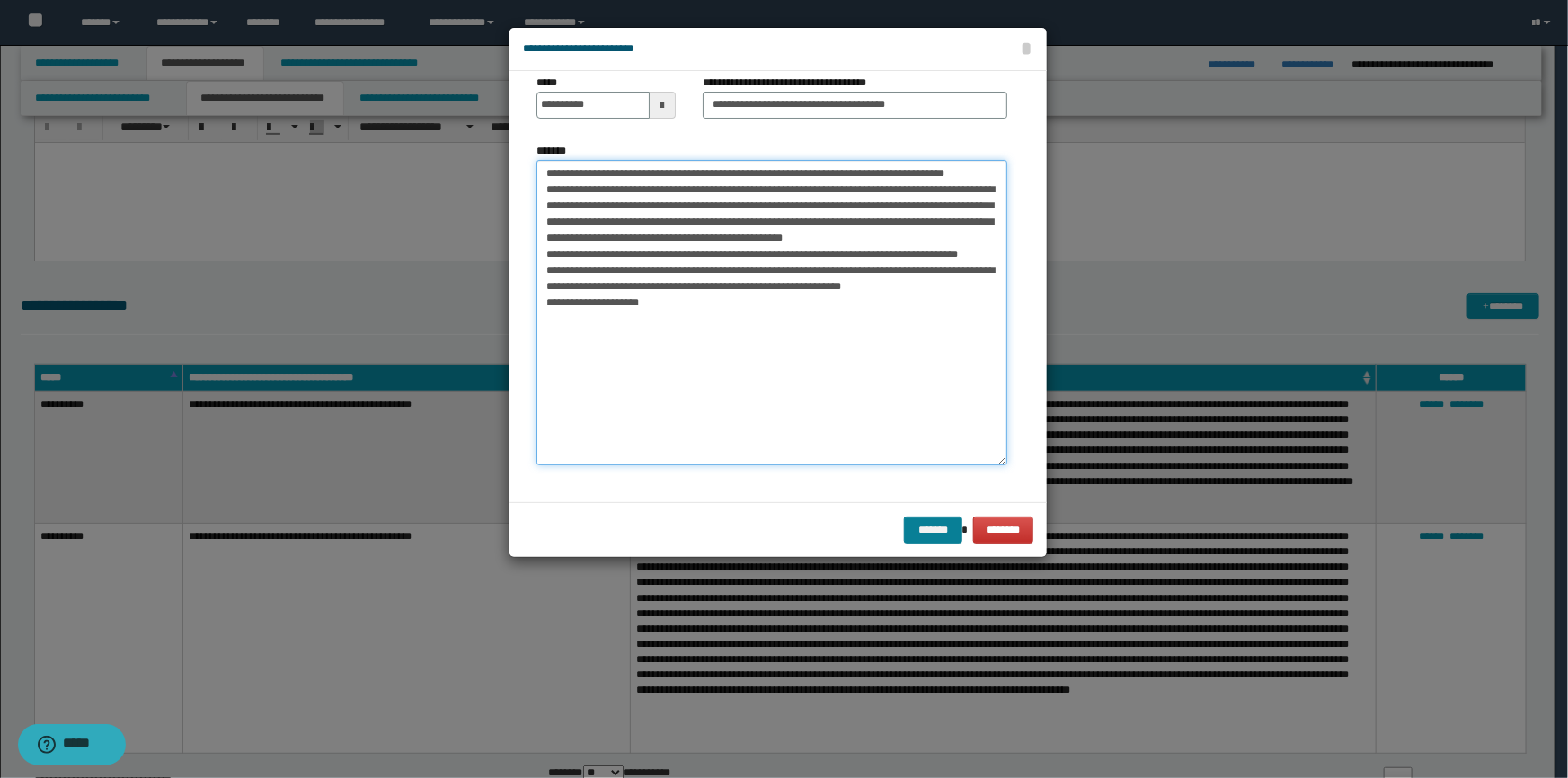 type on "**********" 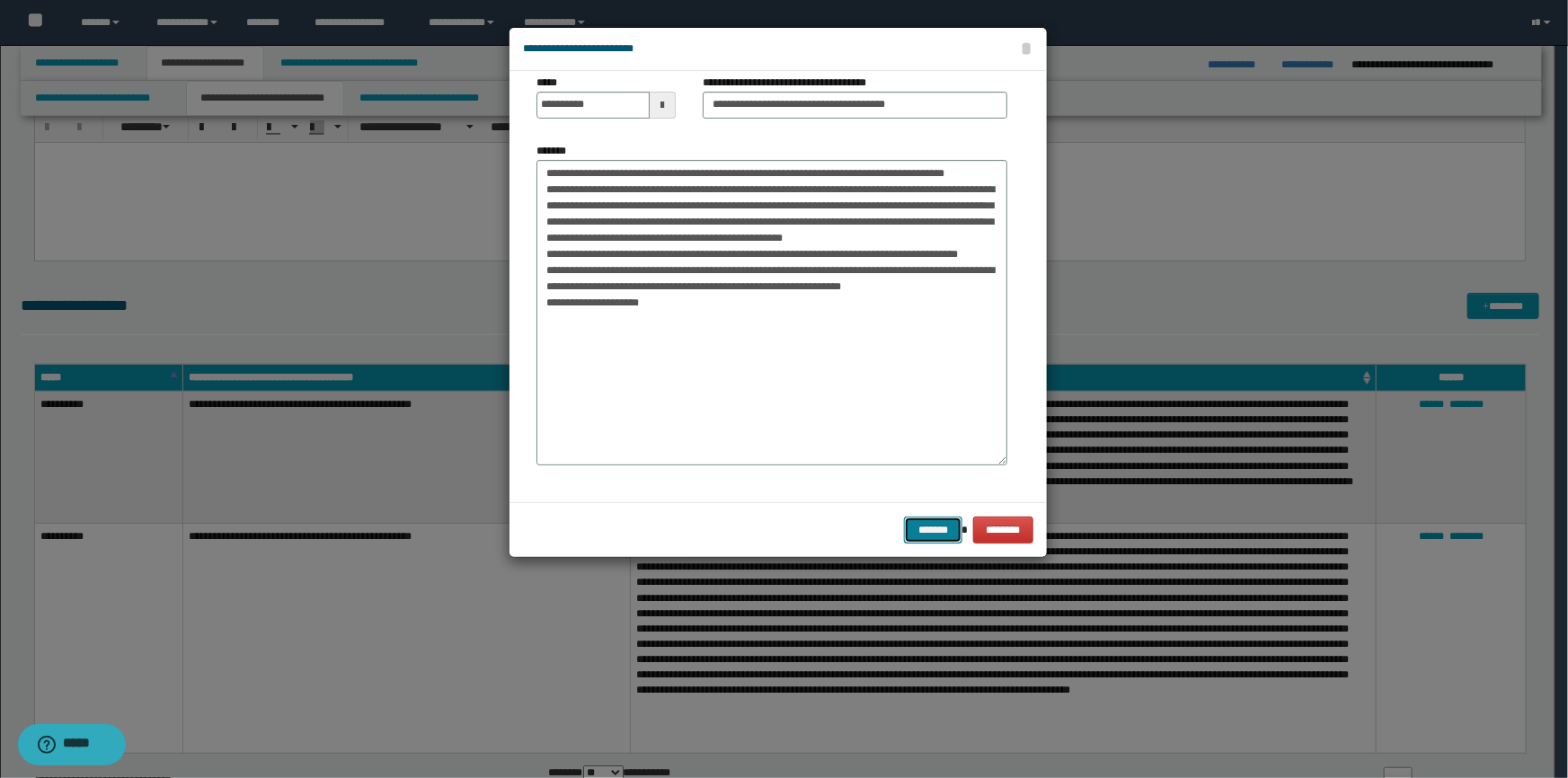 click on "*******" at bounding box center (933, 530) 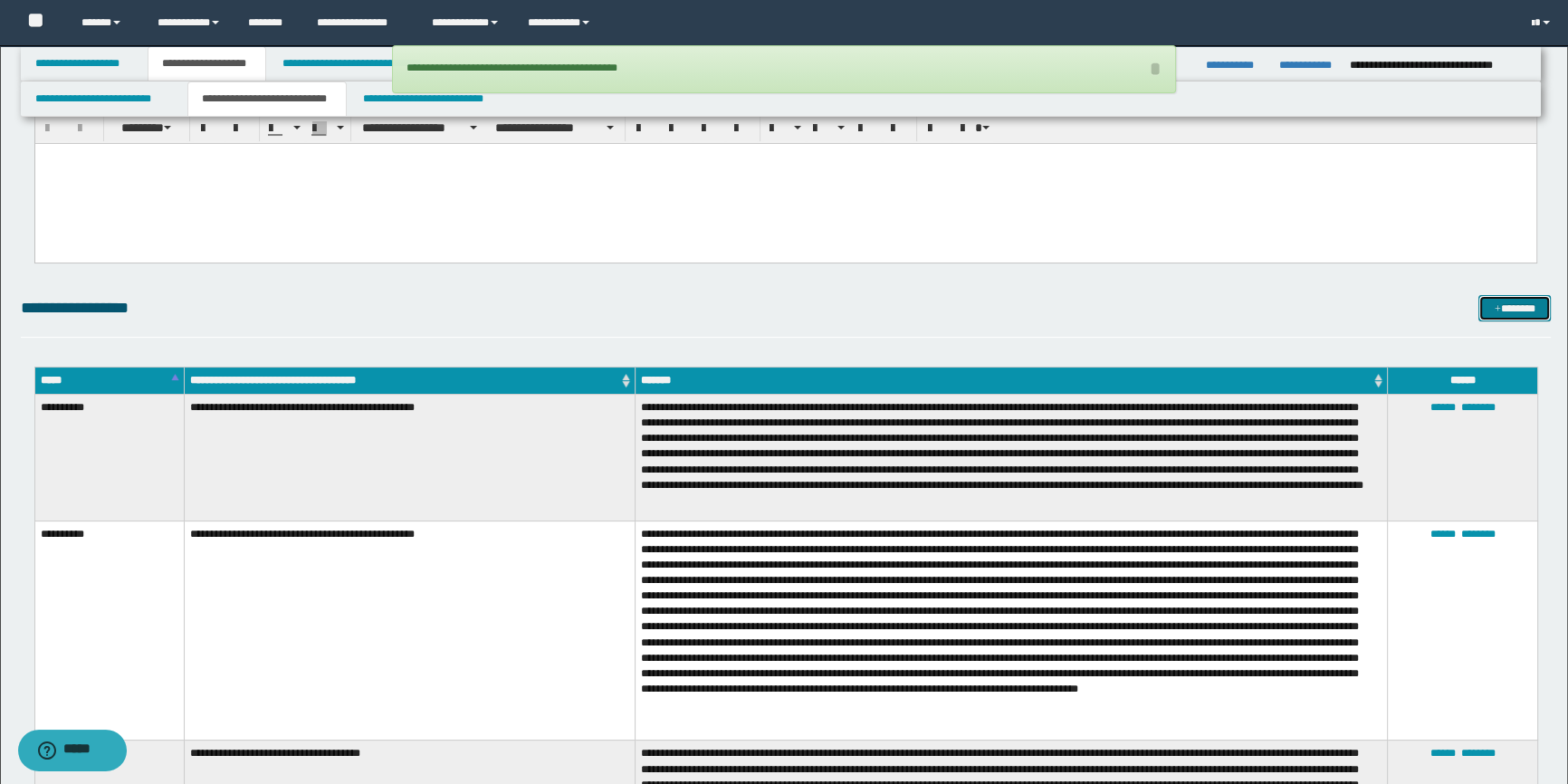scroll, scrollTop: 493, scrollLeft: 0, axis: vertical 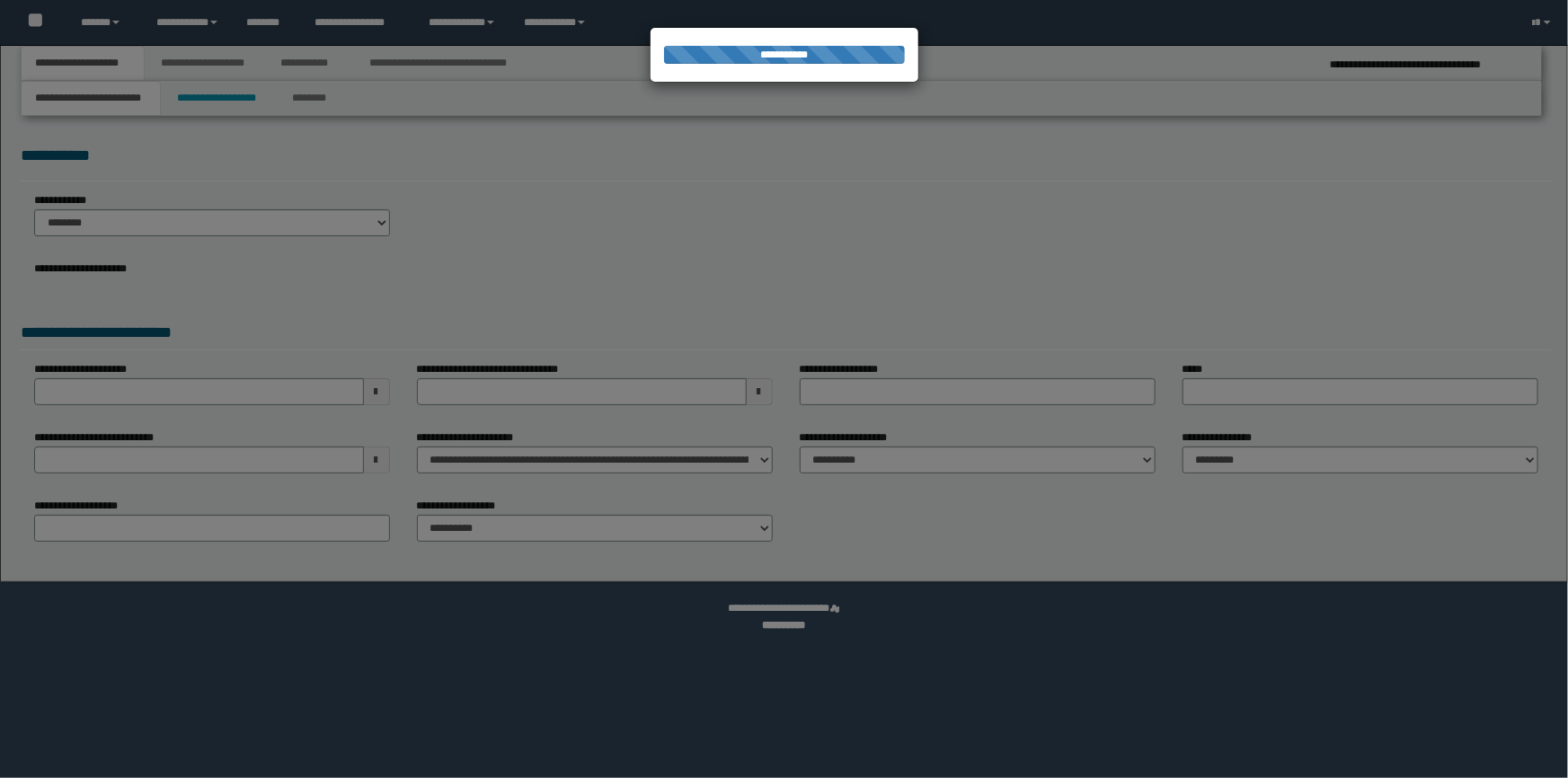 select on "*" 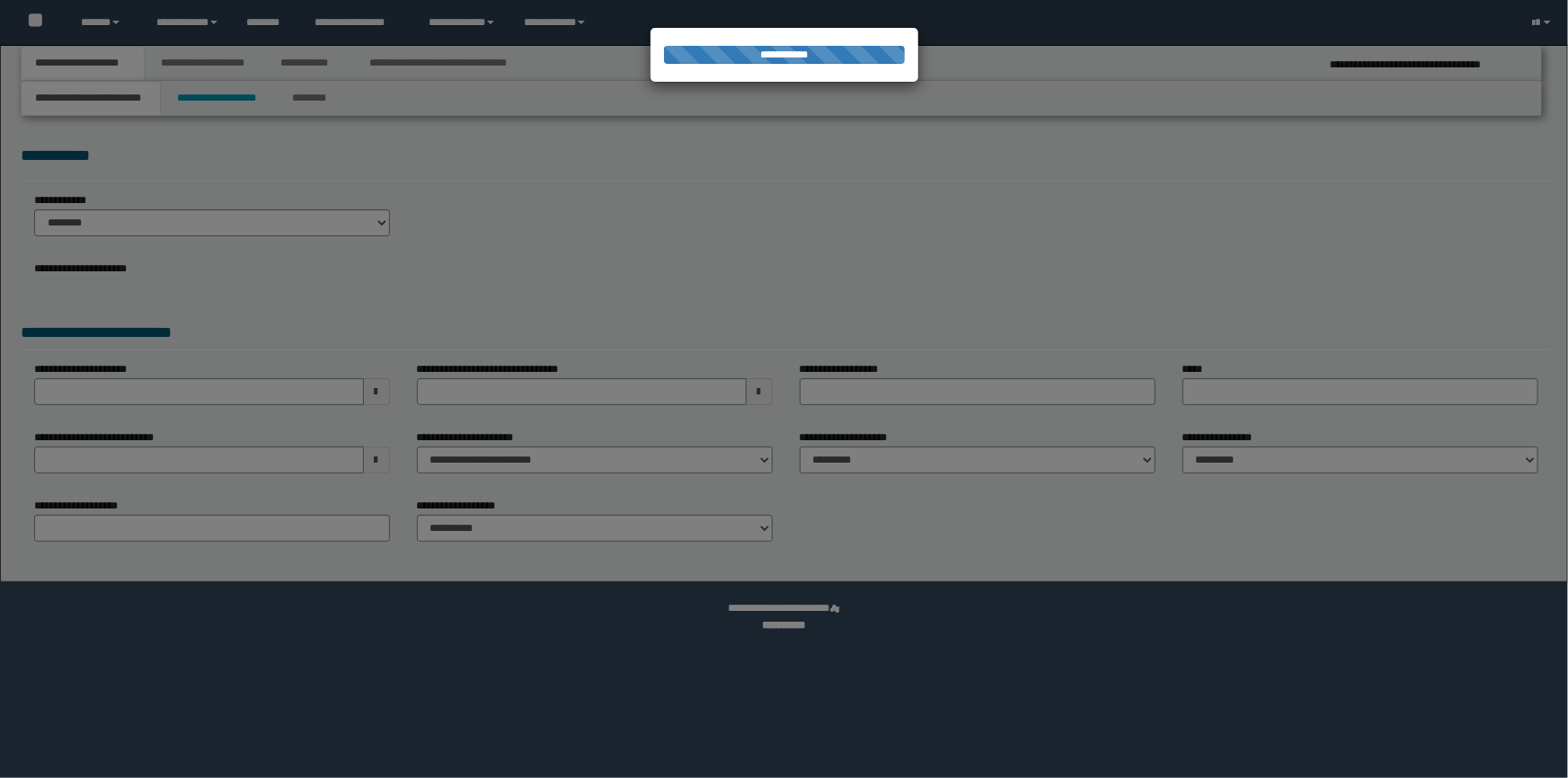 scroll, scrollTop: 0, scrollLeft: 0, axis: both 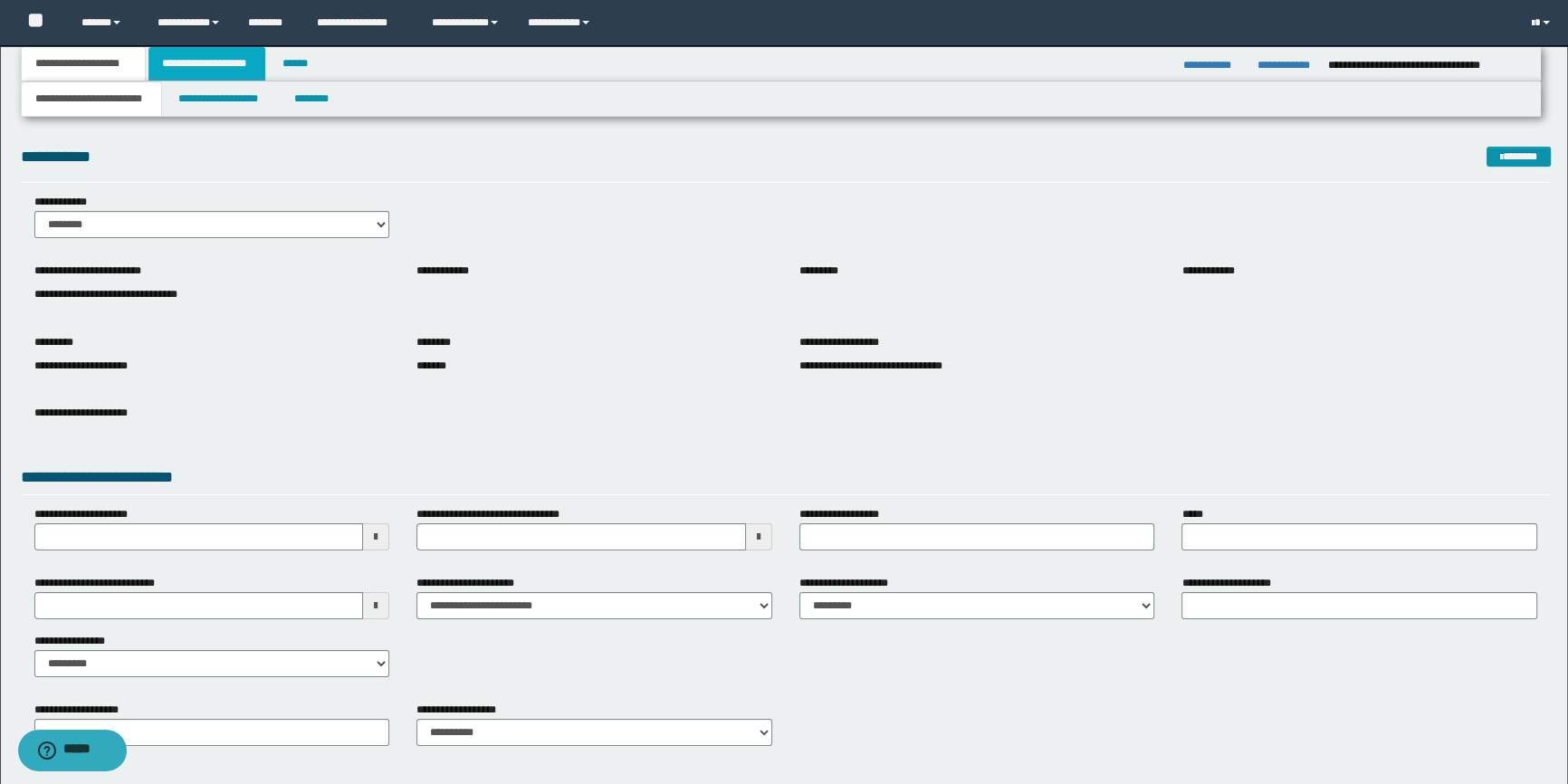 click on "**********" at bounding box center [206, 63] 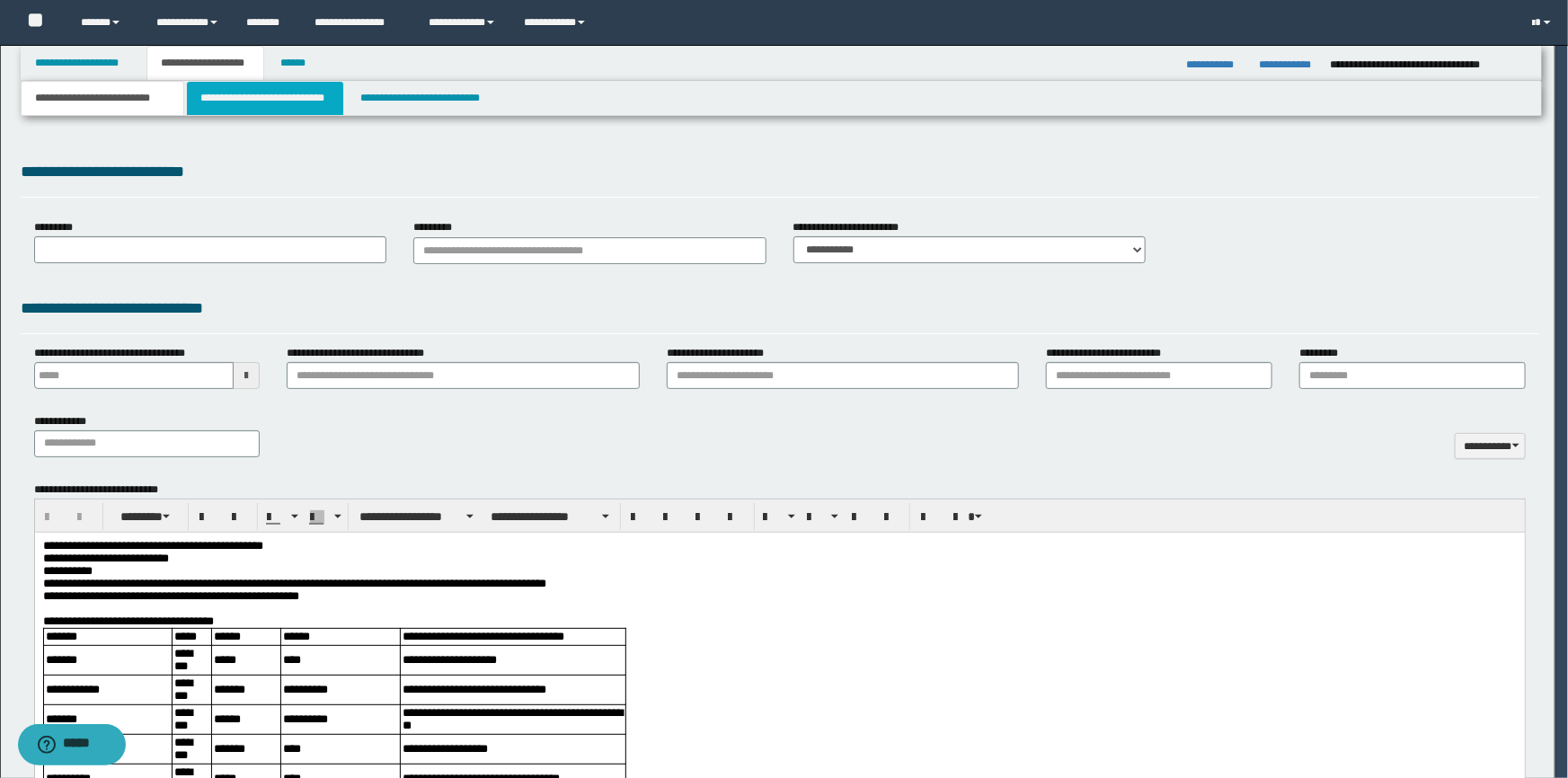 type on "**********" 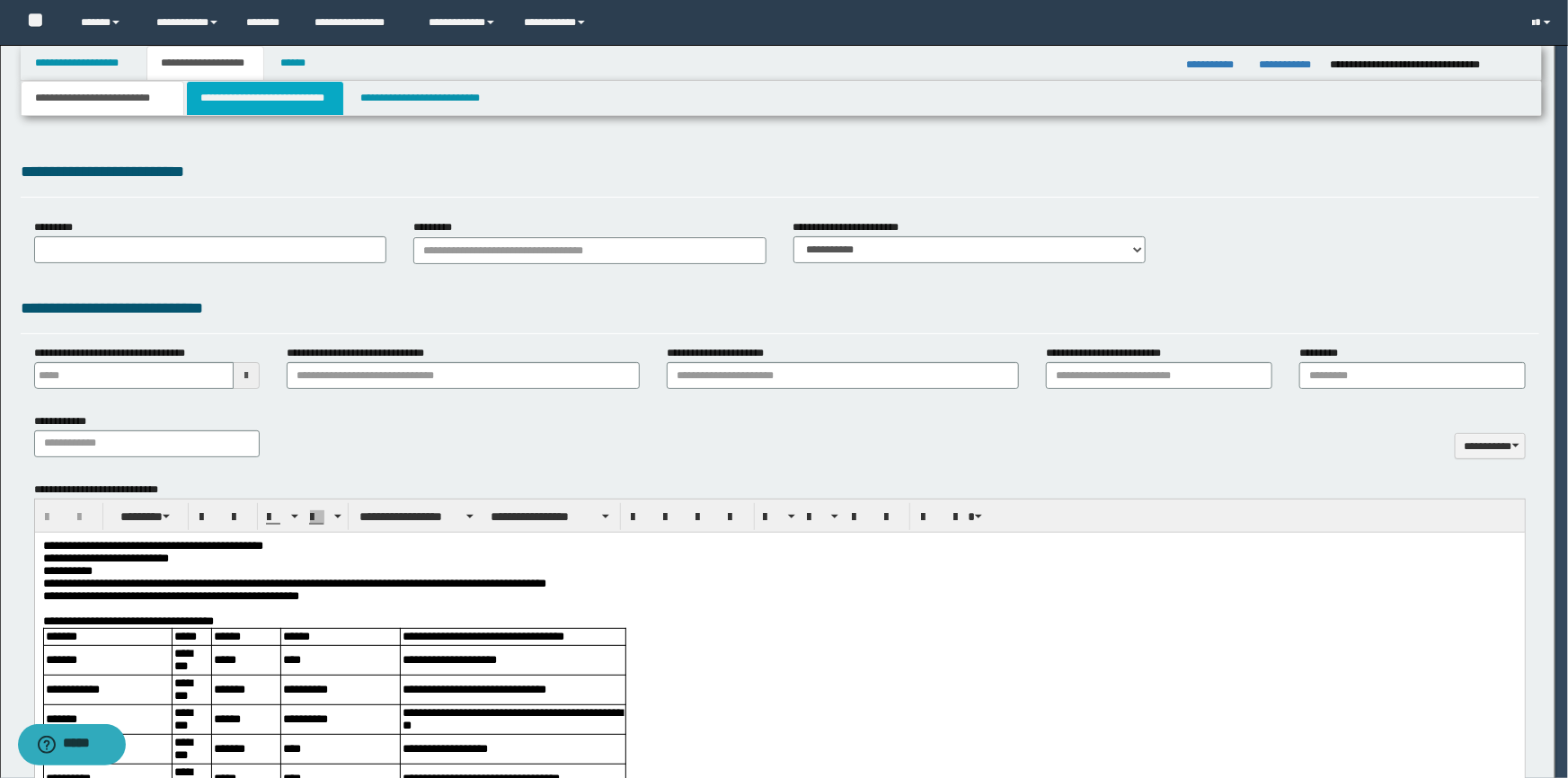 type on "**********" 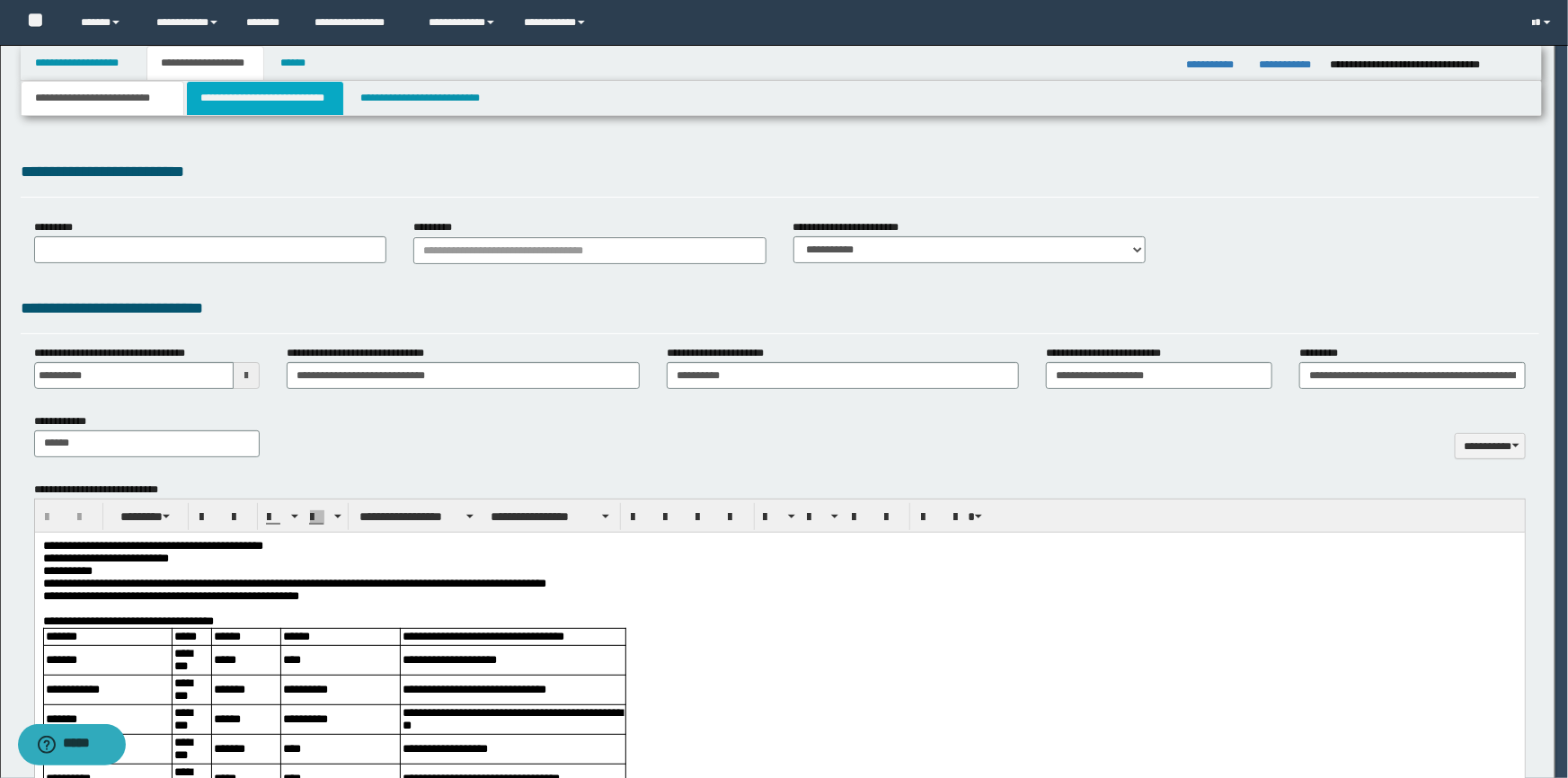 scroll, scrollTop: 0, scrollLeft: 0, axis: both 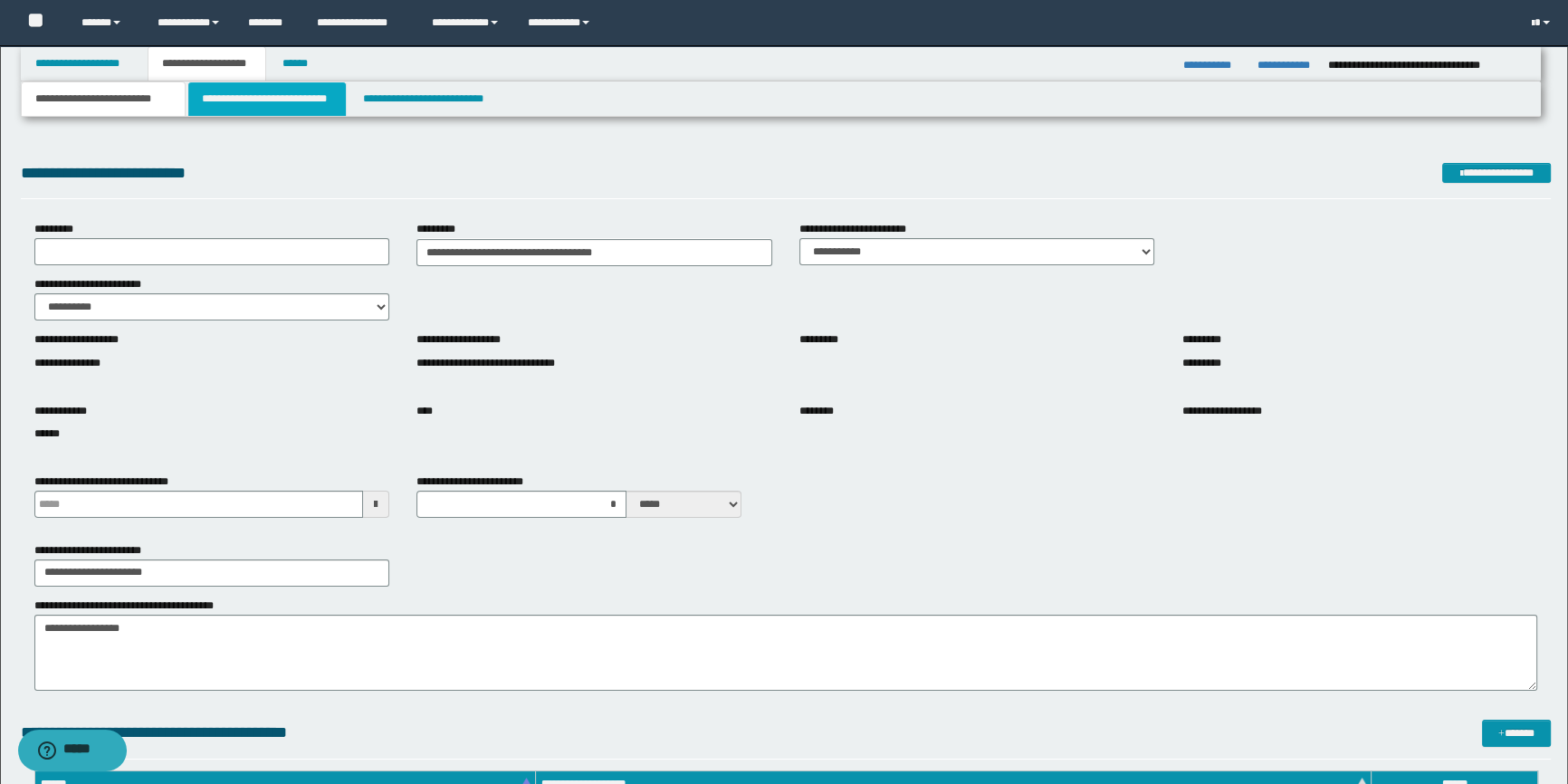 click on "**********" at bounding box center (266, 99) 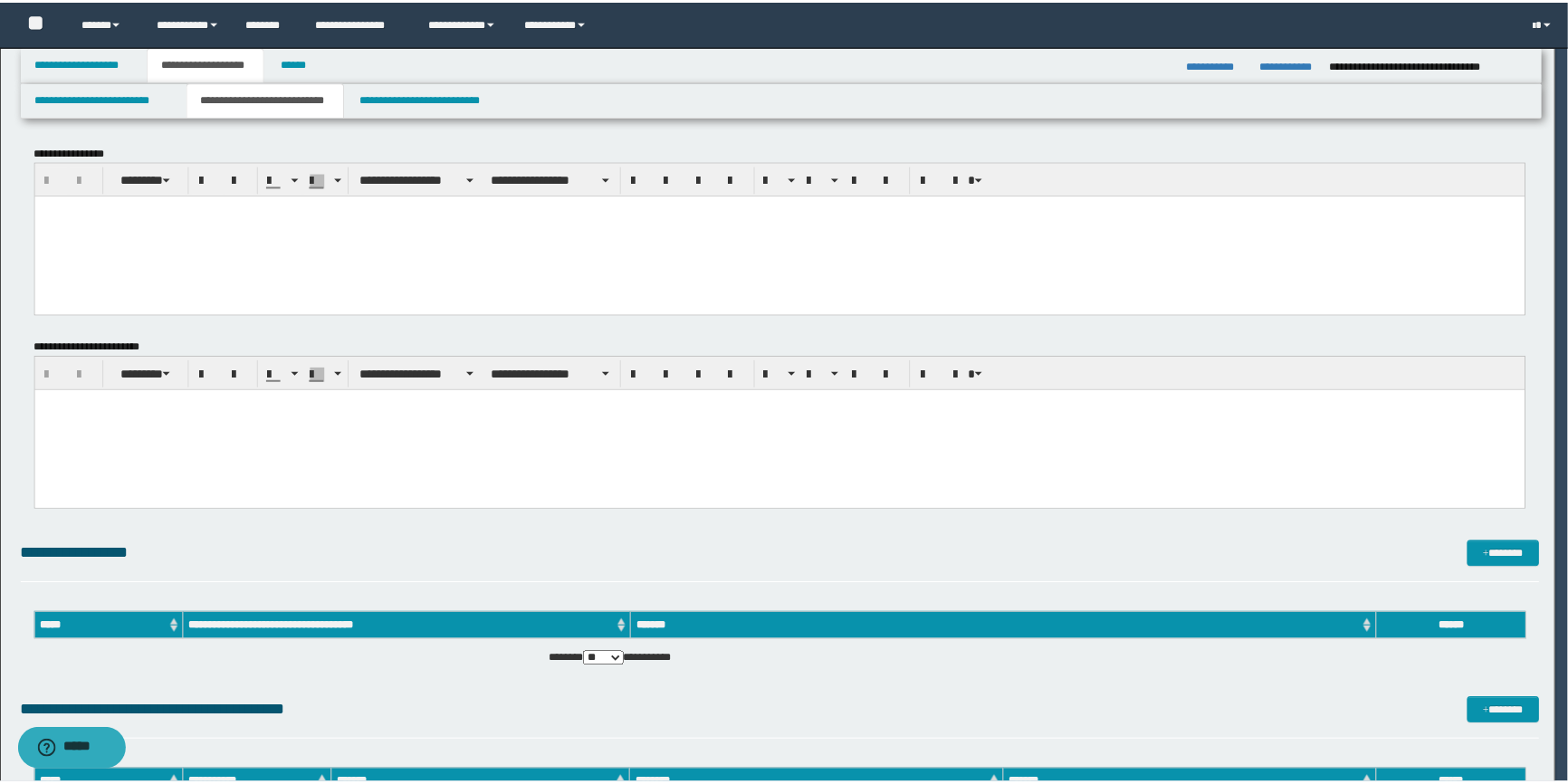 scroll, scrollTop: 0, scrollLeft: 0, axis: both 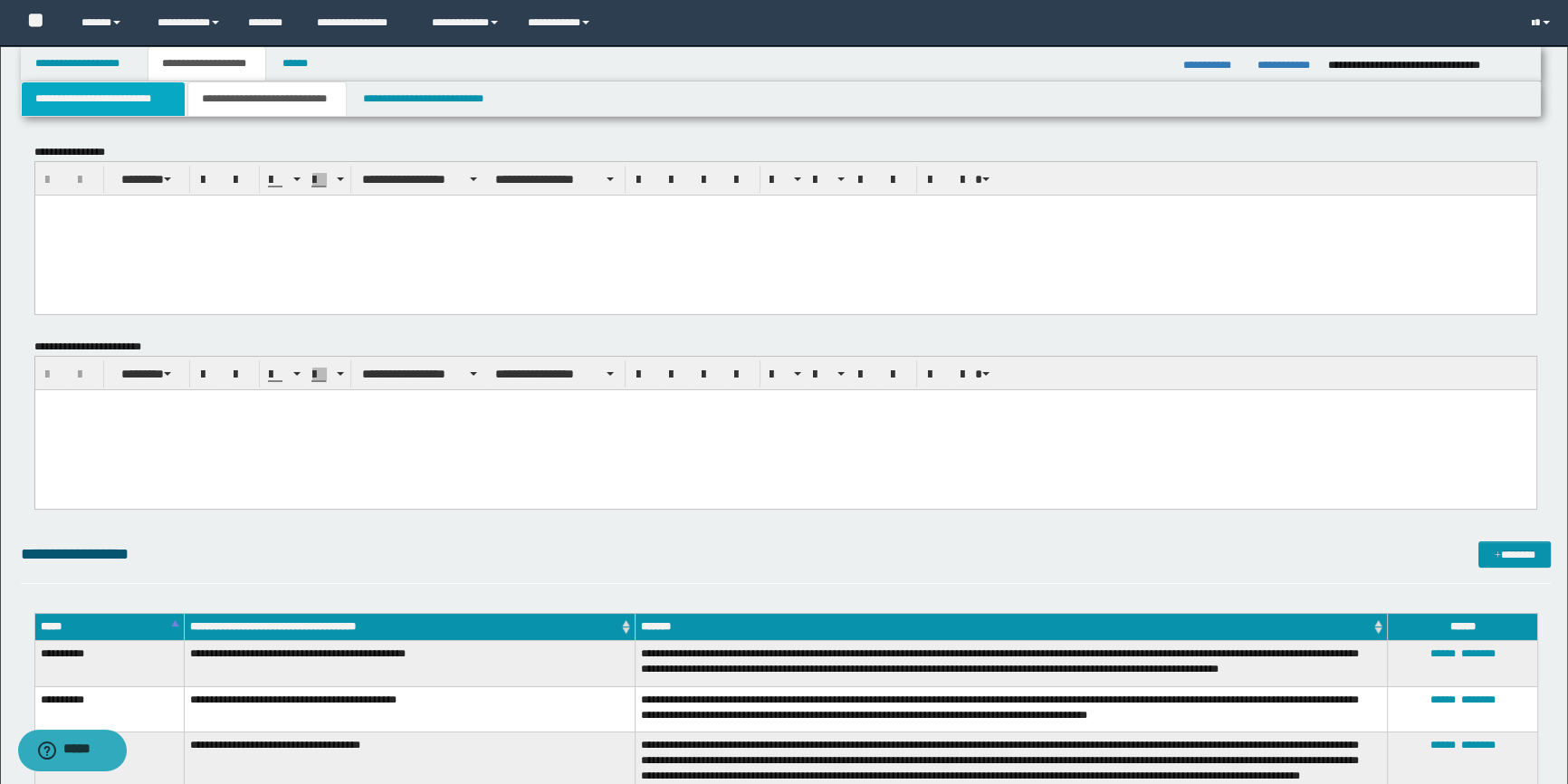 click on "**********" at bounding box center [103, 99] 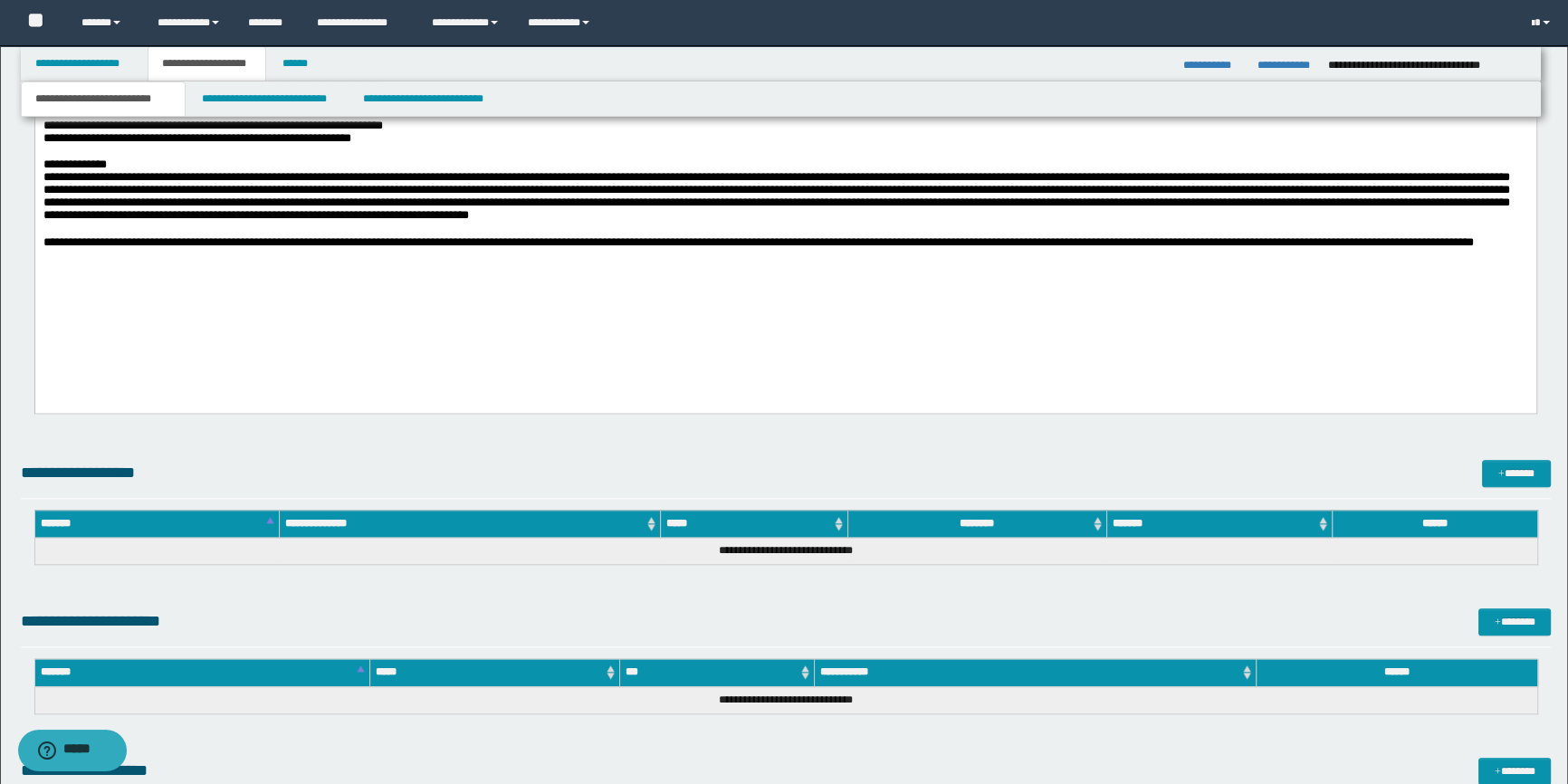 scroll, scrollTop: 2562, scrollLeft: 0, axis: vertical 